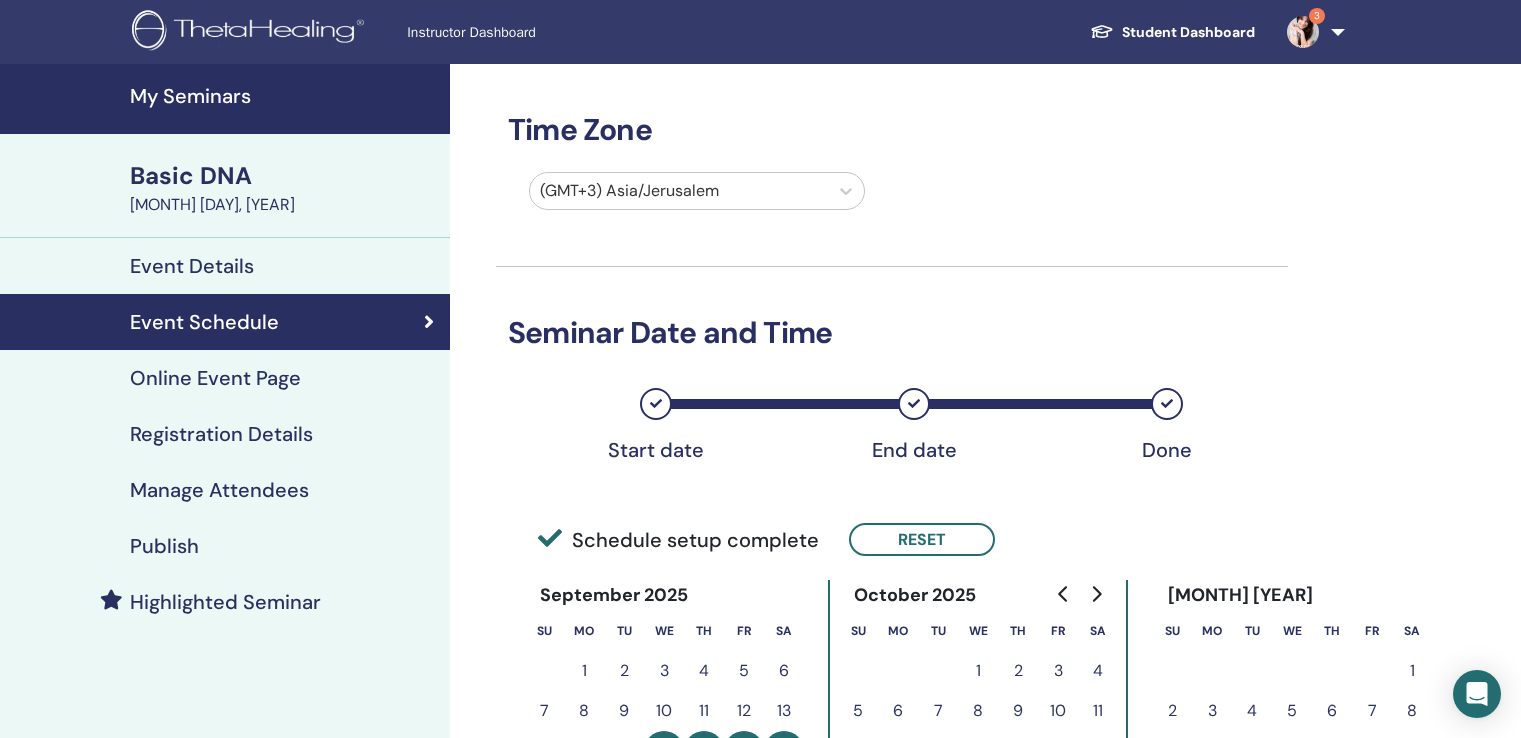 scroll, scrollTop: 700, scrollLeft: 0, axis: vertical 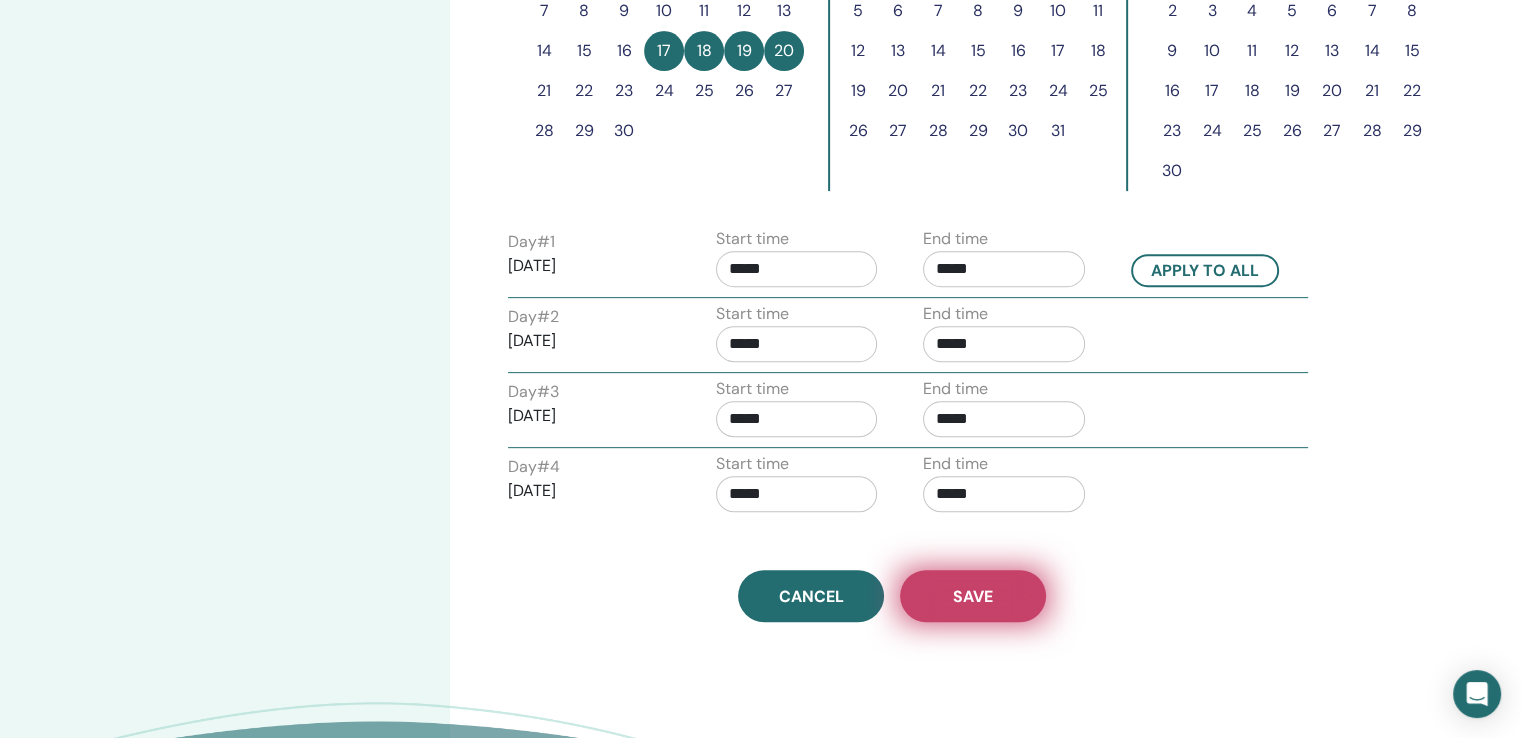 click on "Save" at bounding box center (973, 596) 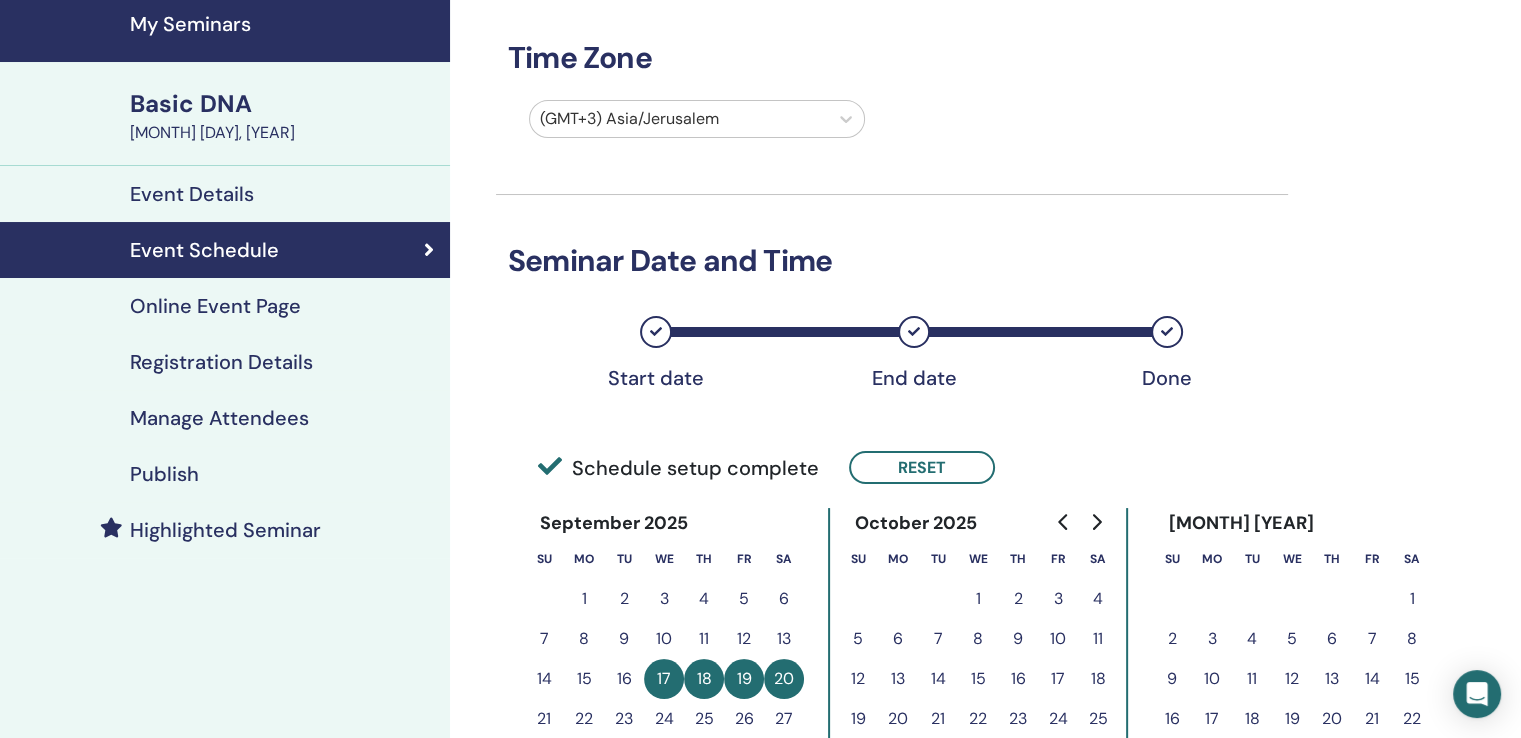scroll, scrollTop: 0, scrollLeft: 0, axis: both 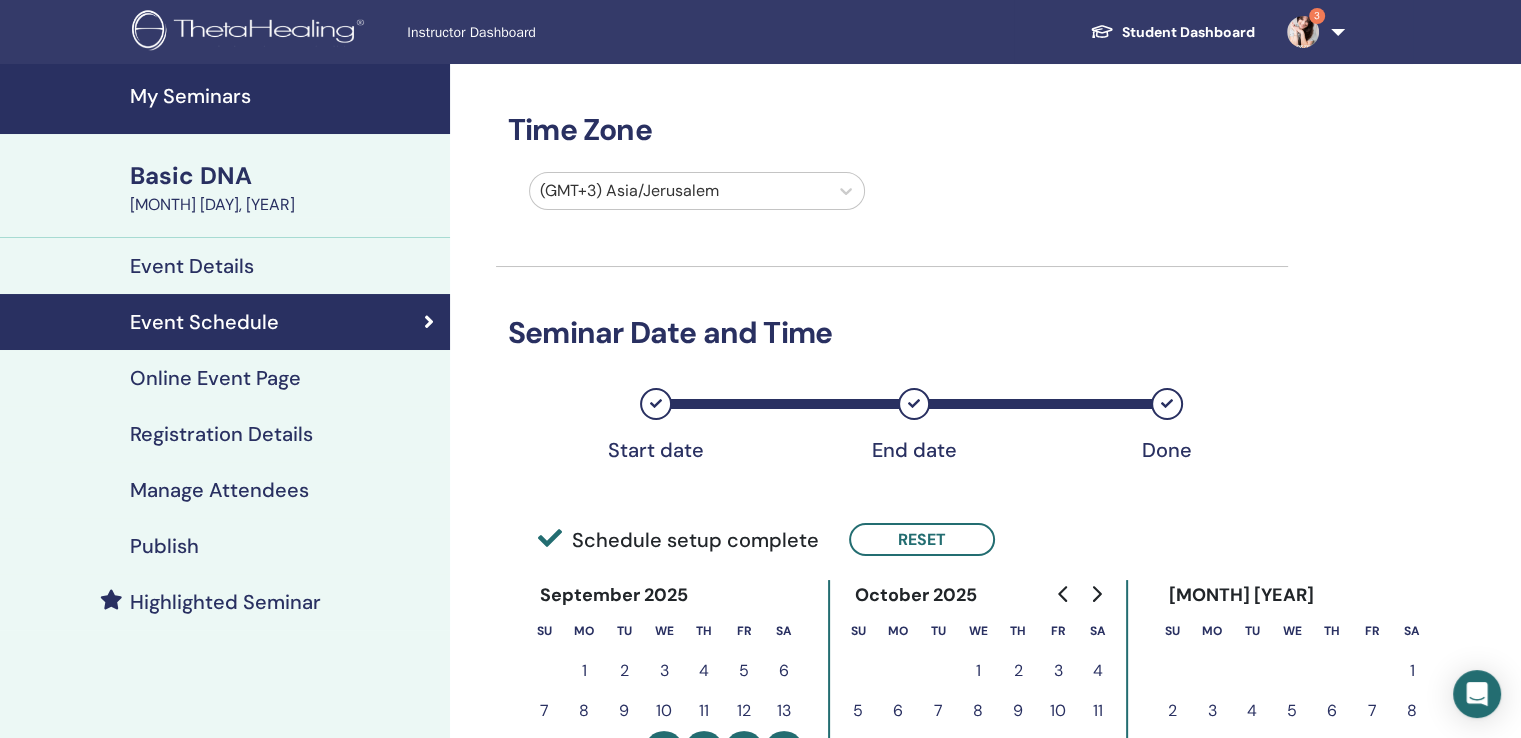 click on "Publish" at bounding box center (164, 546) 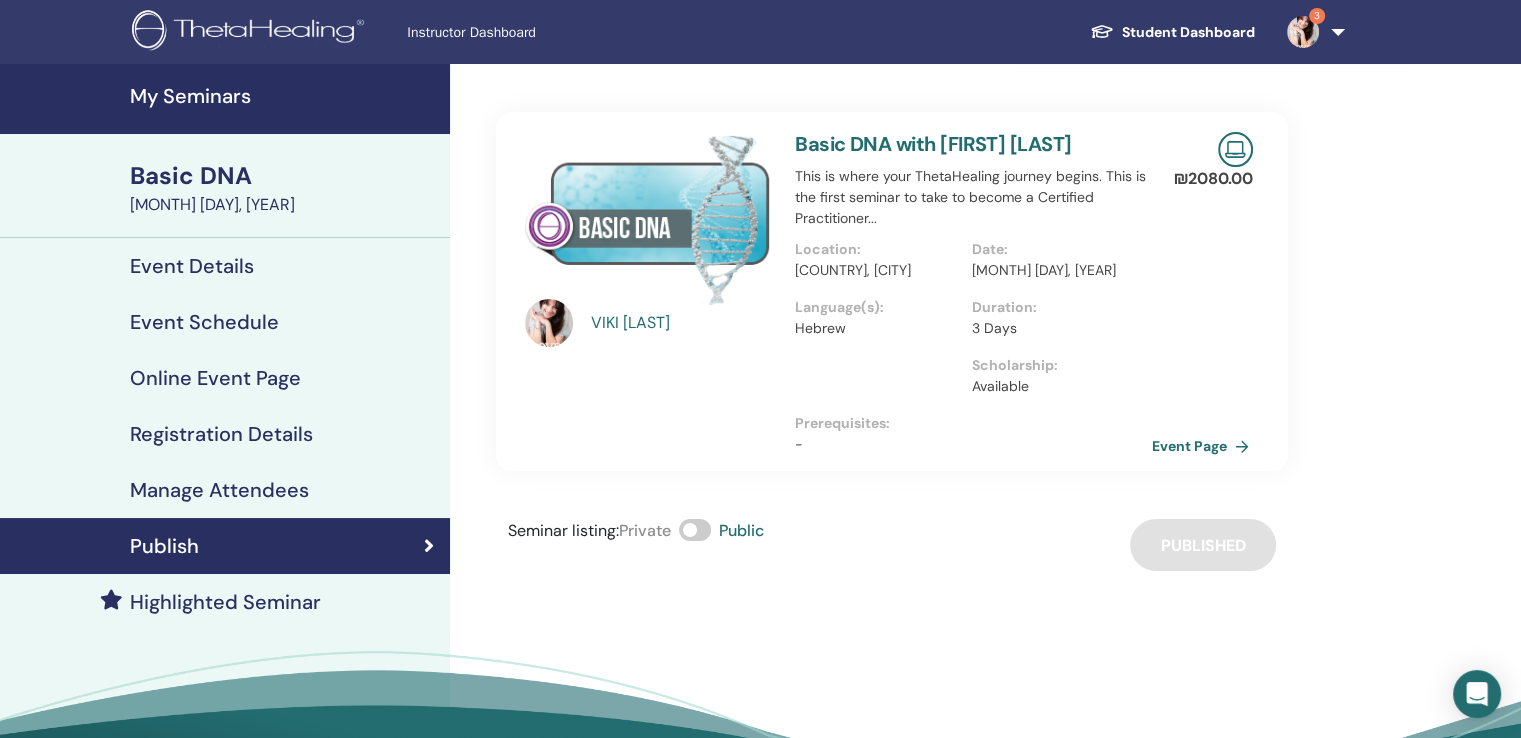 click on "Event Page" at bounding box center [1204, 446] 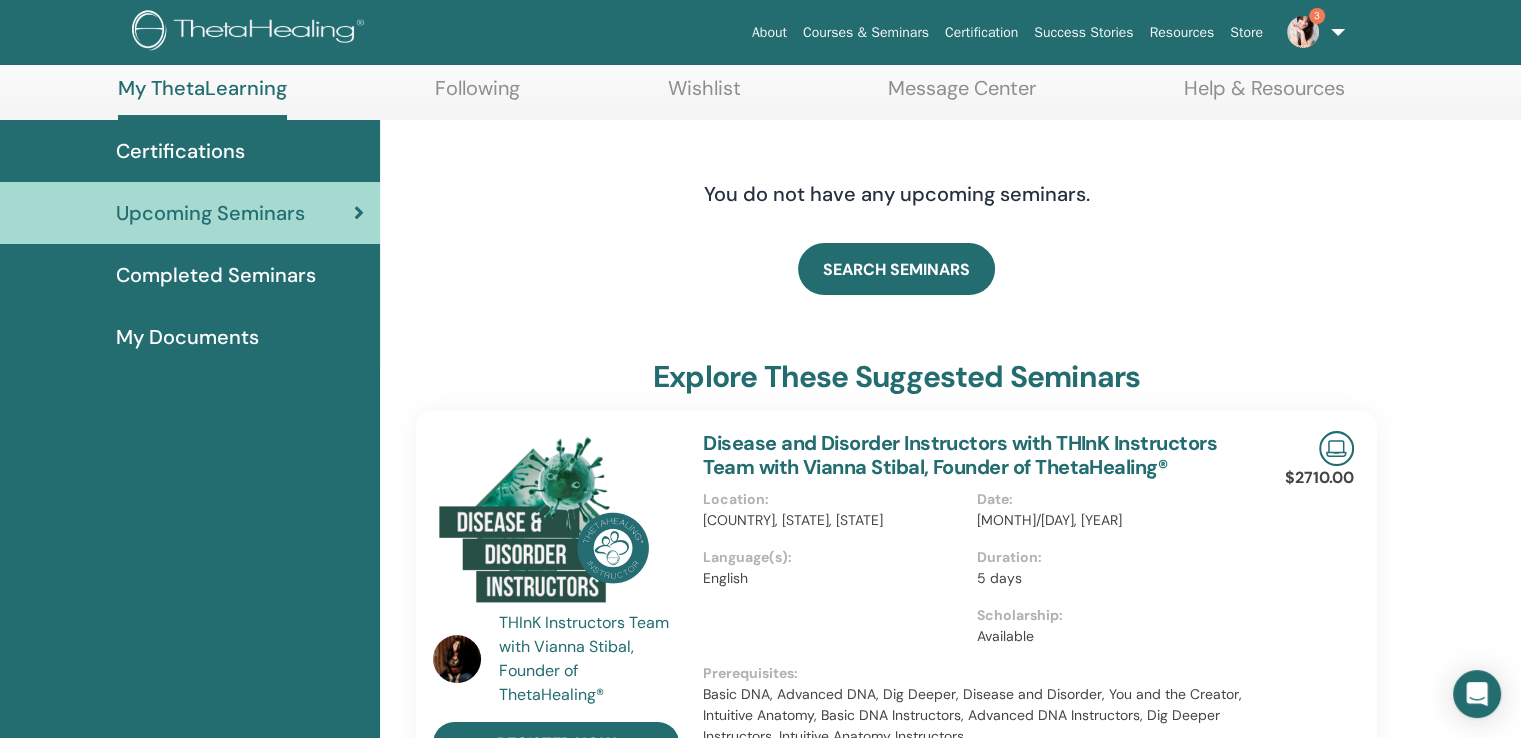 scroll, scrollTop: 0, scrollLeft: 0, axis: both 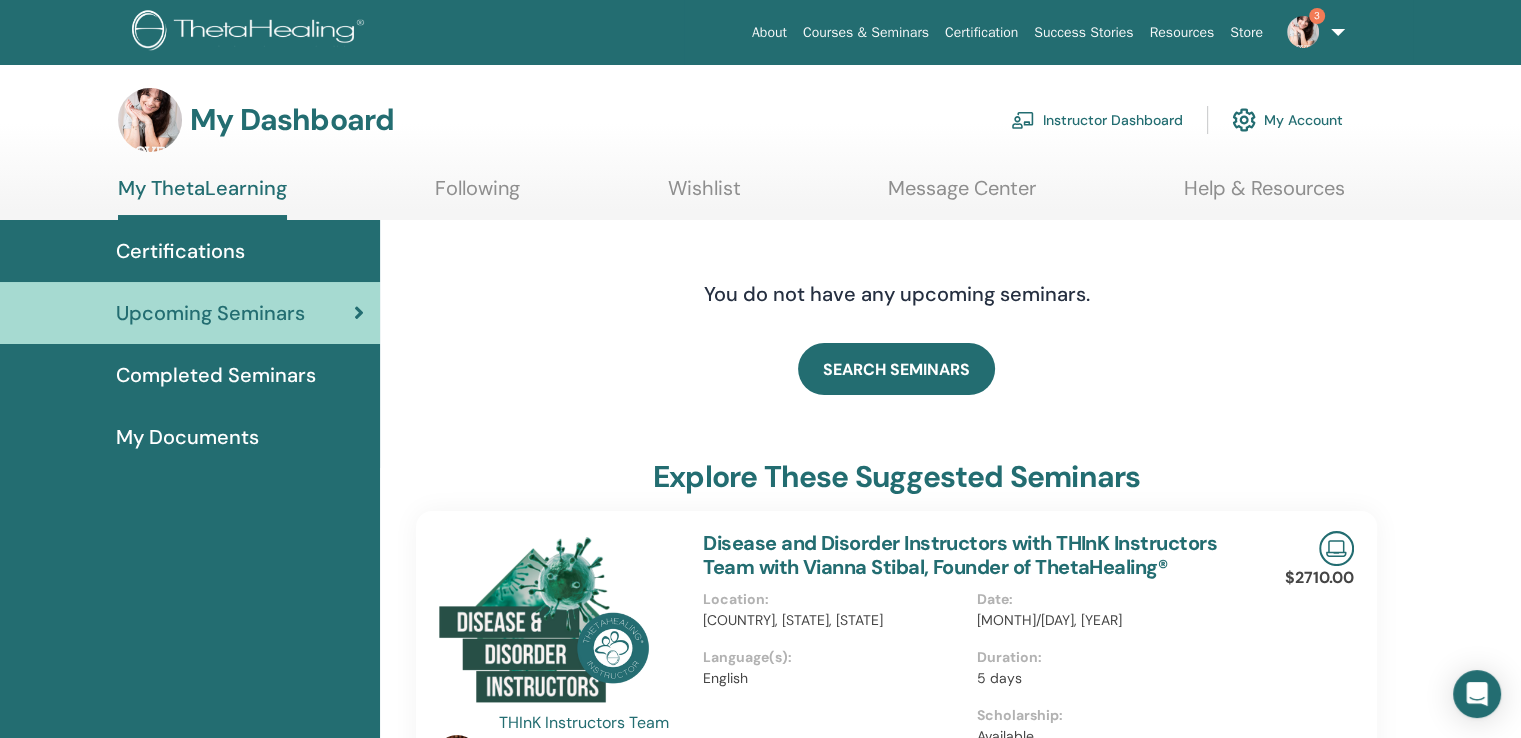 click on "Instructor Dashboard" at bounding box center (1097, 120) 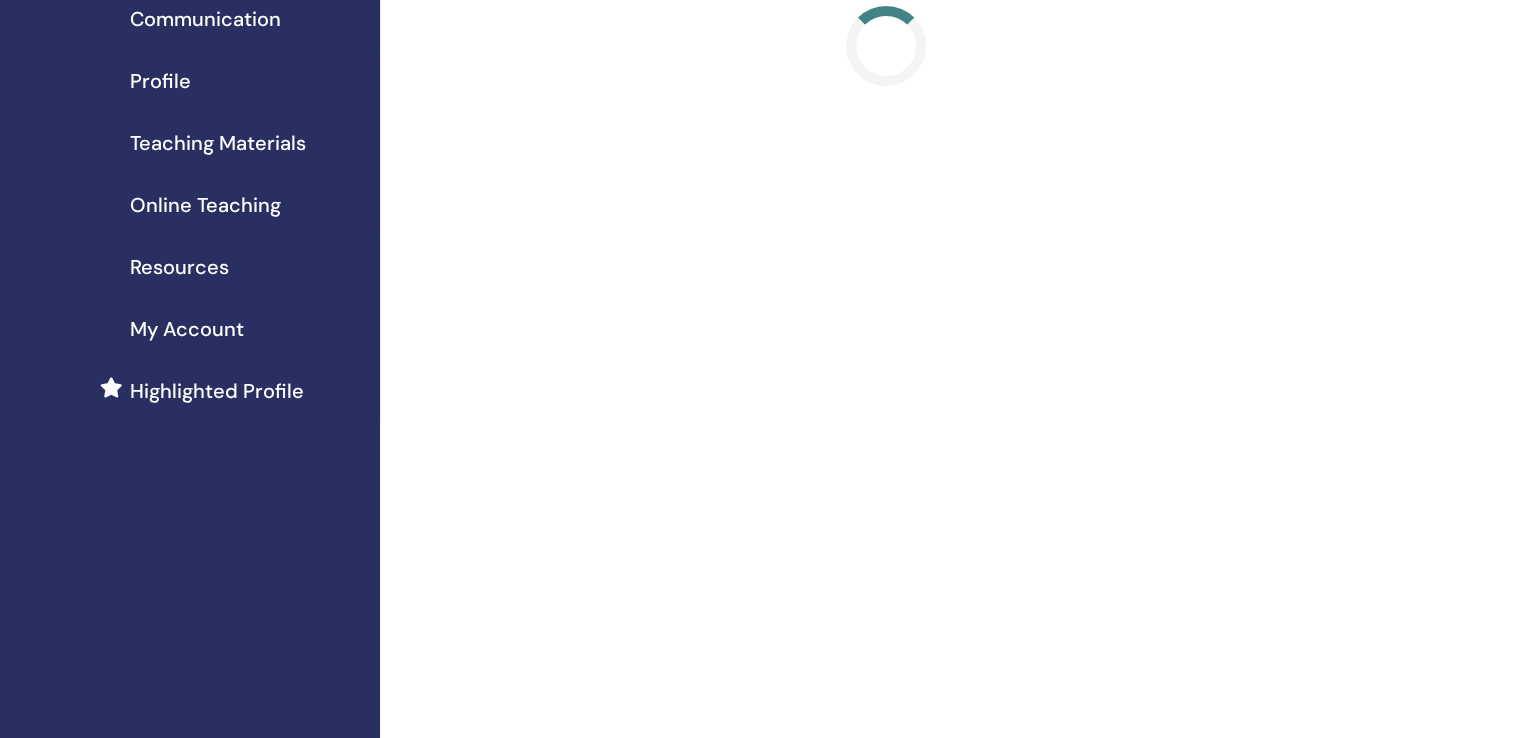 scroll, scrollTop: 0, scrollLeft: 0, axis: both 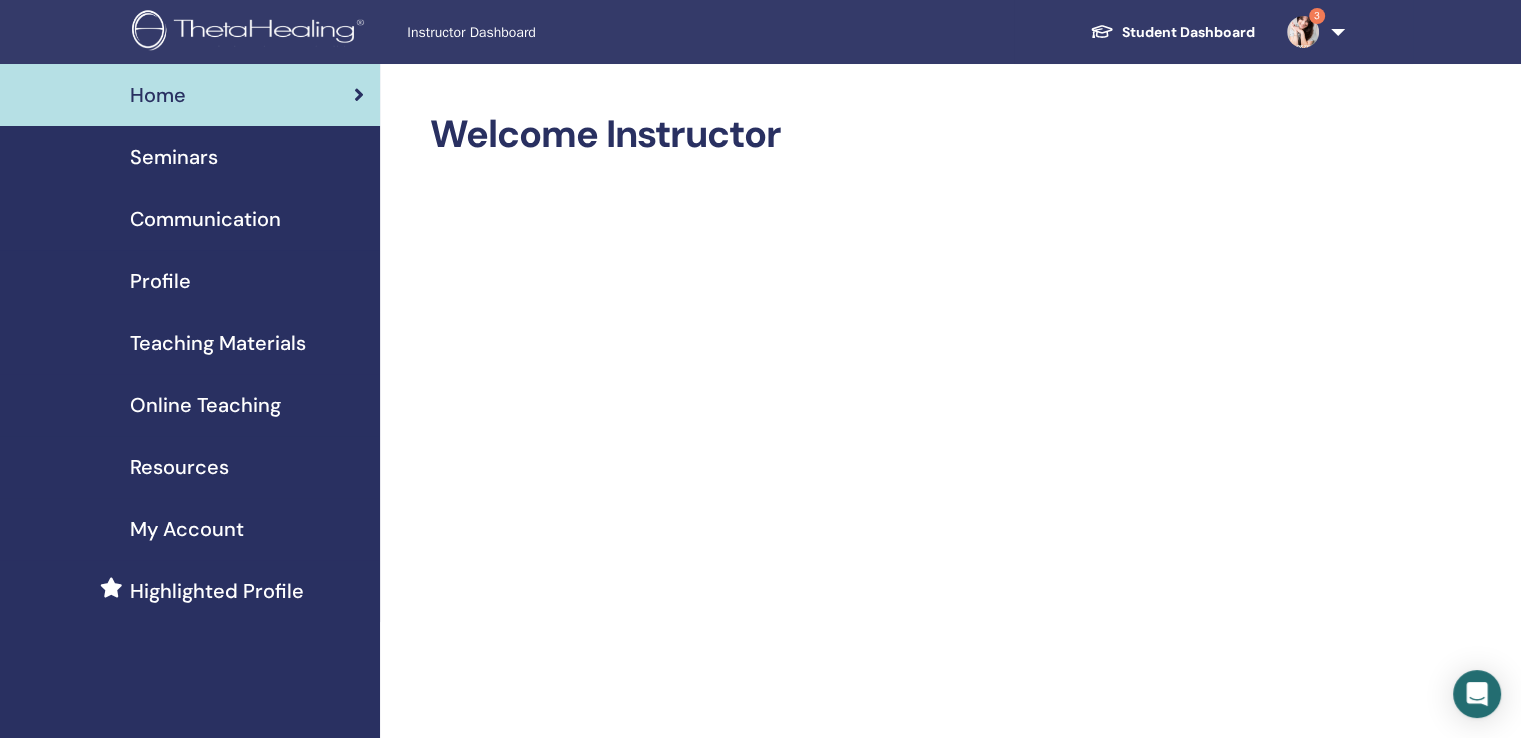 click on "Seminars" at bounding box center (174, 157) 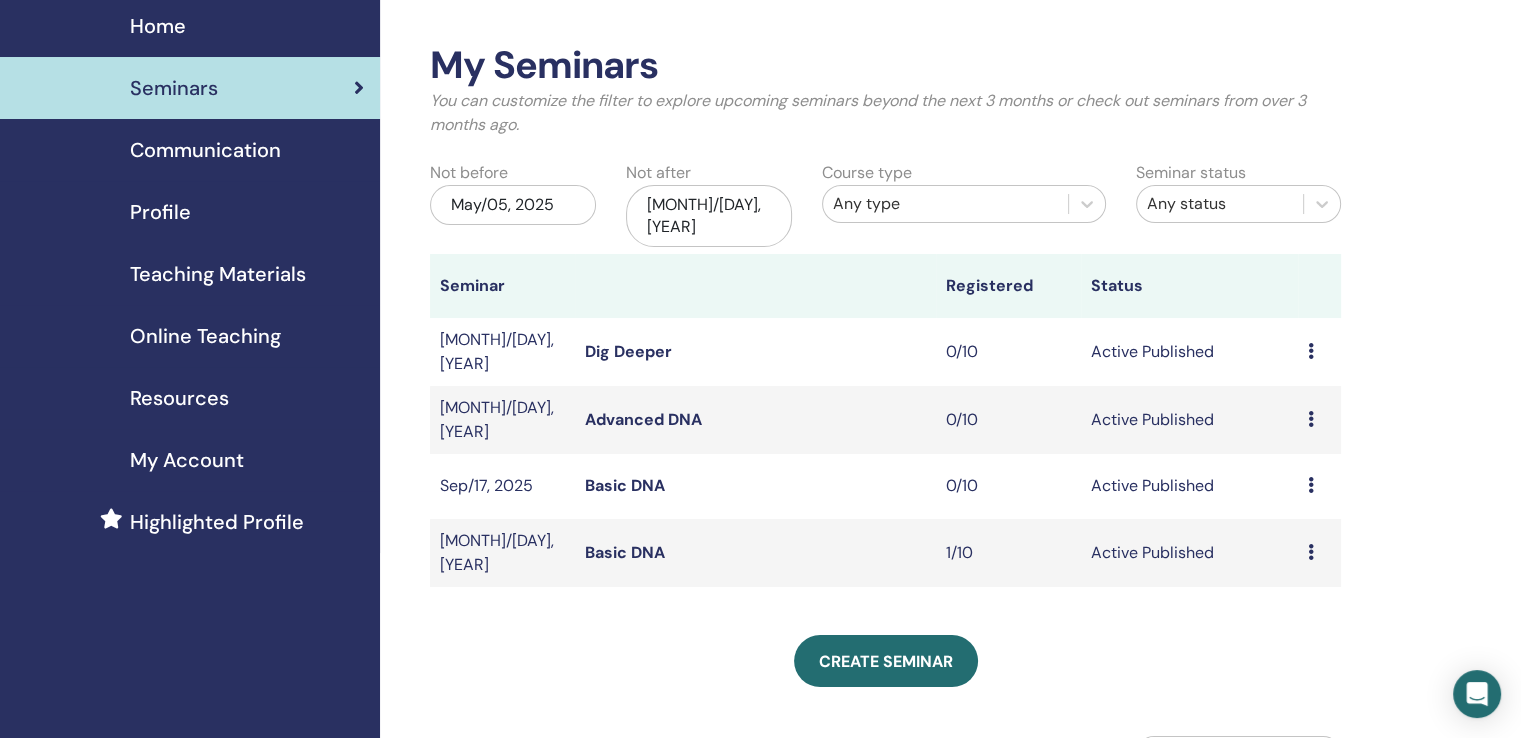 scroll, scrollTop: 100, scrollLeft: 0, axis: vertical 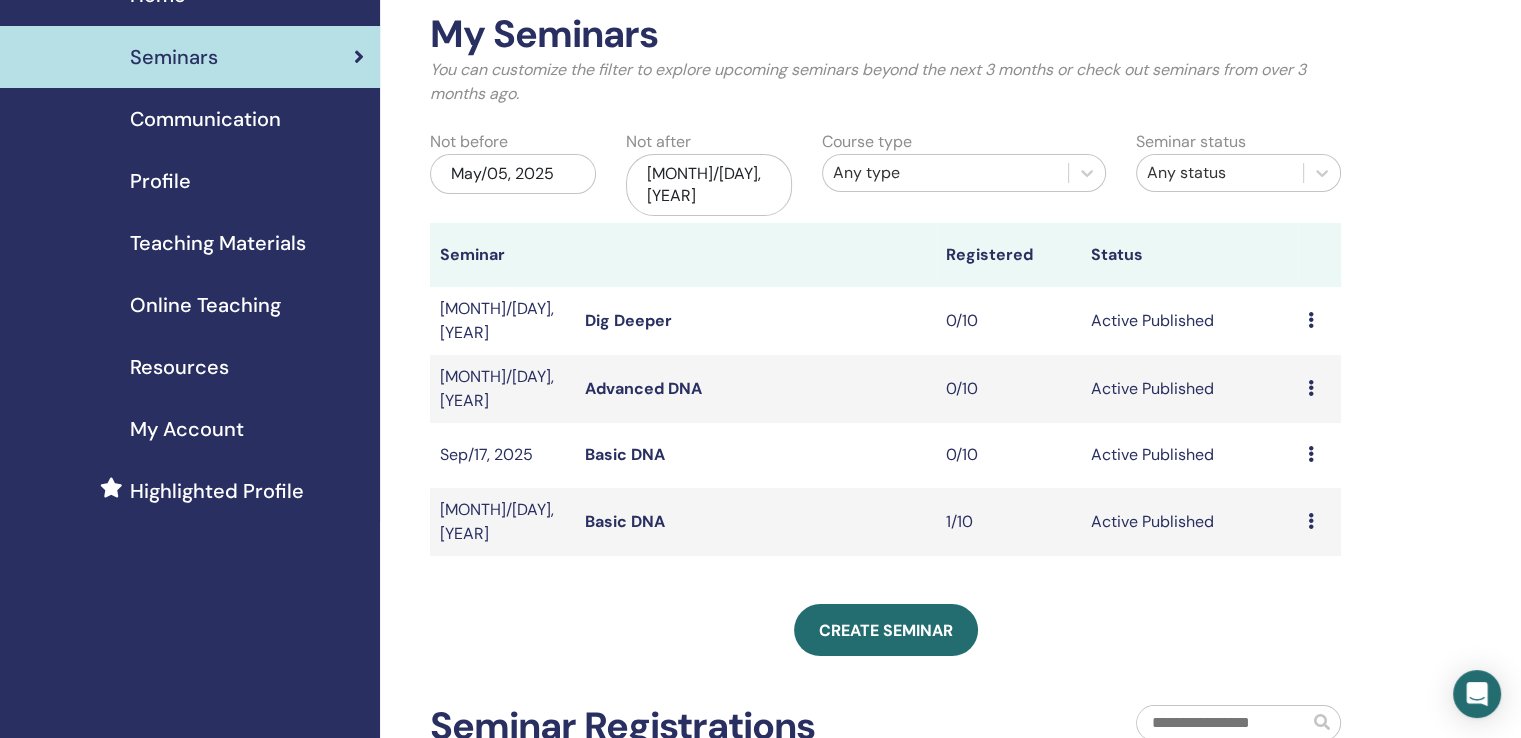 click at bounding box center (1311, 454) 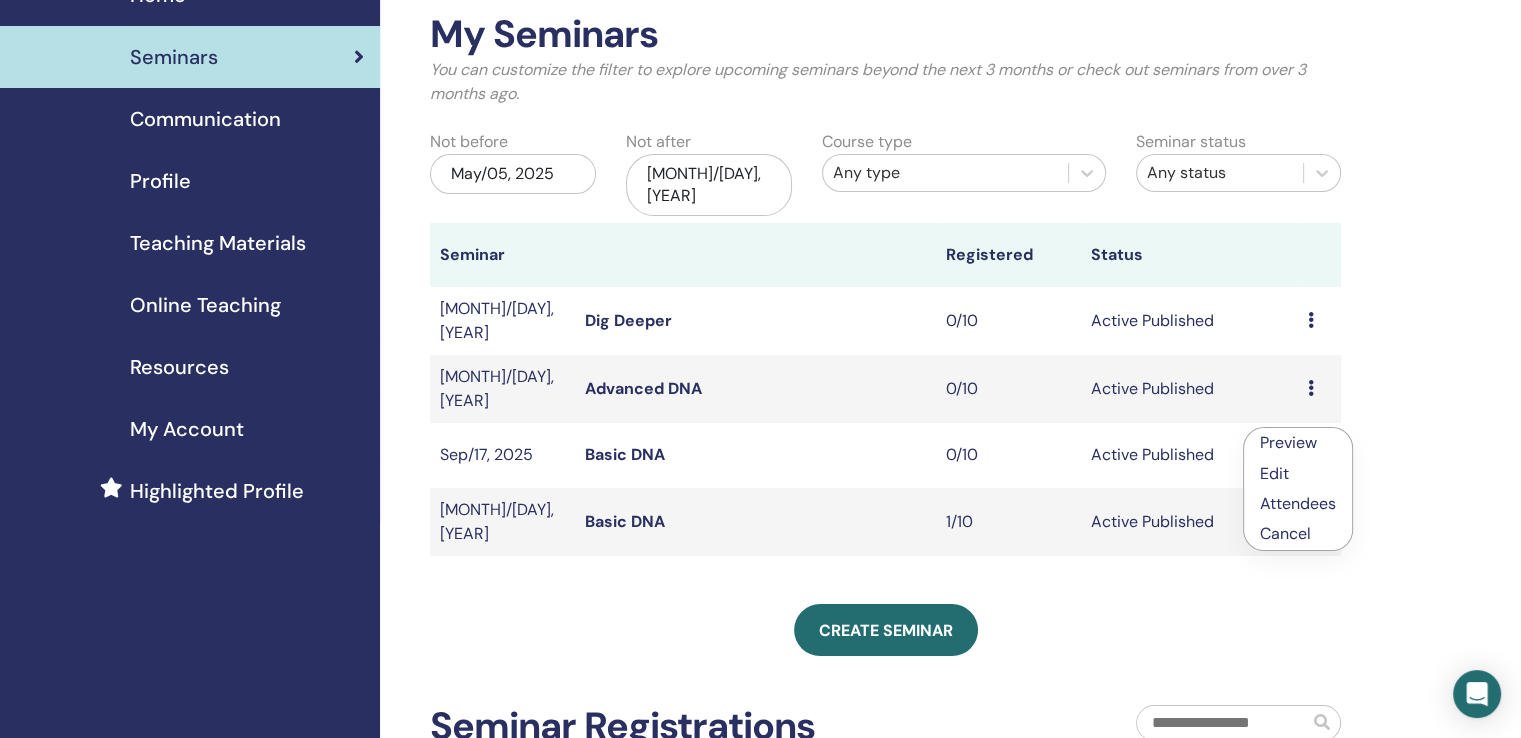 click on "Preview" at bounding box center [1288, 442] 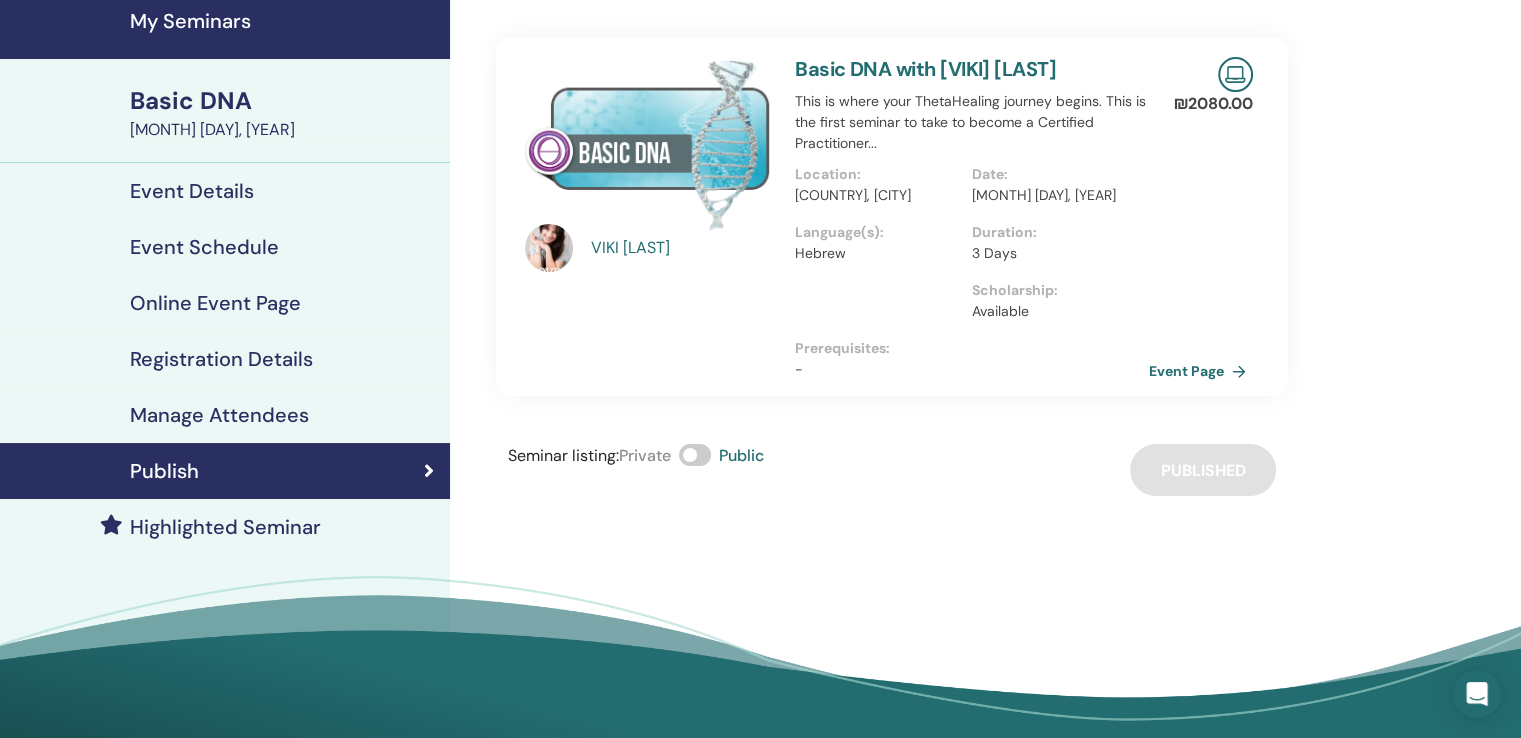 scroll, scrollTop: 0, scrollLeft: 0, axis: both 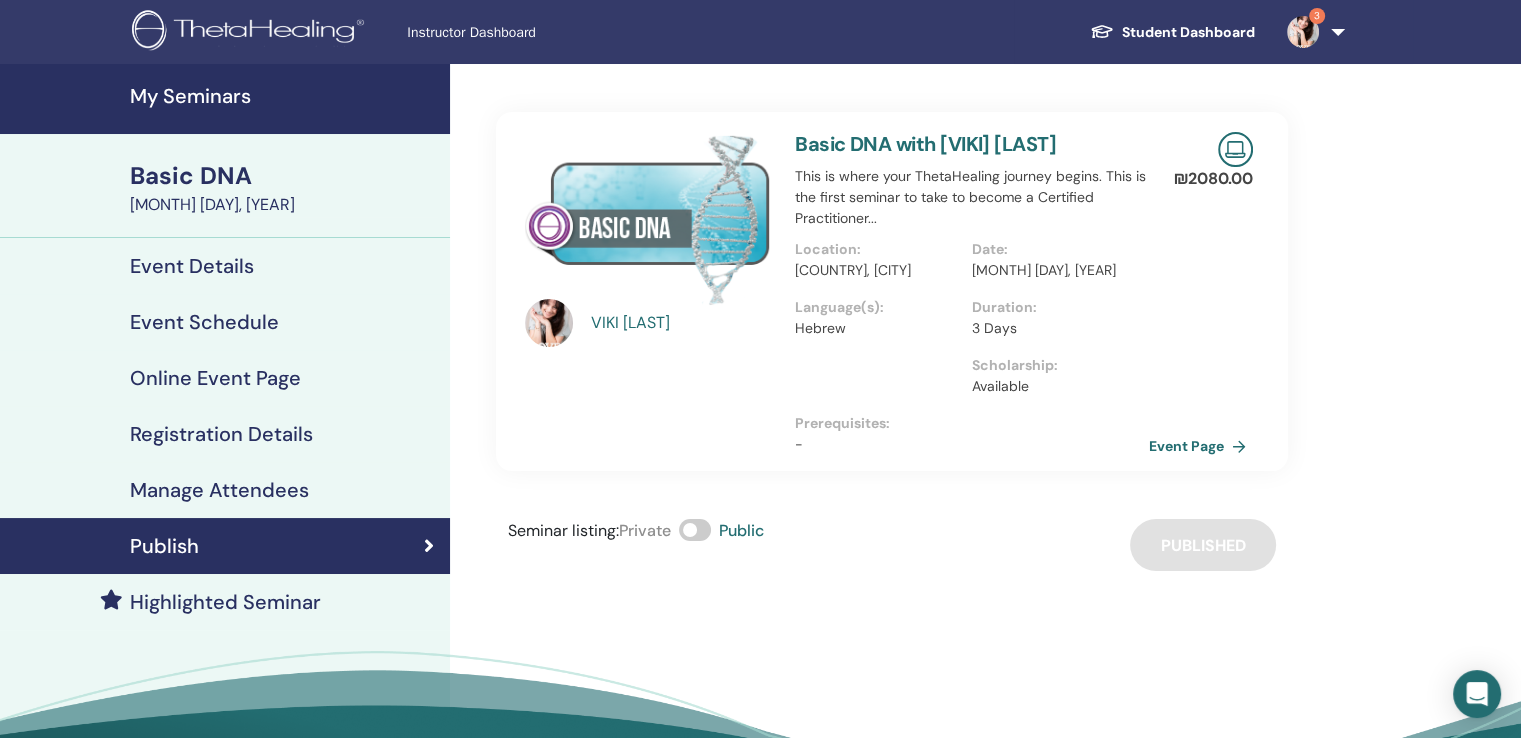 click at bounding box center (251, 32) 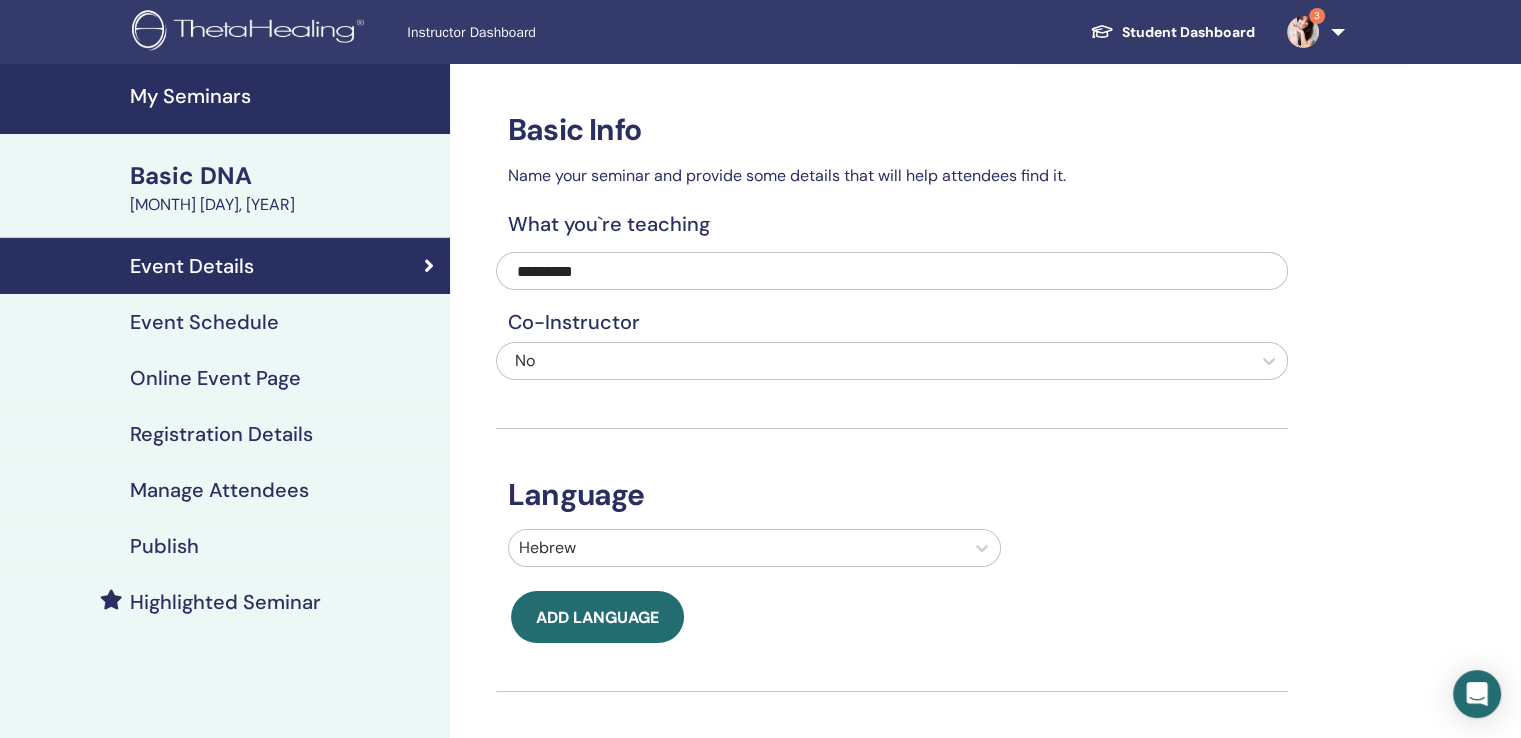 click on "Event Schedule" at bounding box center [204, 322] 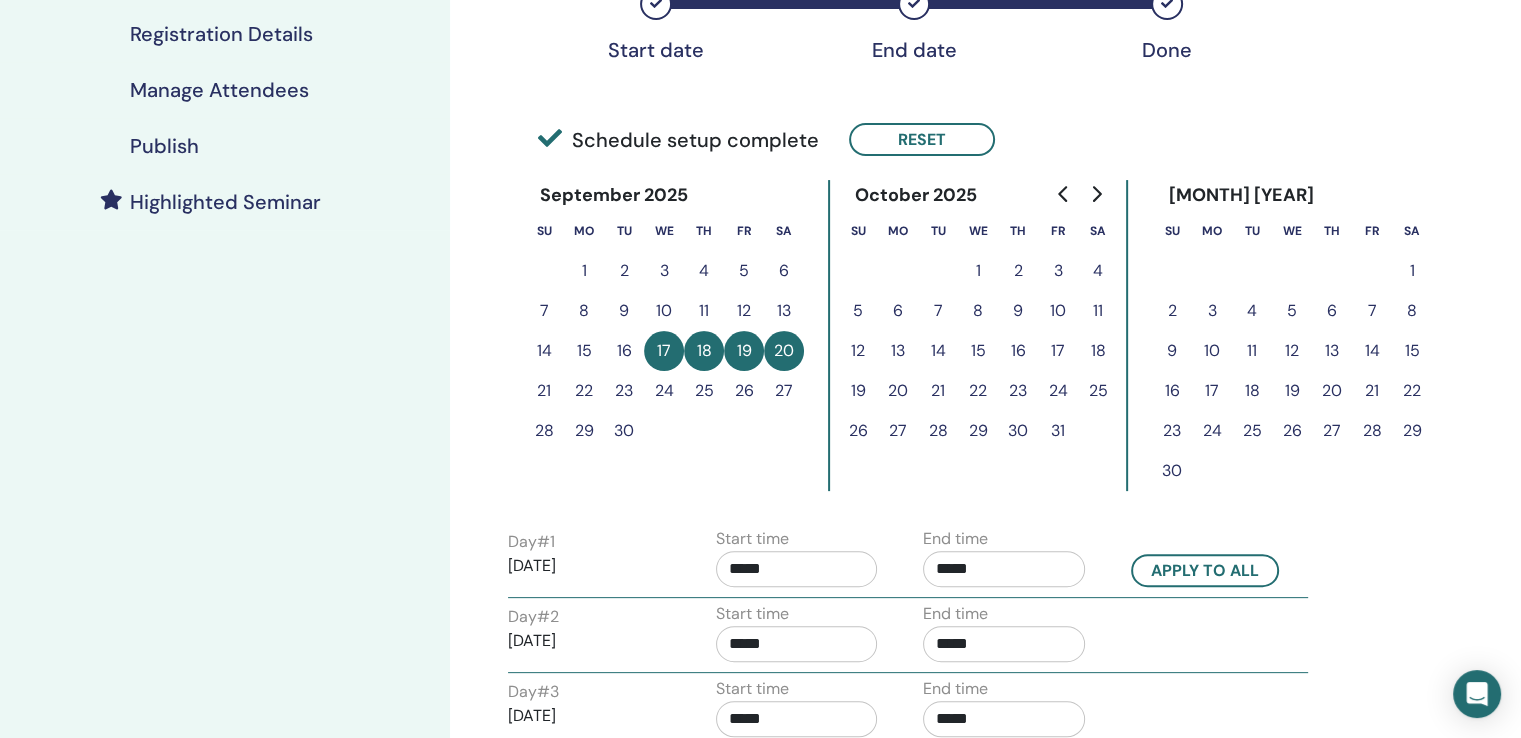 scroll, scrollTop: 500, scrollLeft: 0, axis: vertical 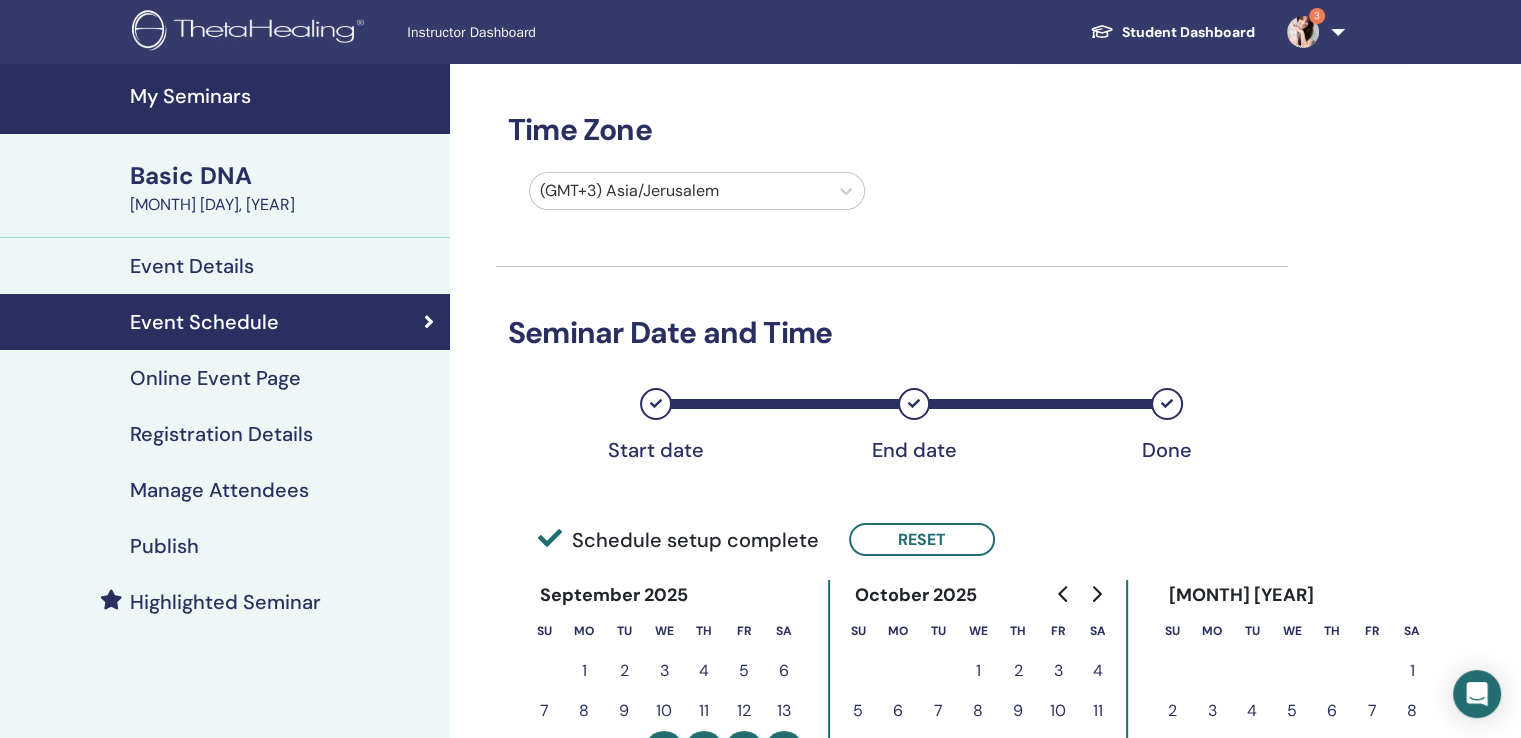 click on "My Seminars" at bounding box center [284, 96] 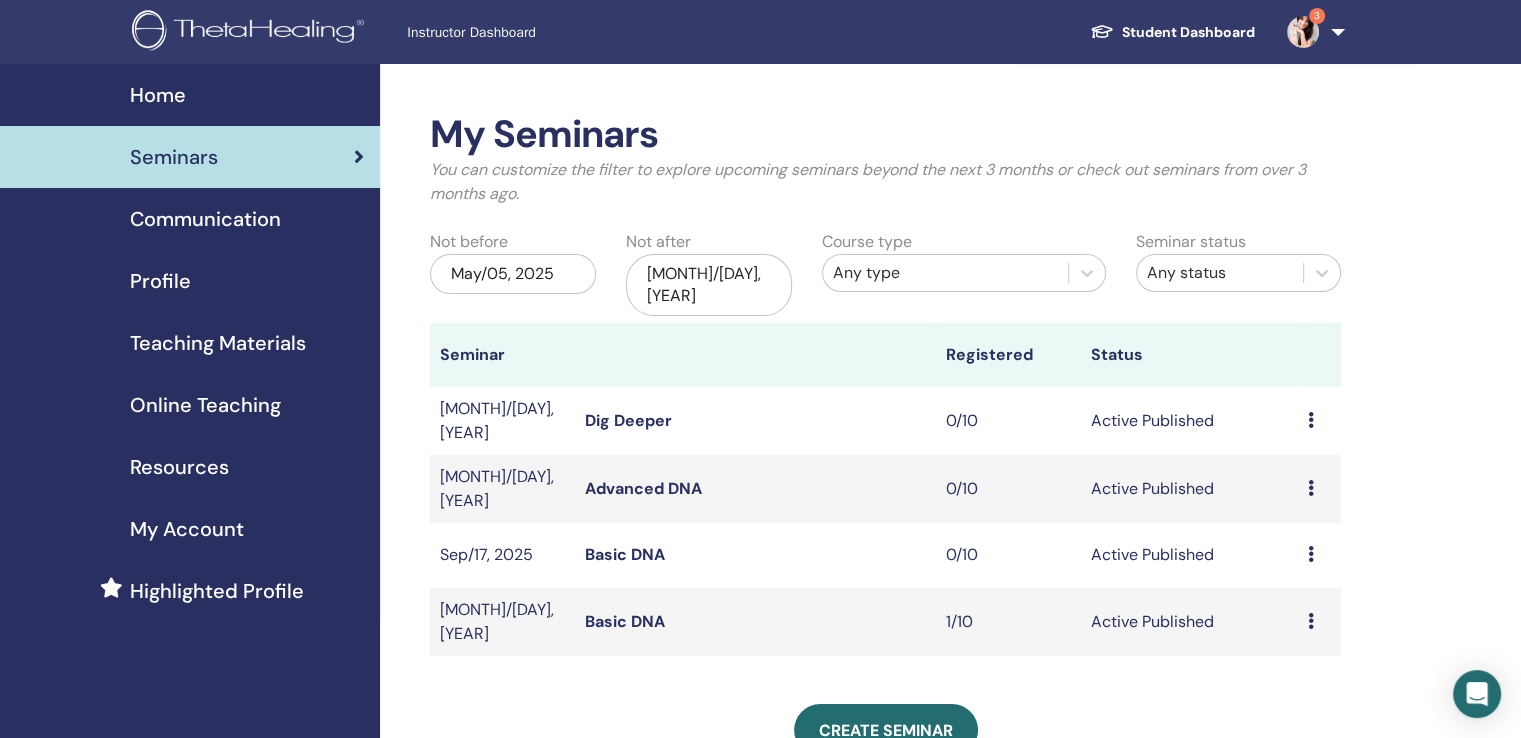 scroll, scrollTop: 200, scrollLeft: 0, axis: vertical 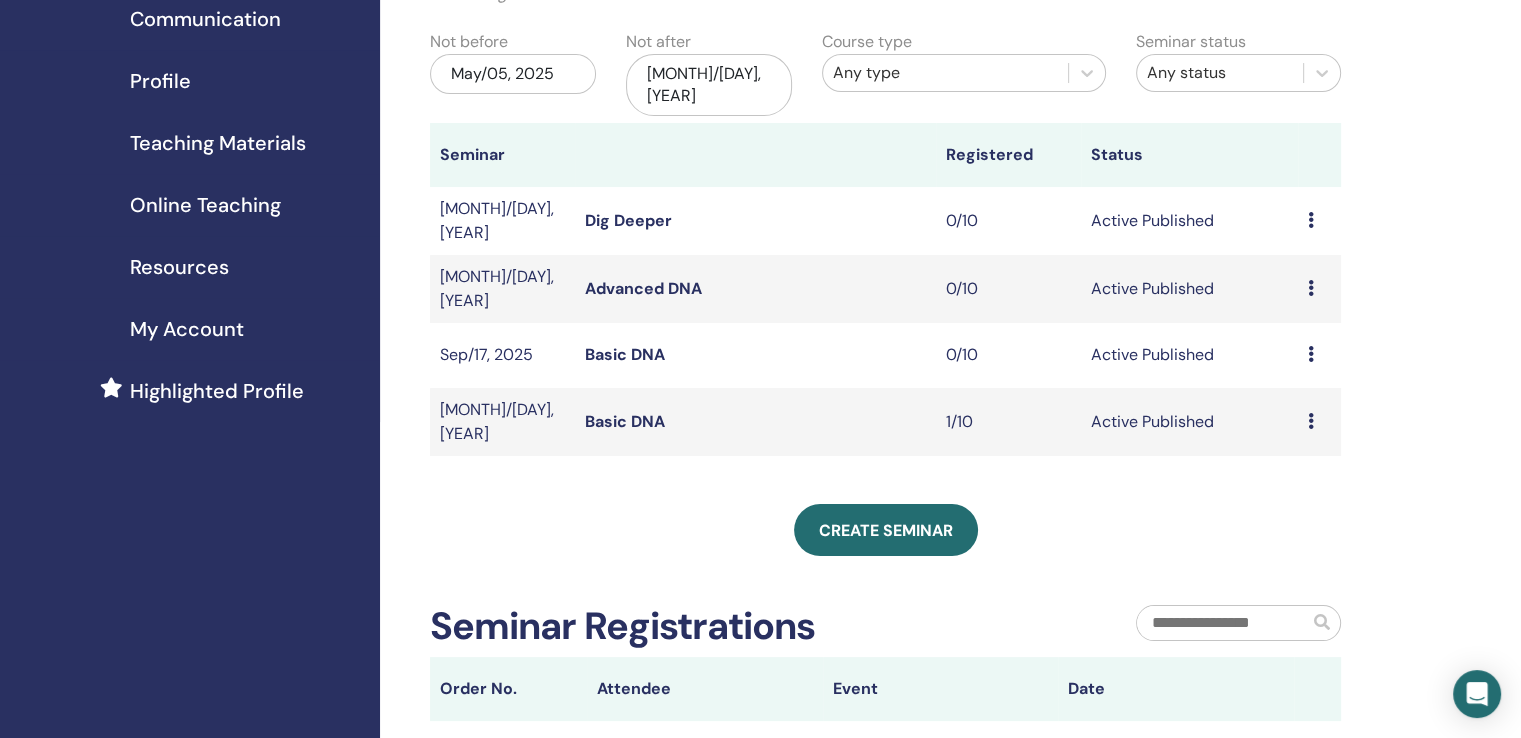 click at bounding box center [1311, 354] 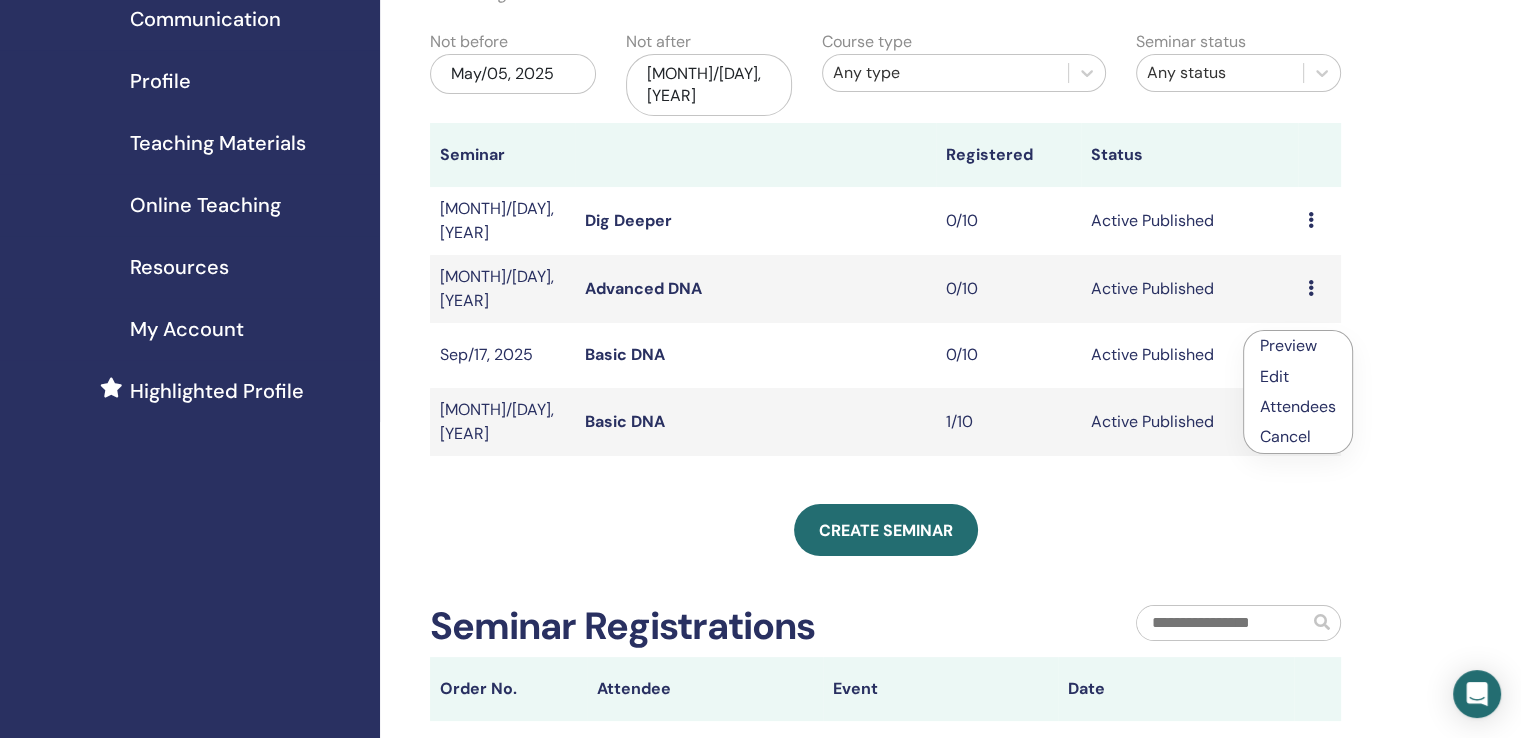 click on "Cancel" at bounding box center (1298, 437) 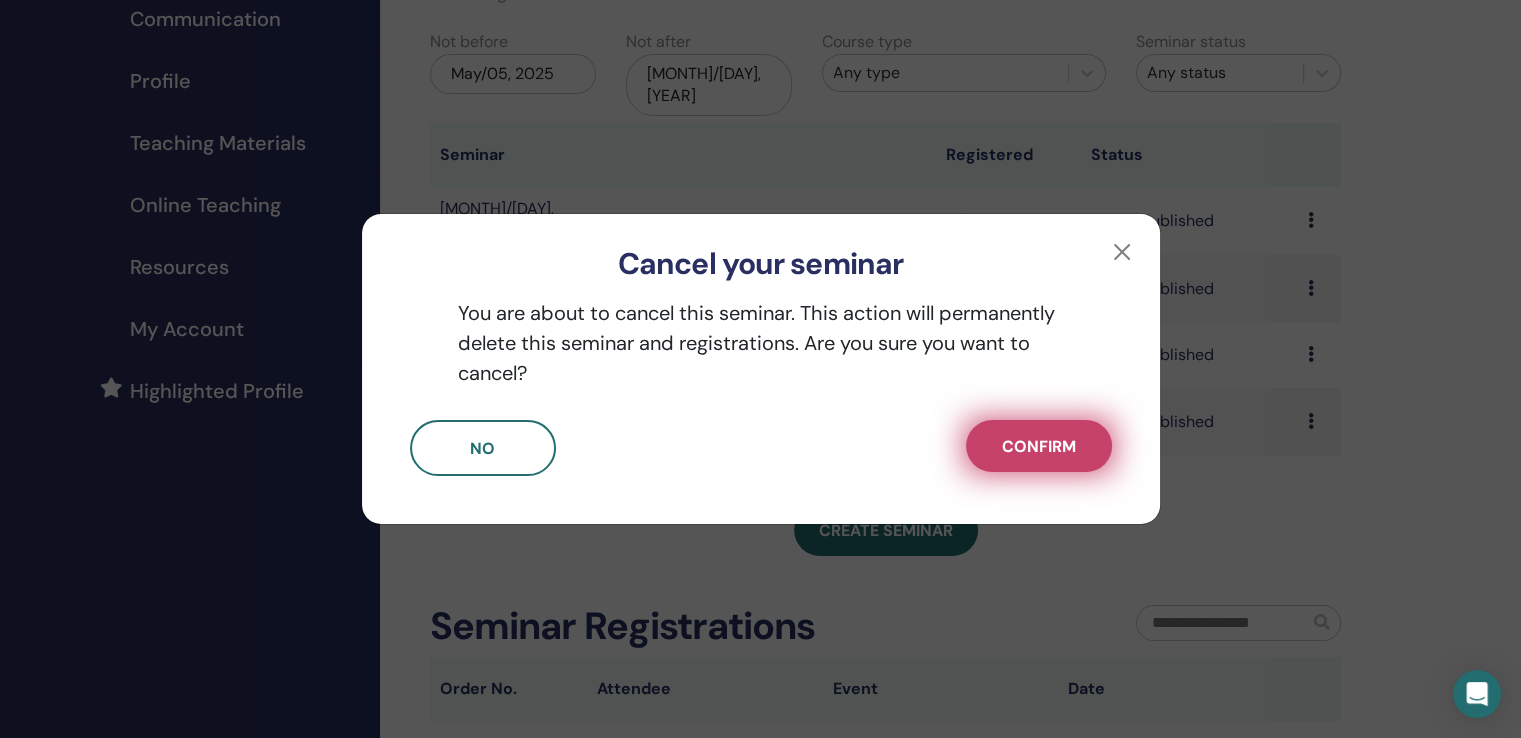 click on "Confirm" at bounding box center (1039, 446) 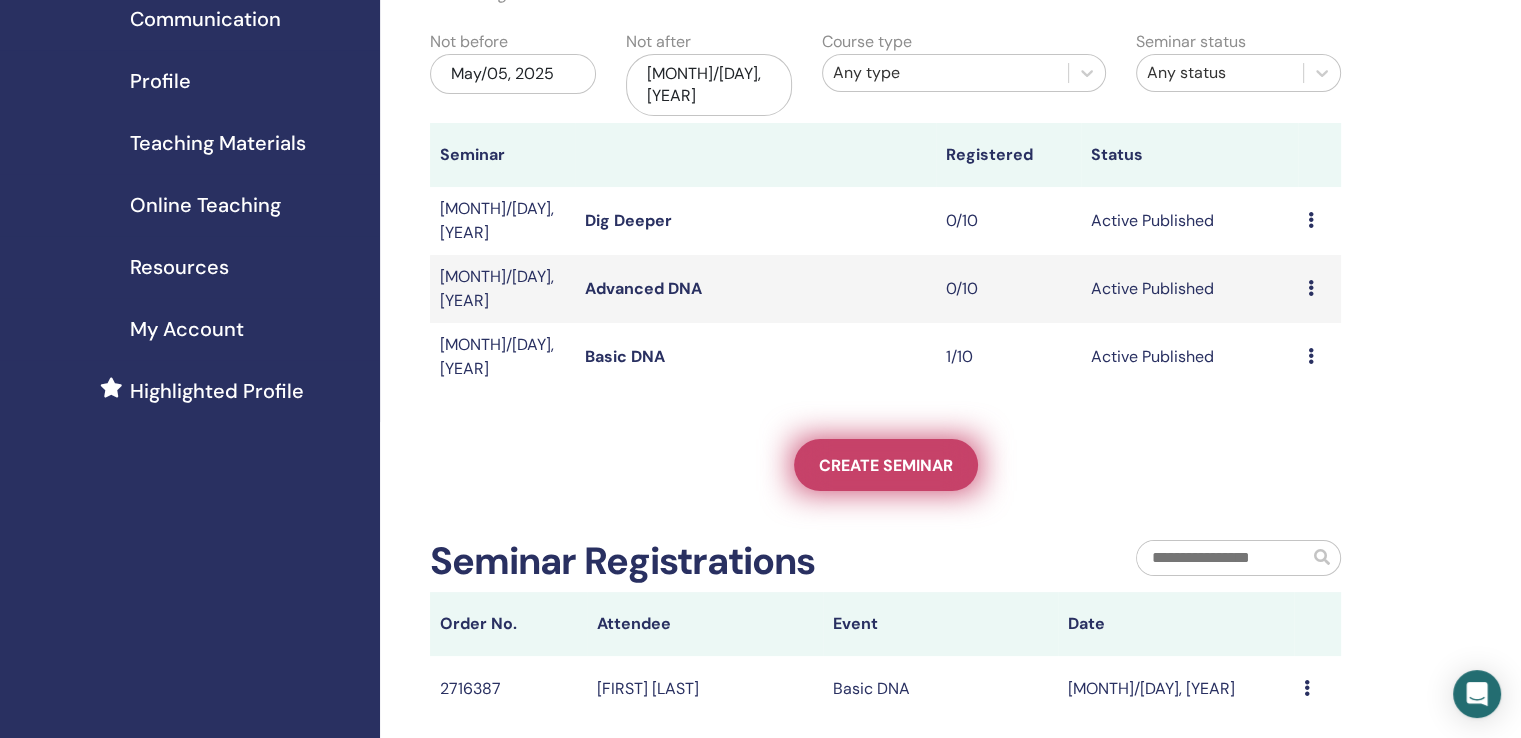 click on "Create seminar" at bounding box center [886, 465] 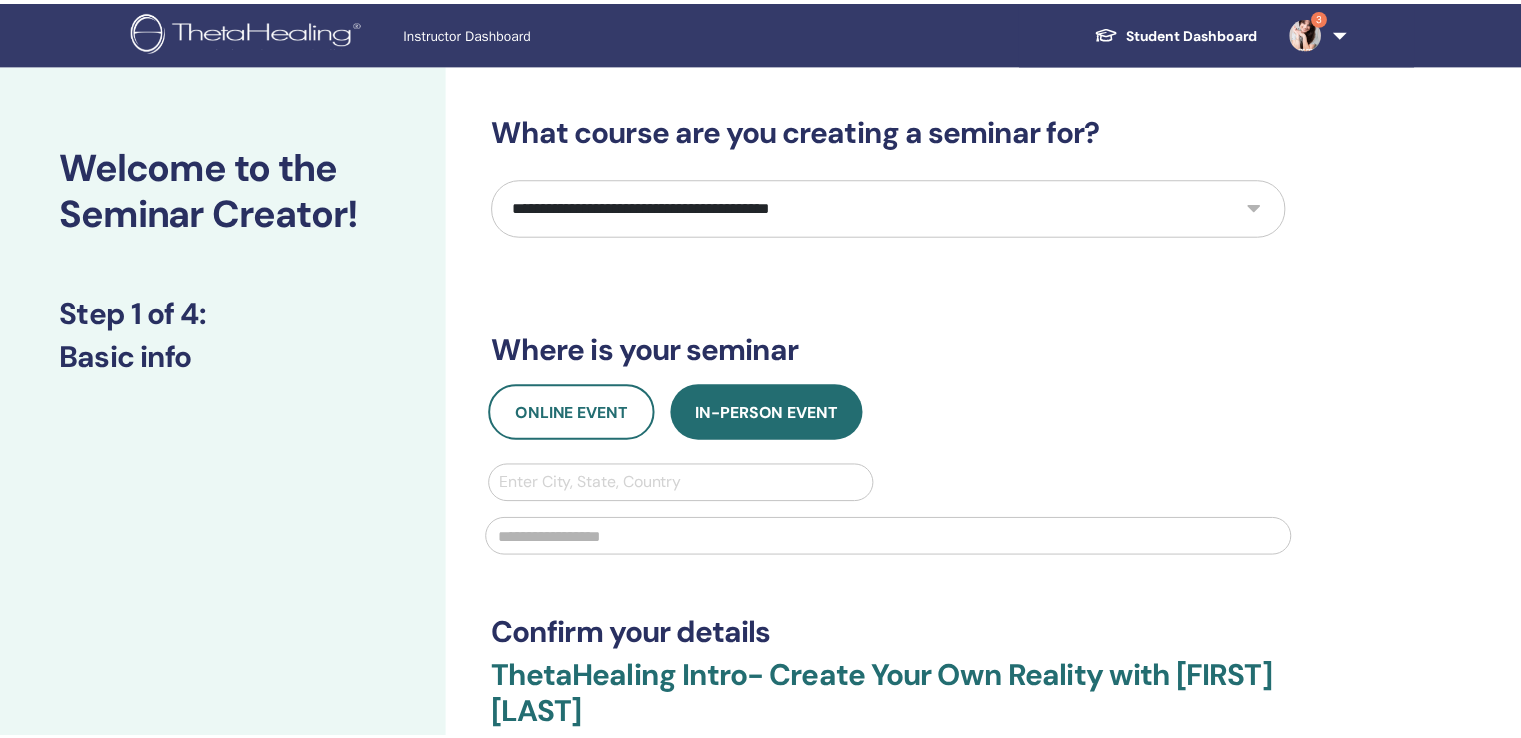 scroll, scrollTop: 0, scrollLeft: 0, axis: both 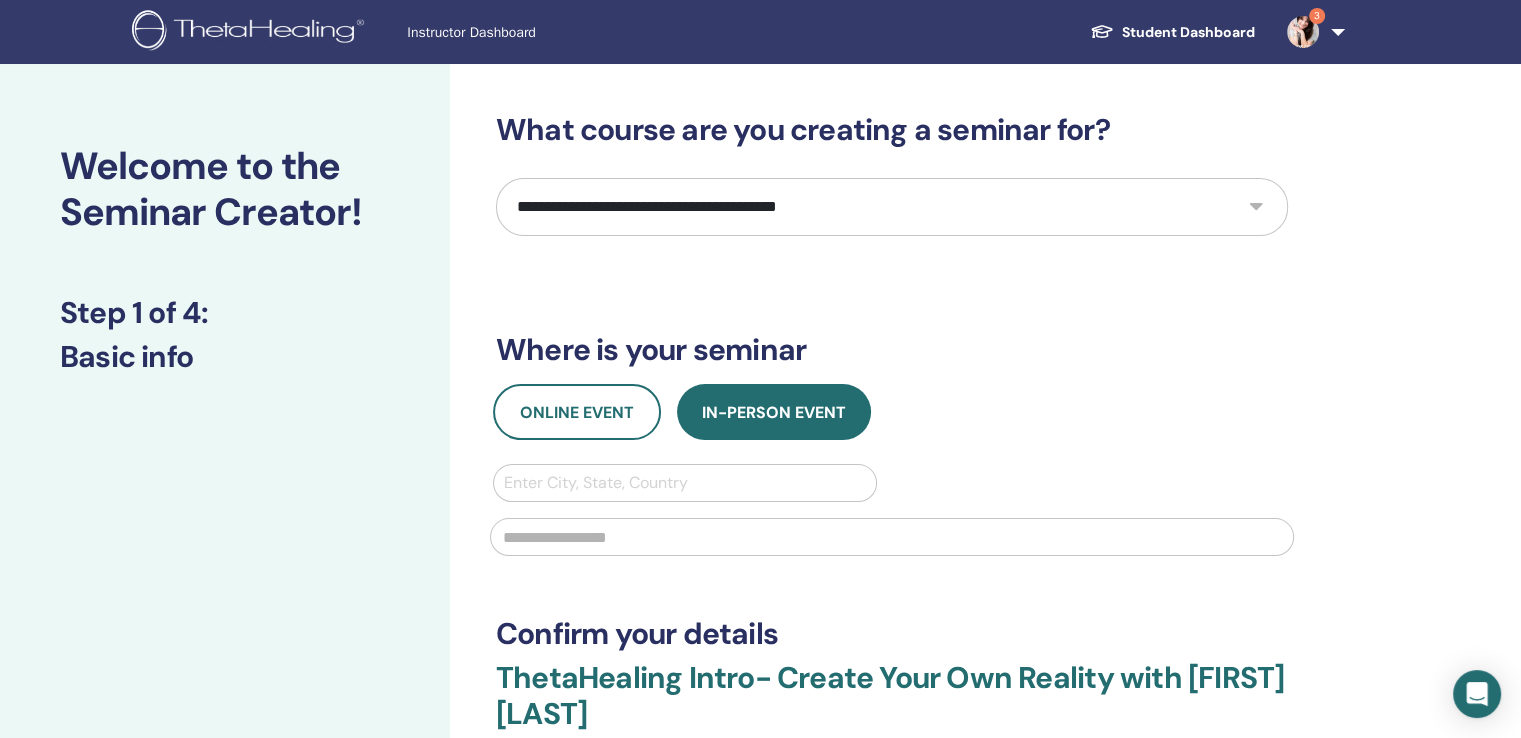 click on "**********" at bounding box center (892, 207) 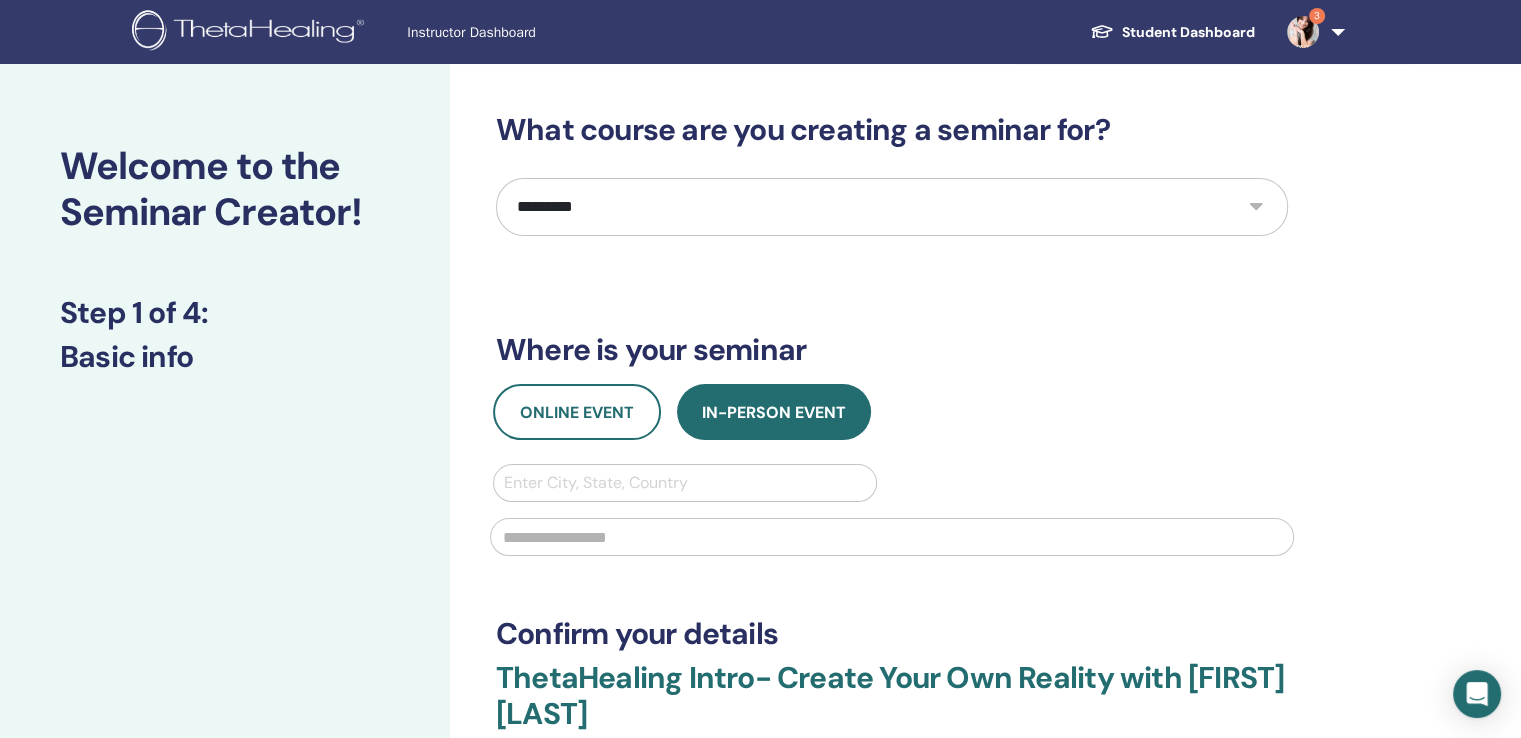 click on "**********" at bounding box center [892, 207] 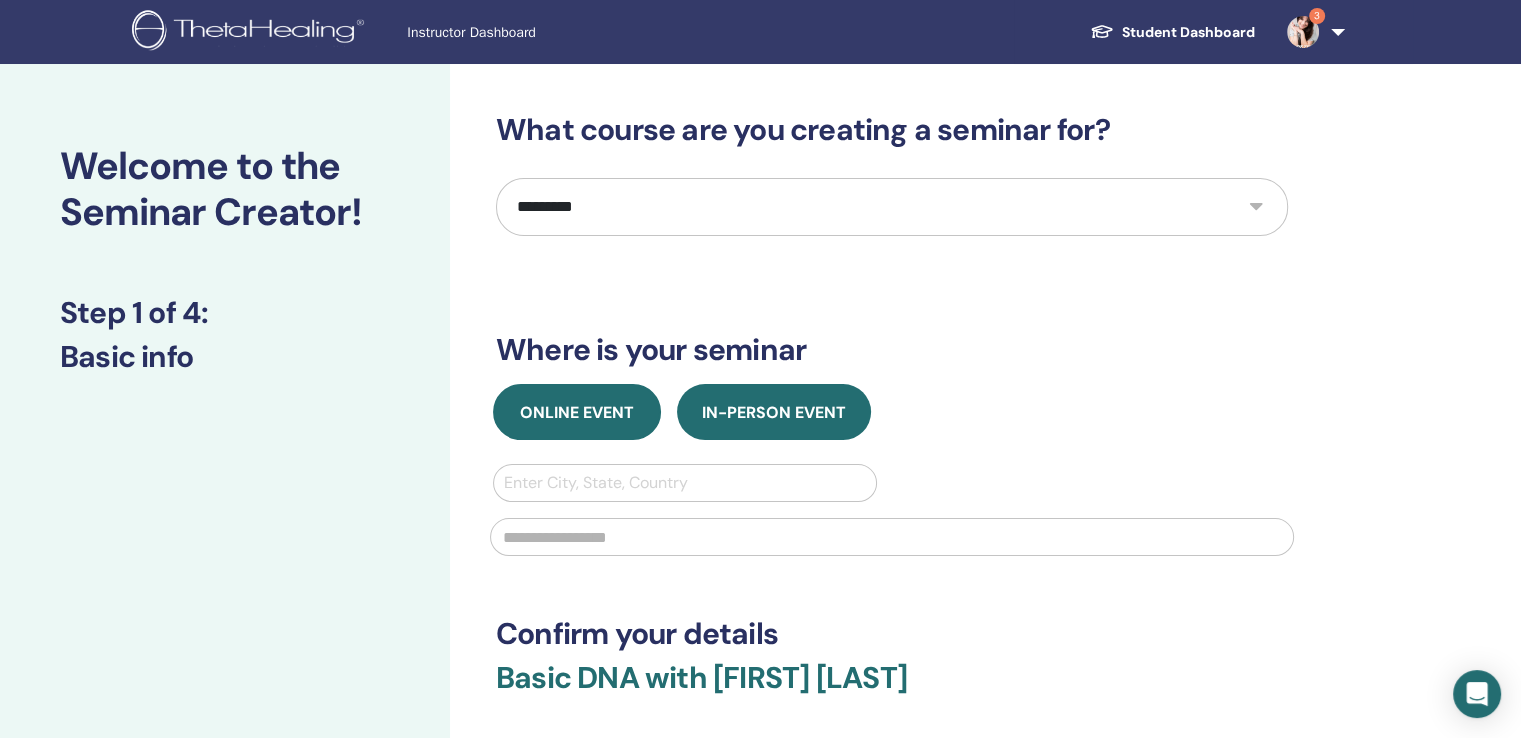 click on "Online Event" at bounding box center [577, 412] 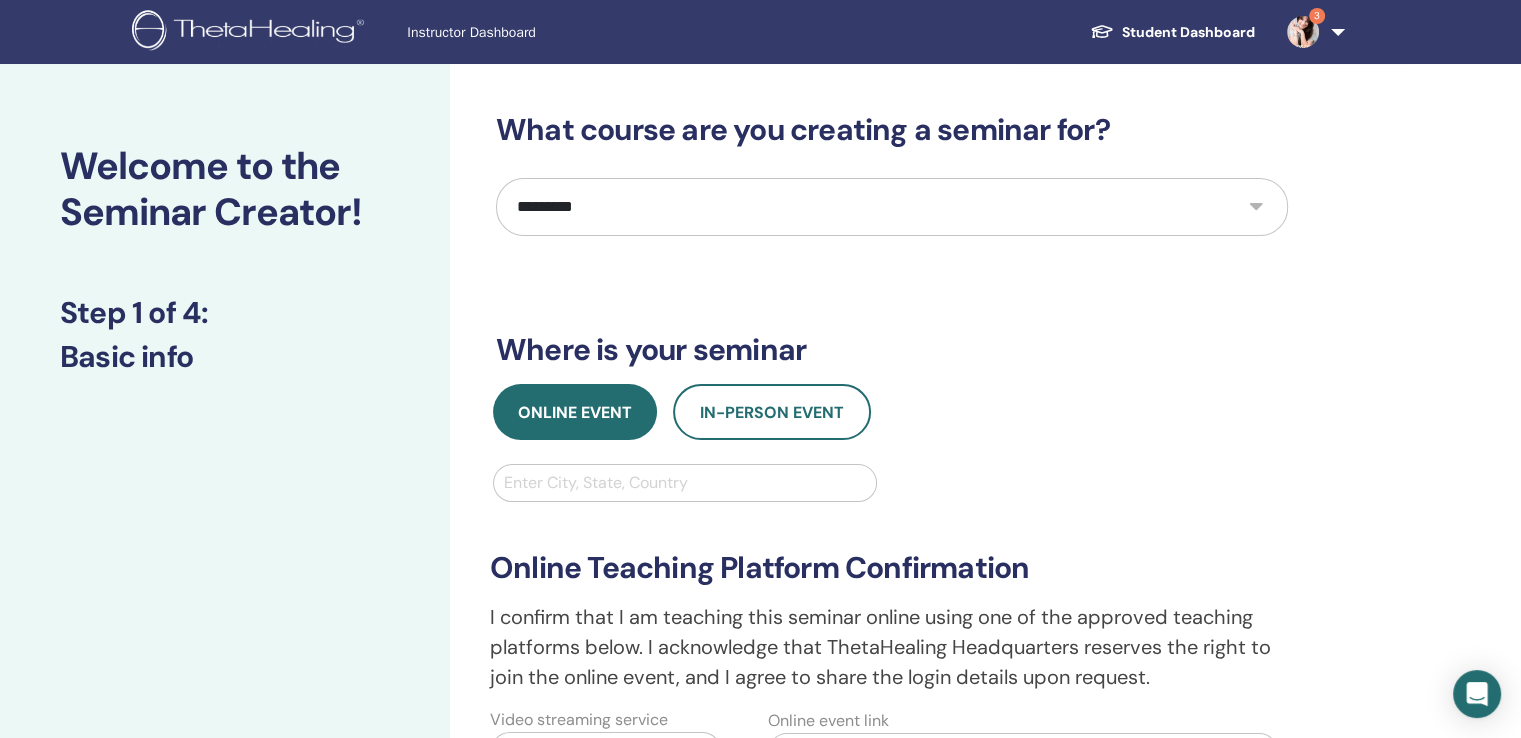 click at bounding box center (685, 483) 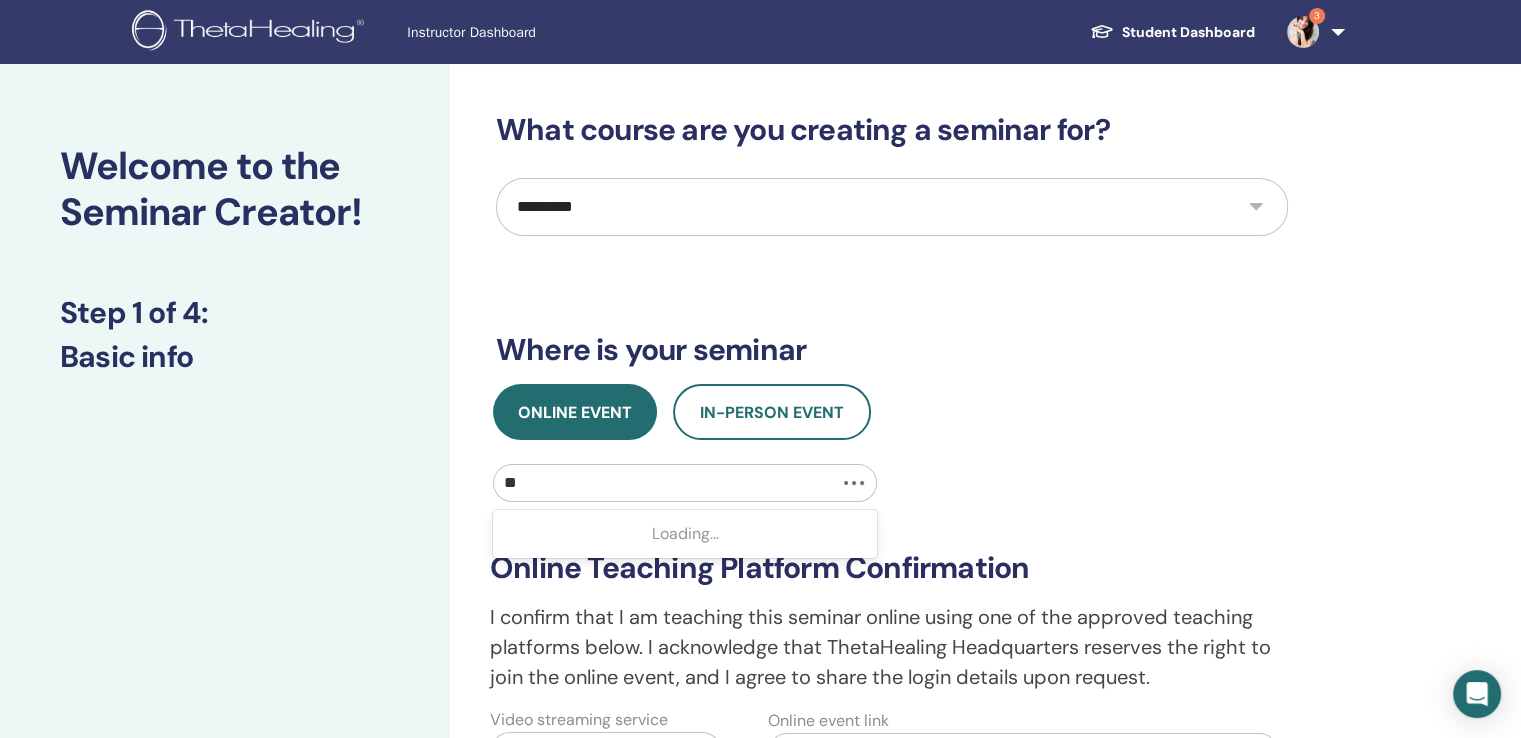 type on "*" 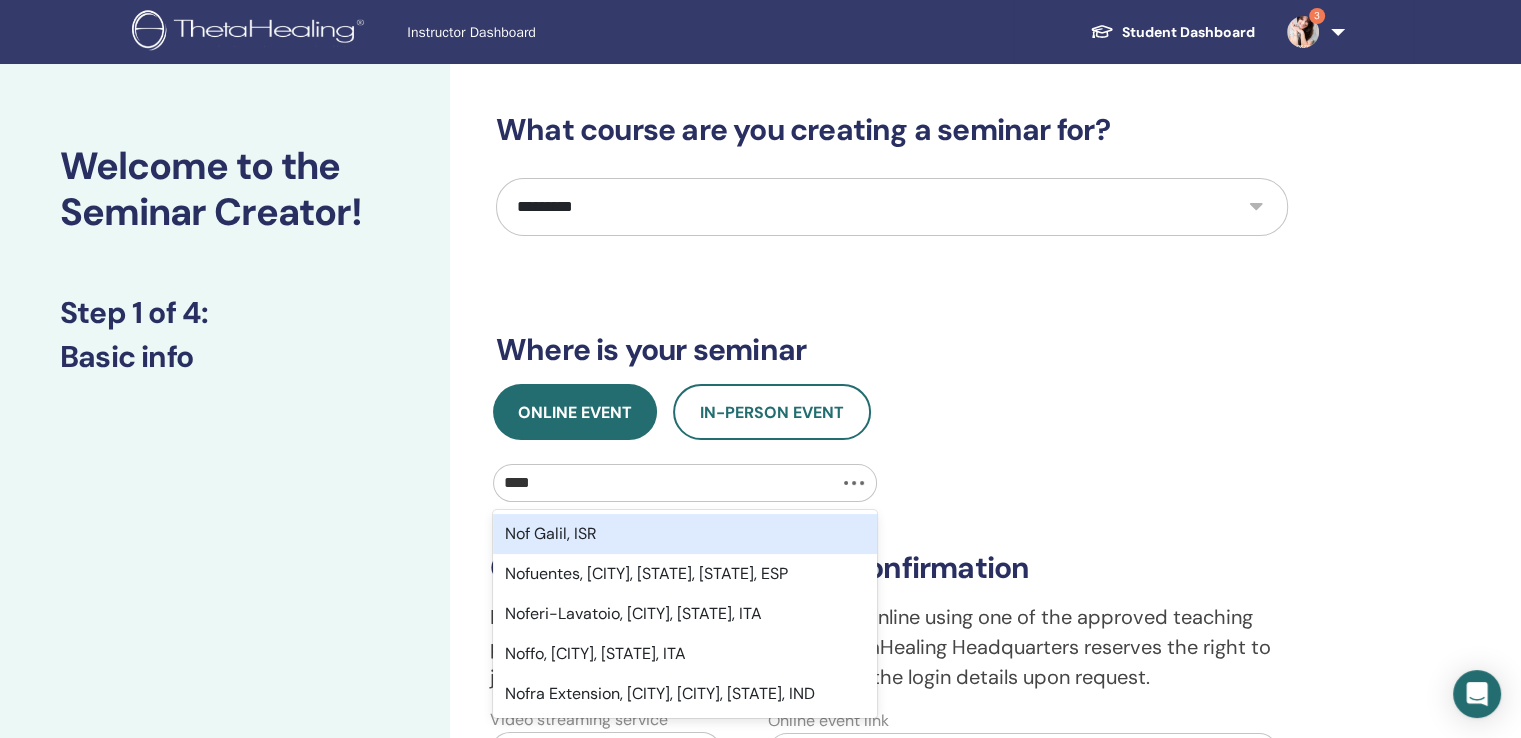type on "*****" 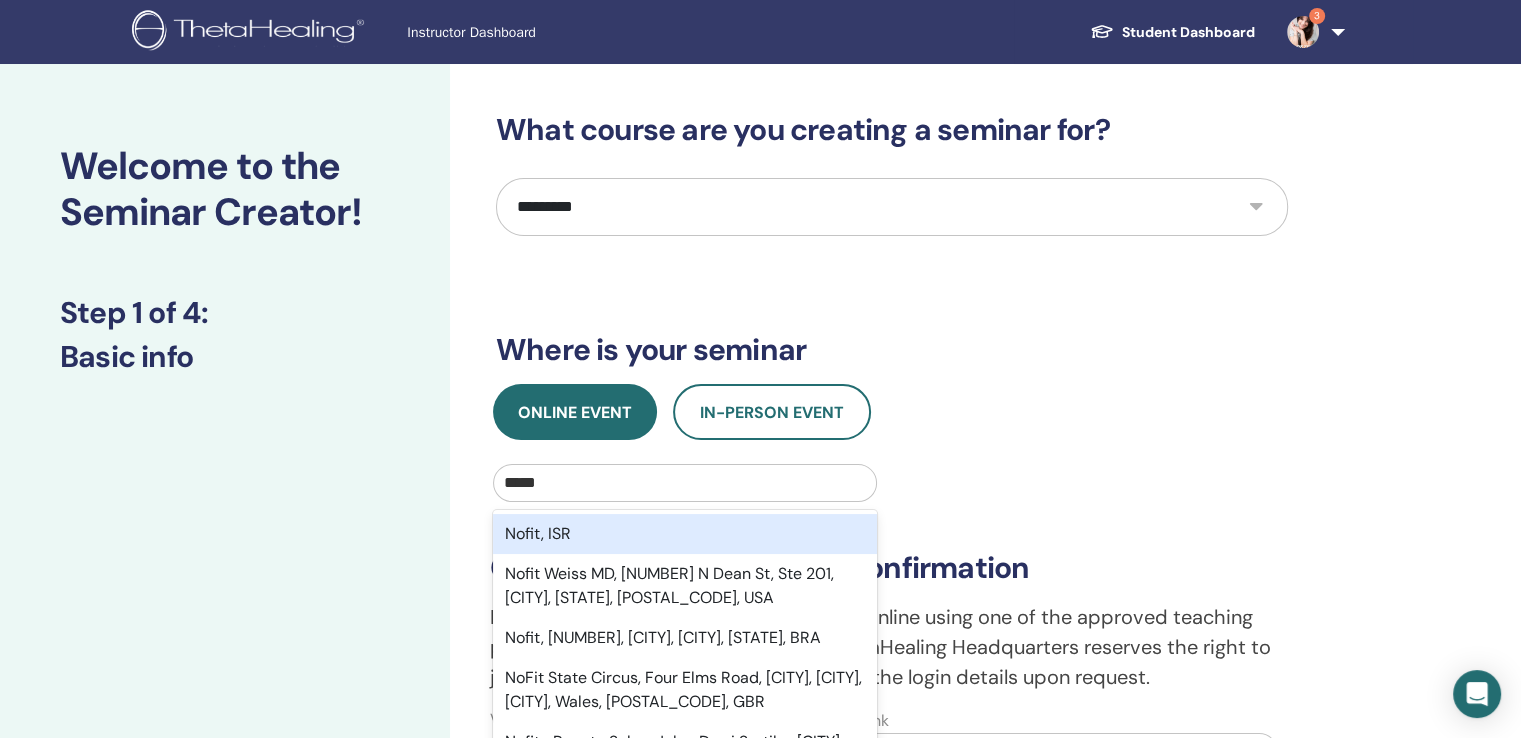 click on "Nofit, ISR" at bounding box center (685, 534) 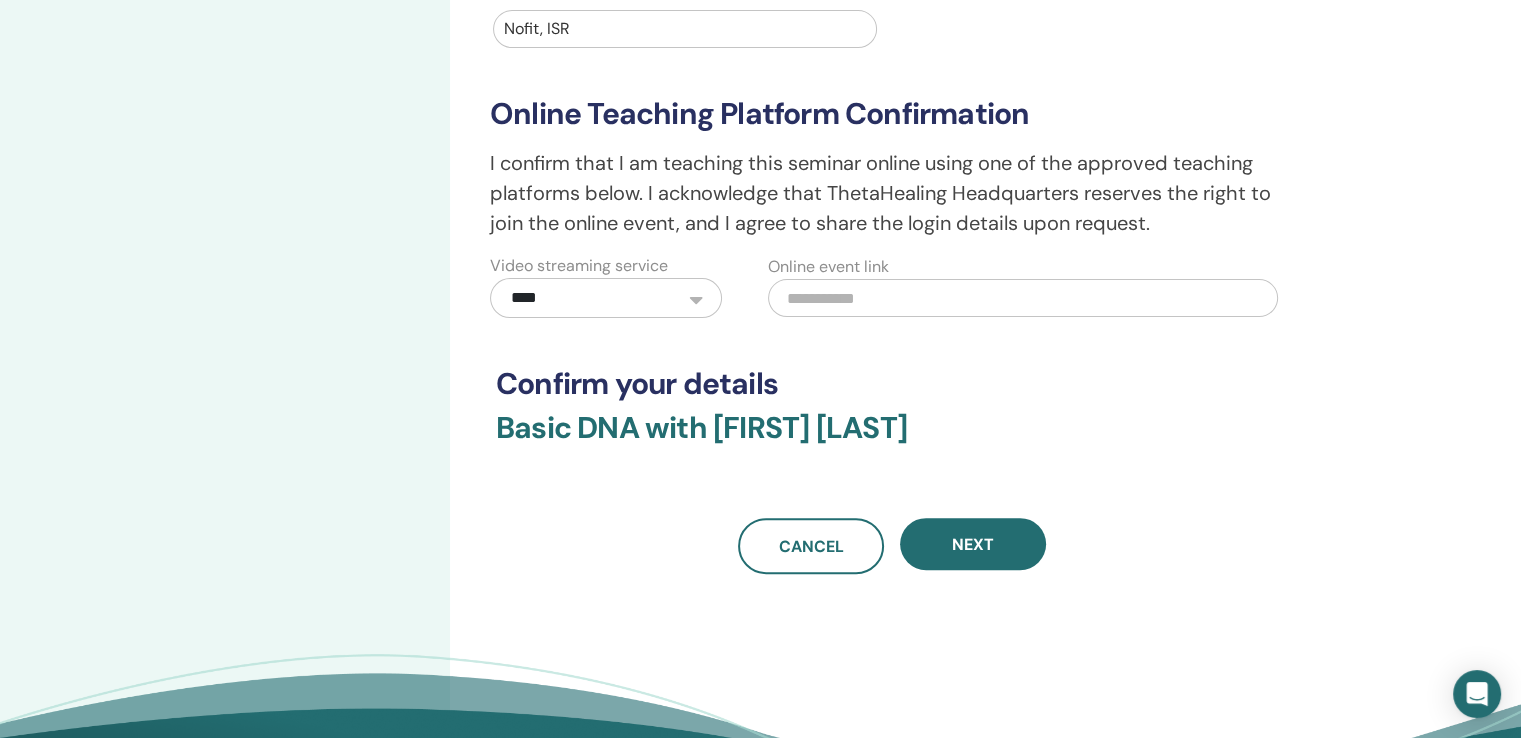 scroll, scrollTop: 500, scrollLeft: 0, axis: vertical 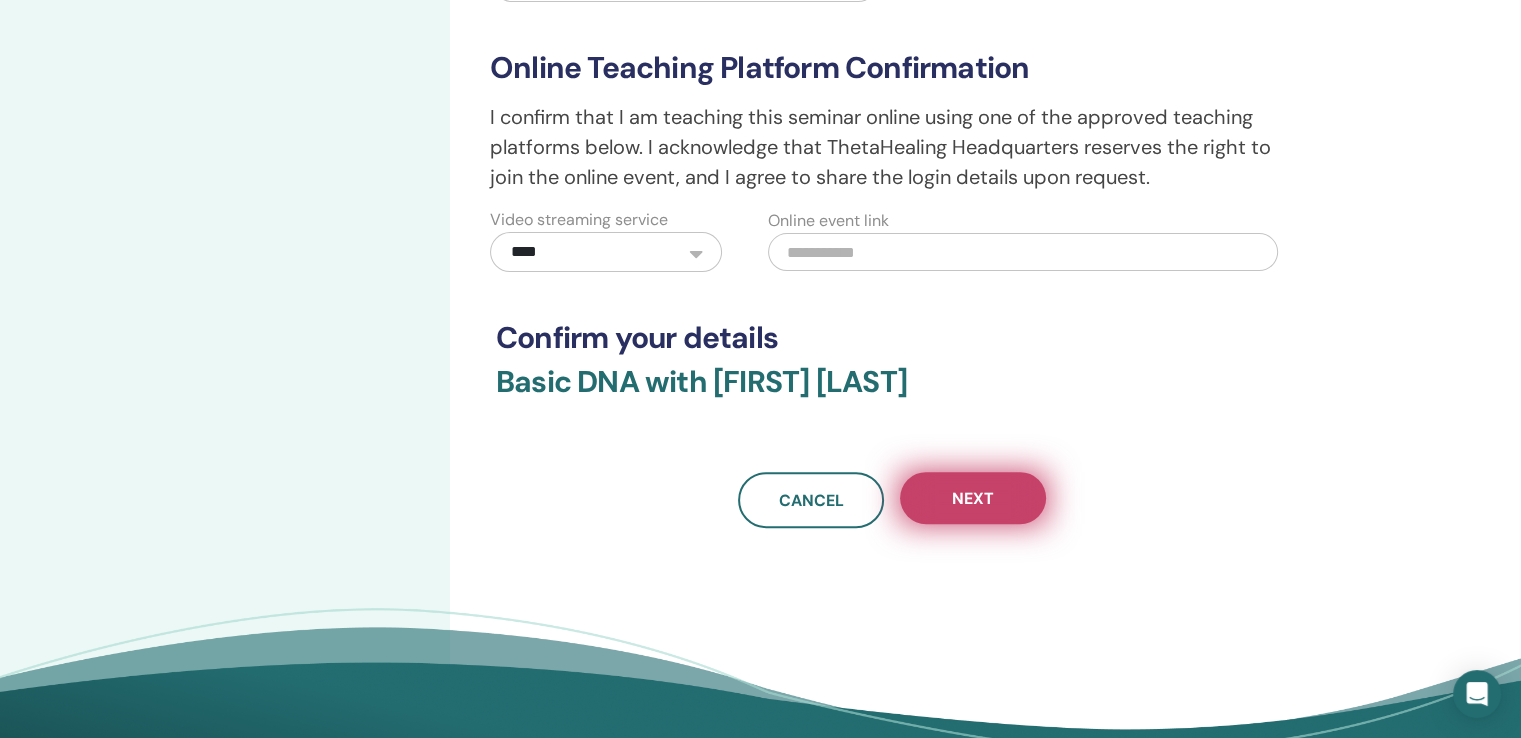 click on "Next" at bounding box center (973, 498) 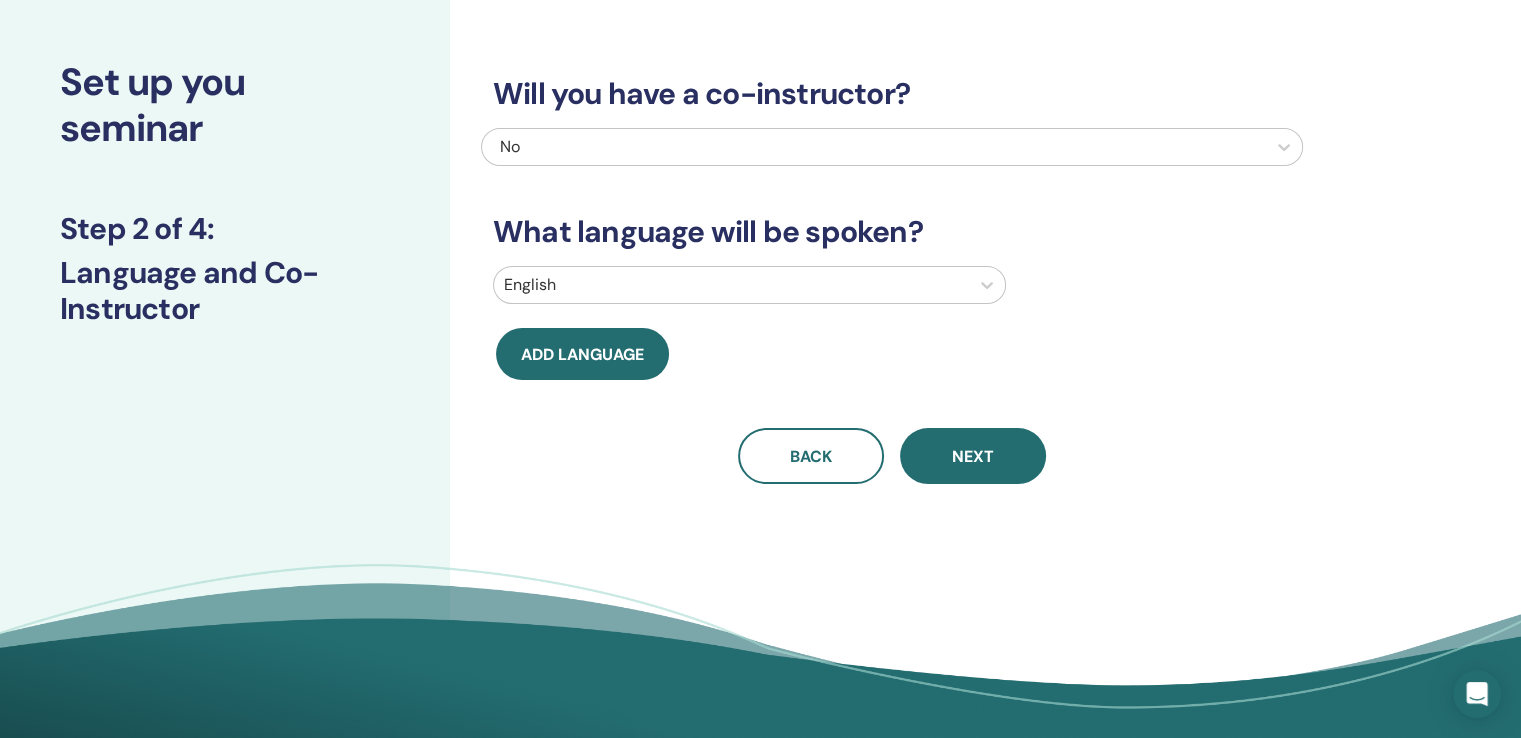 scroll, scrollTop: 0, scrollLeft: 0, axis: both 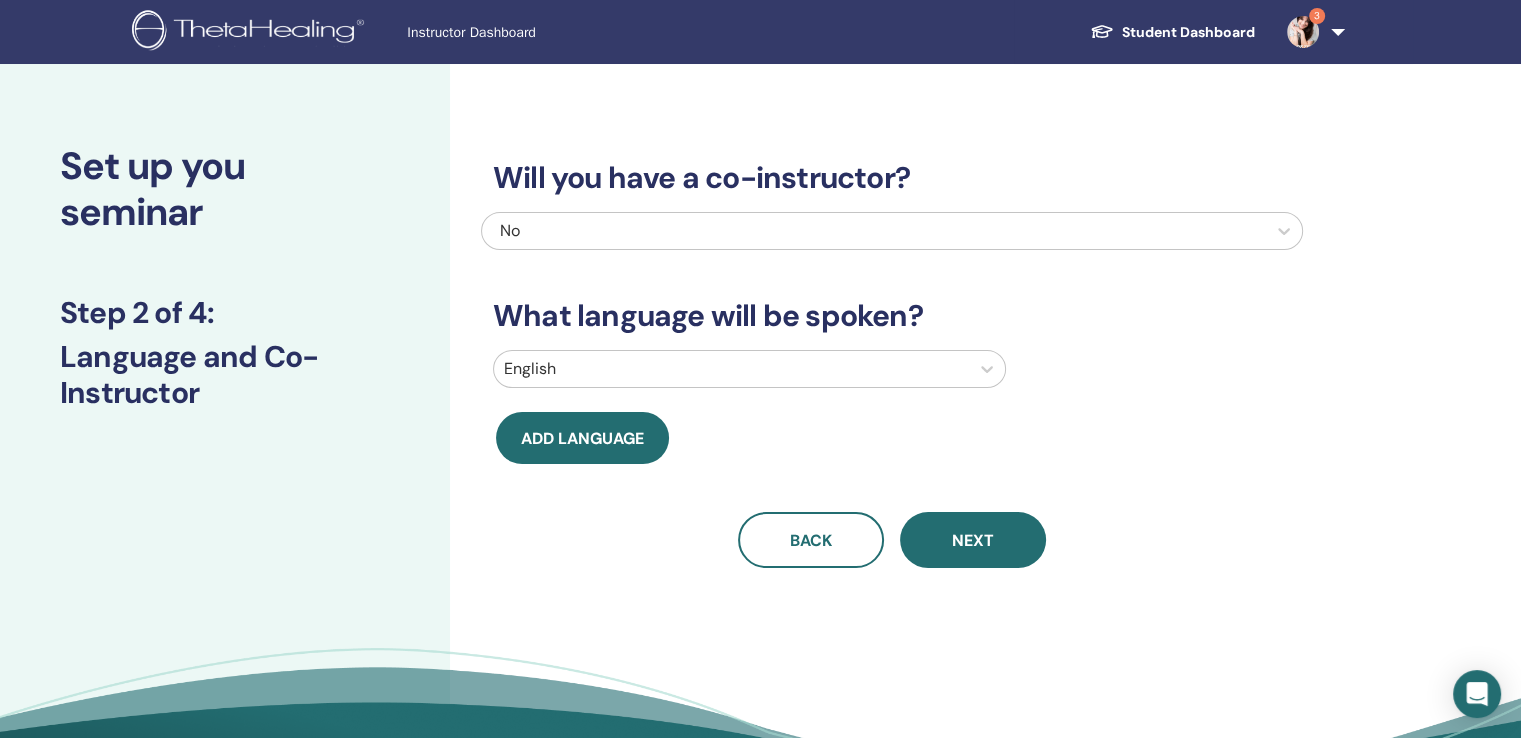 click at bounding box center [731, 369] 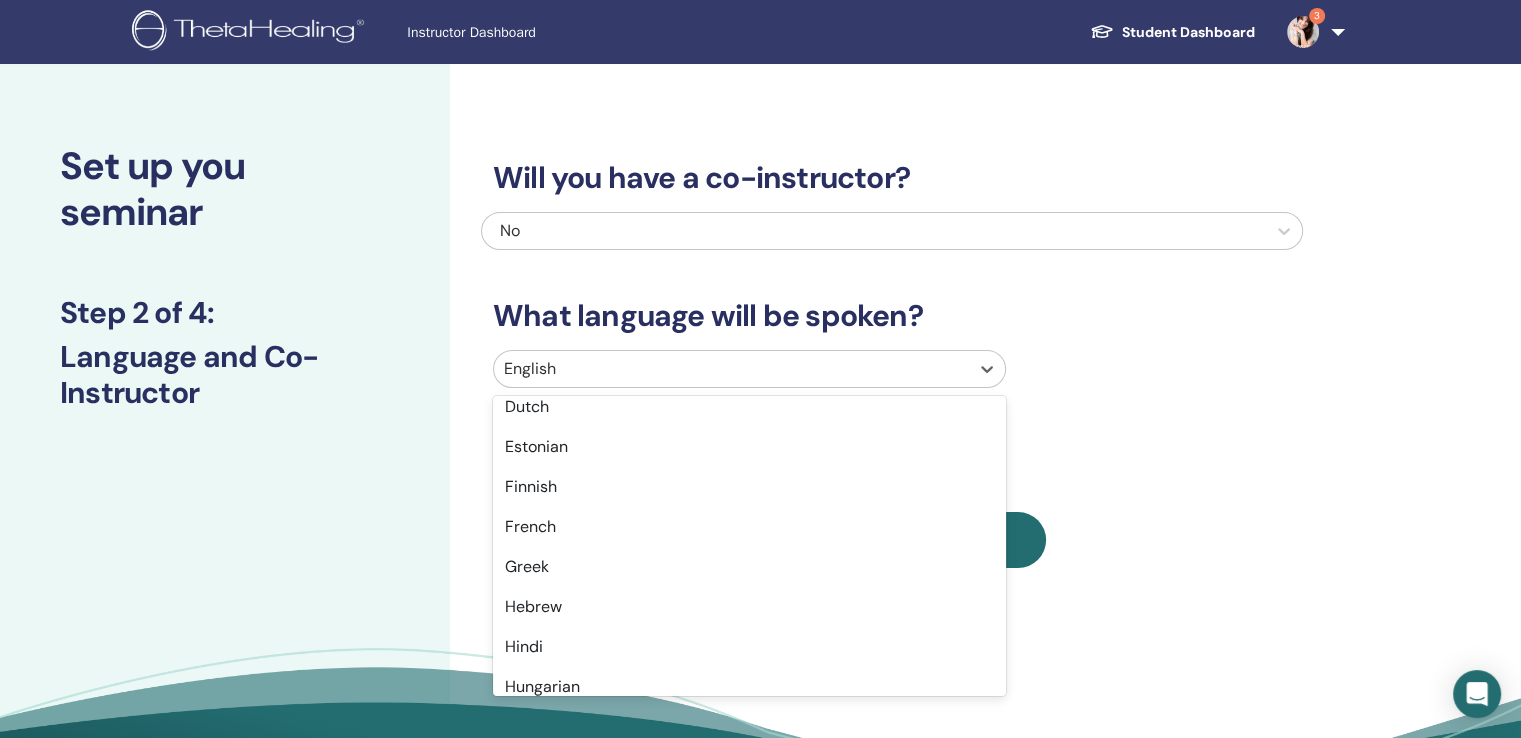 scroll, scrollTop: 700, scrollLeft: 0, axis: vertical 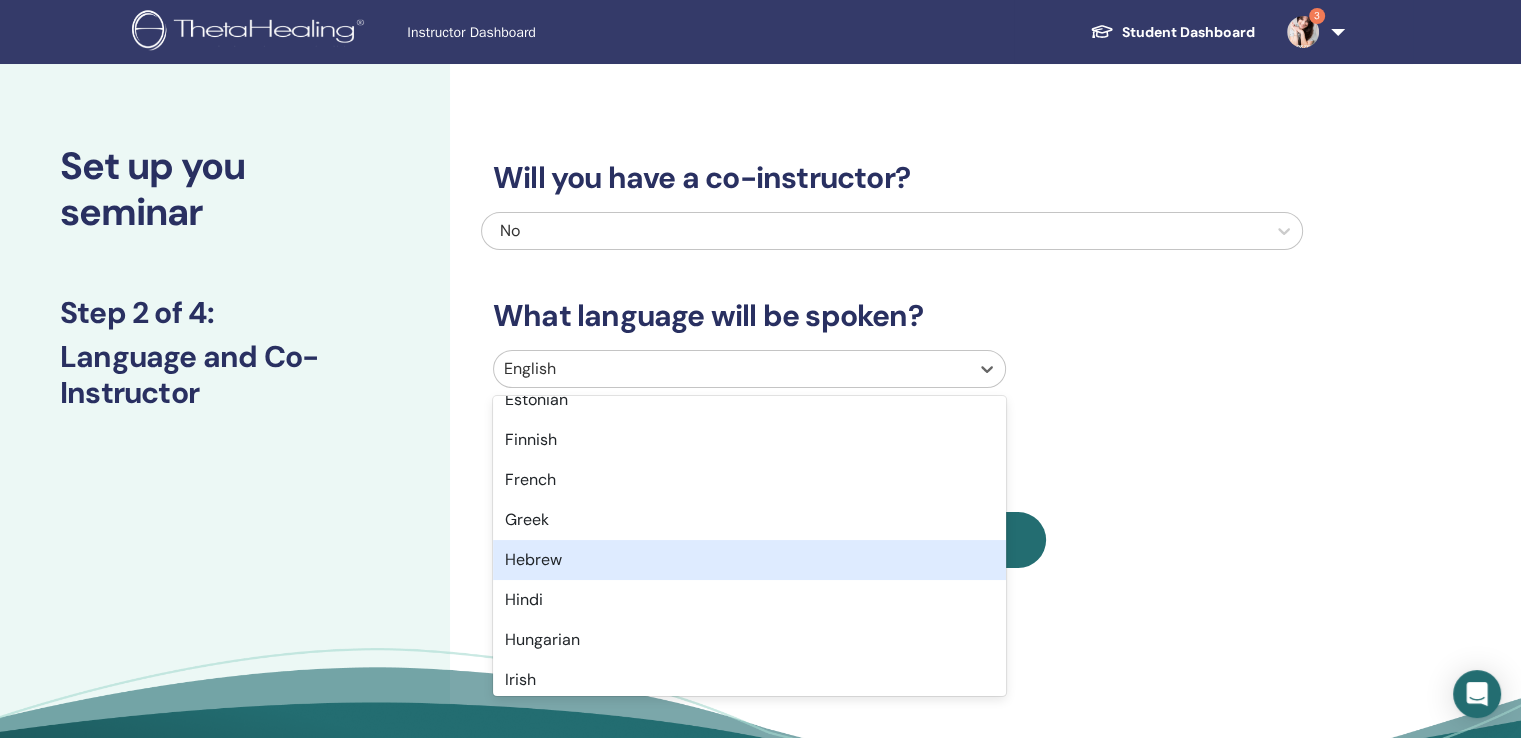 click on "Hebrew" at bounding box center [749, 560] 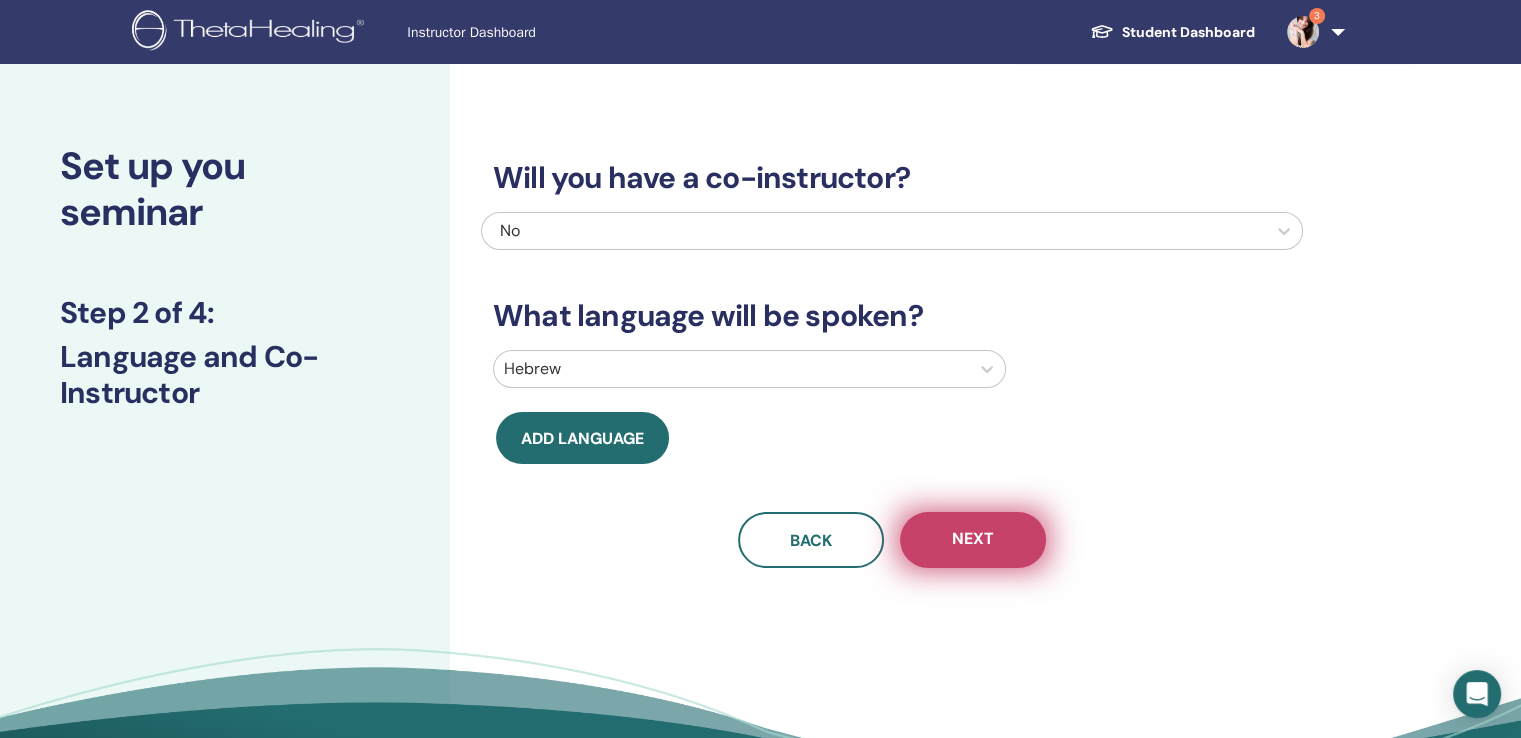 click on "Next" at bounding box center (973, 540) 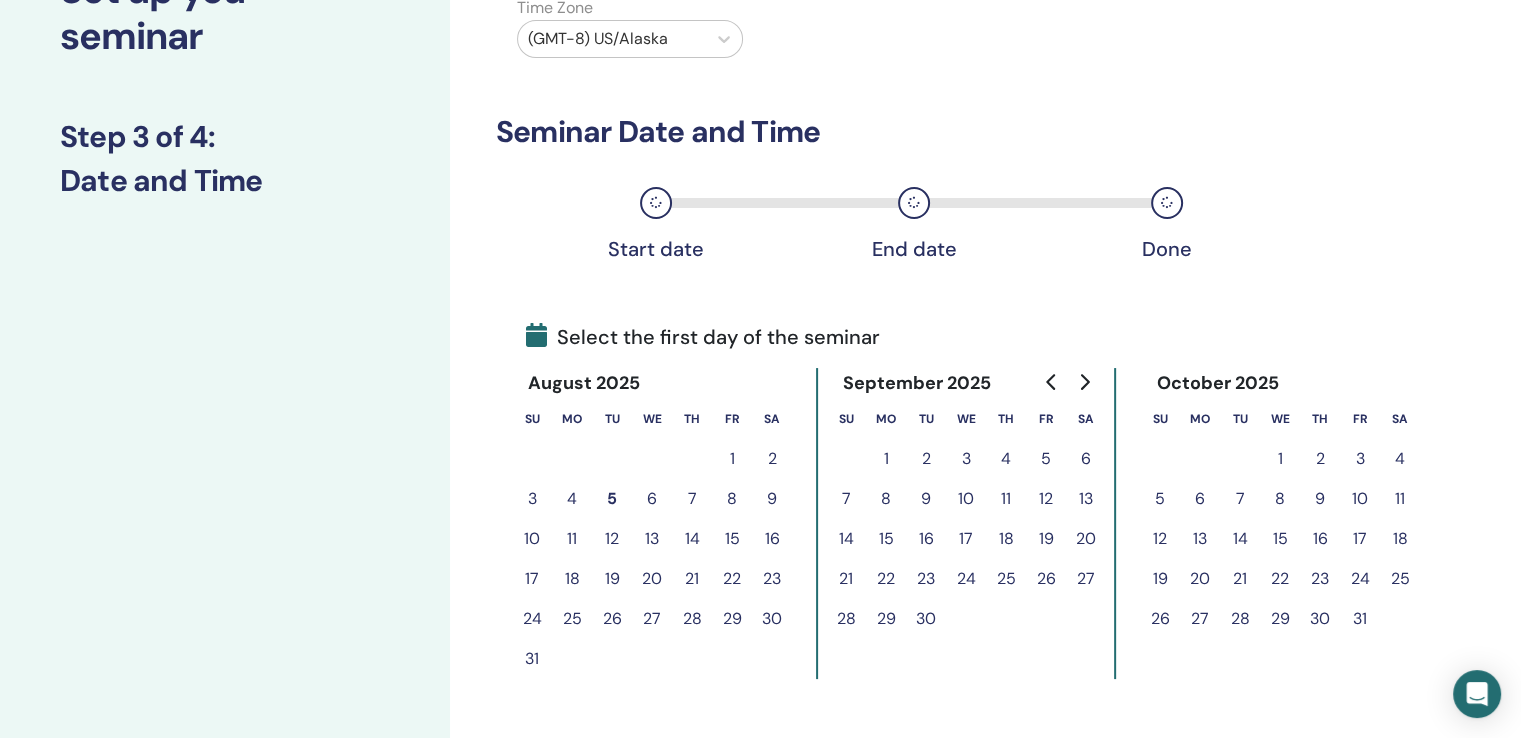 scroll, scrollTop: 200, scrollLeft: 0, axis: vertical 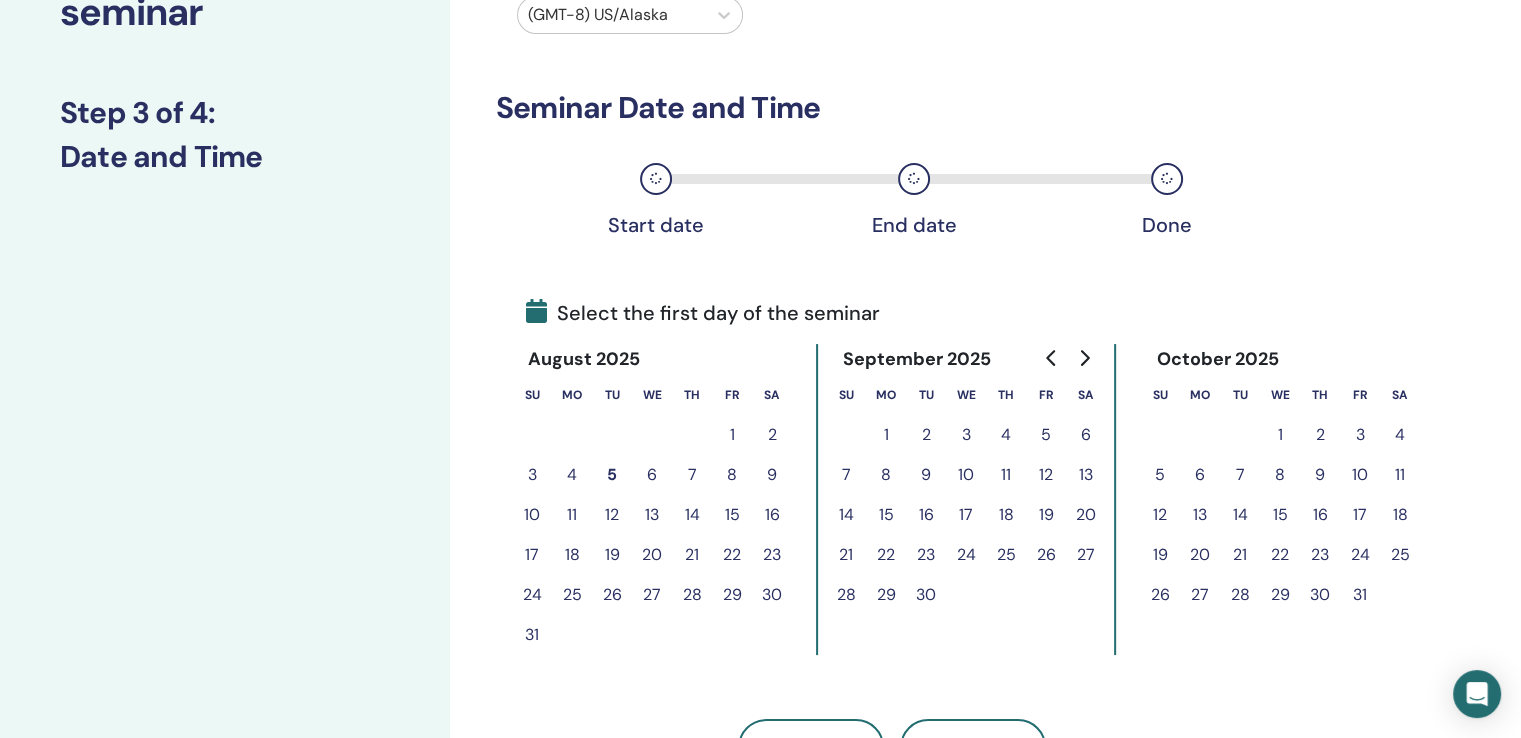 click on "17" at bounding box center [966, 515] 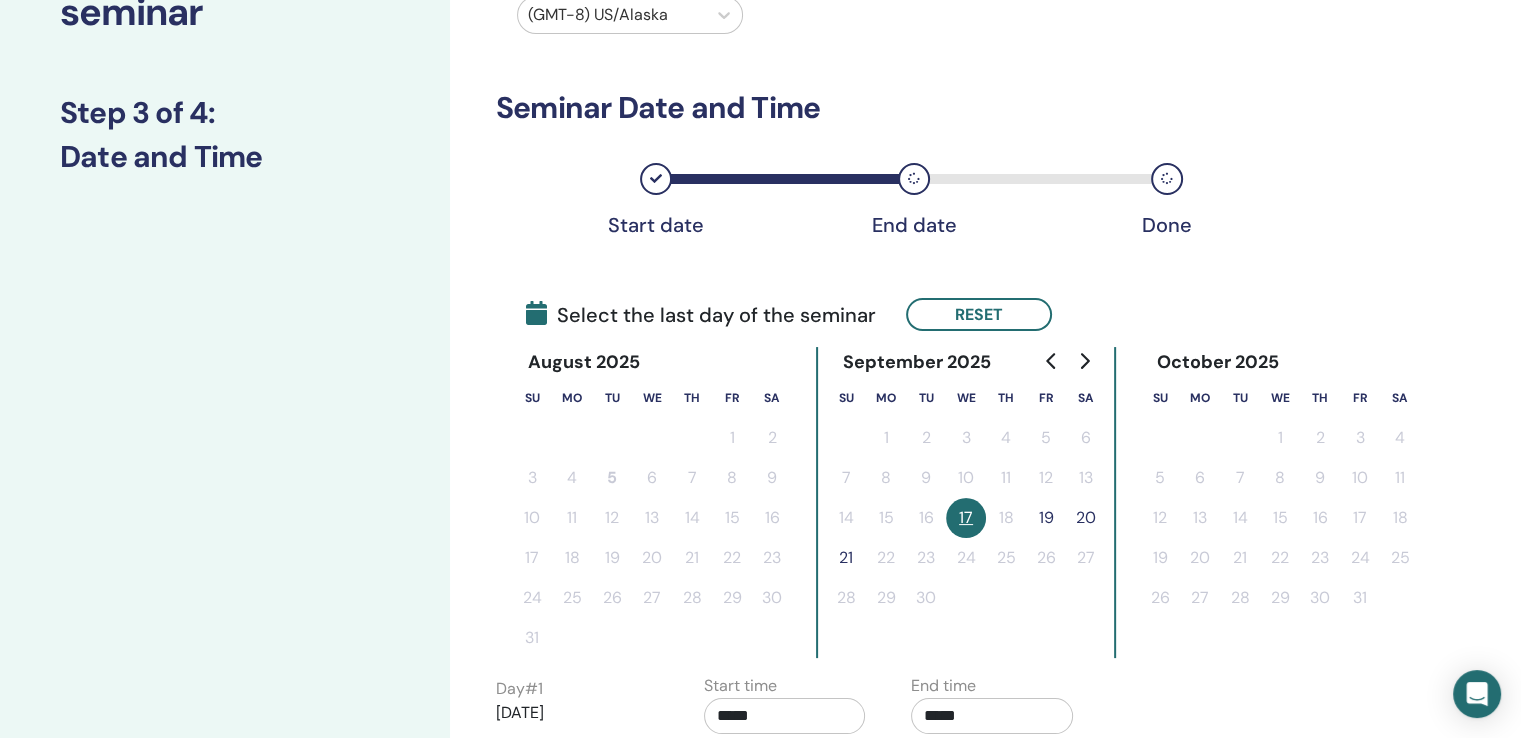 click on "20" at bounding box center [1086, 518] 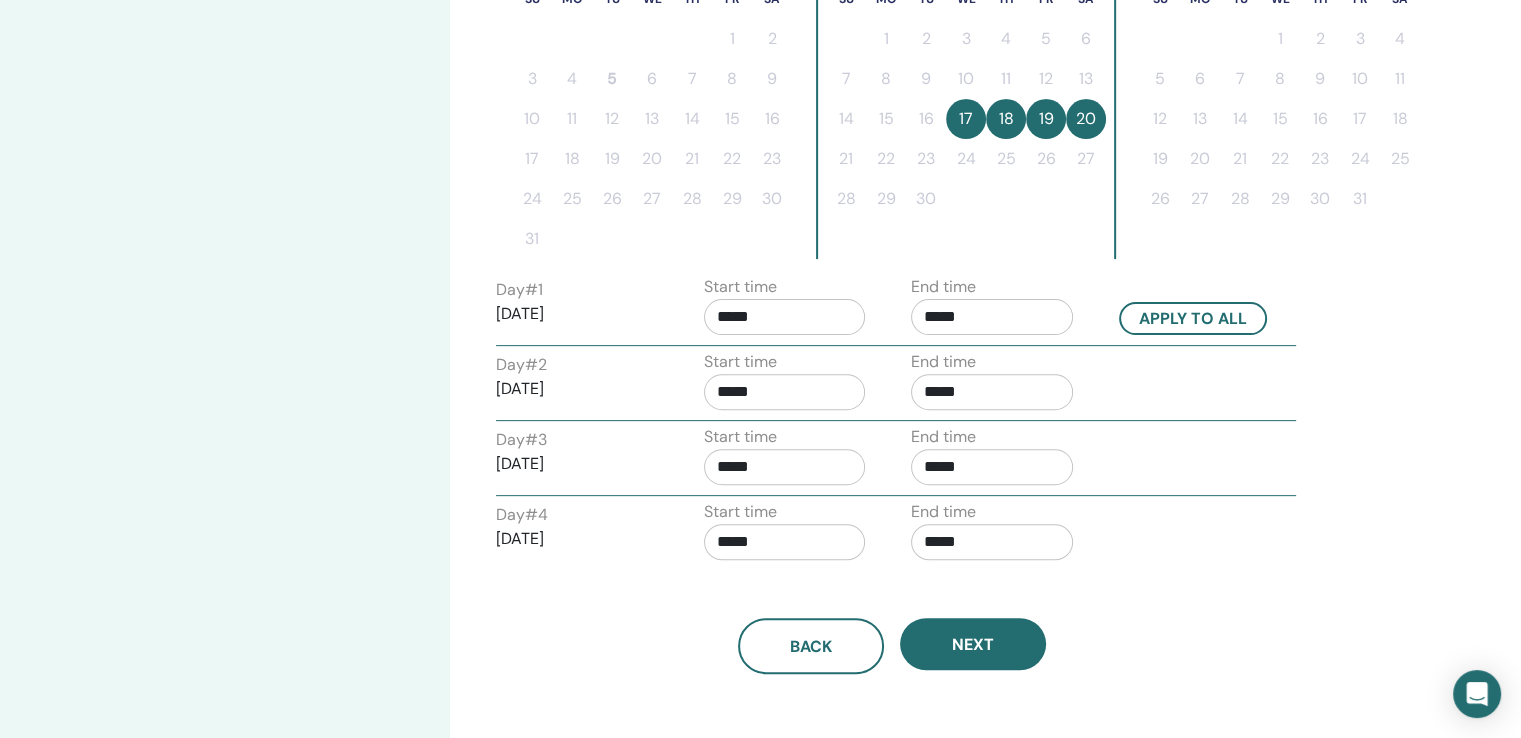 scroll, scrollTop: 600, scrollLeft: 0, axis: vertical 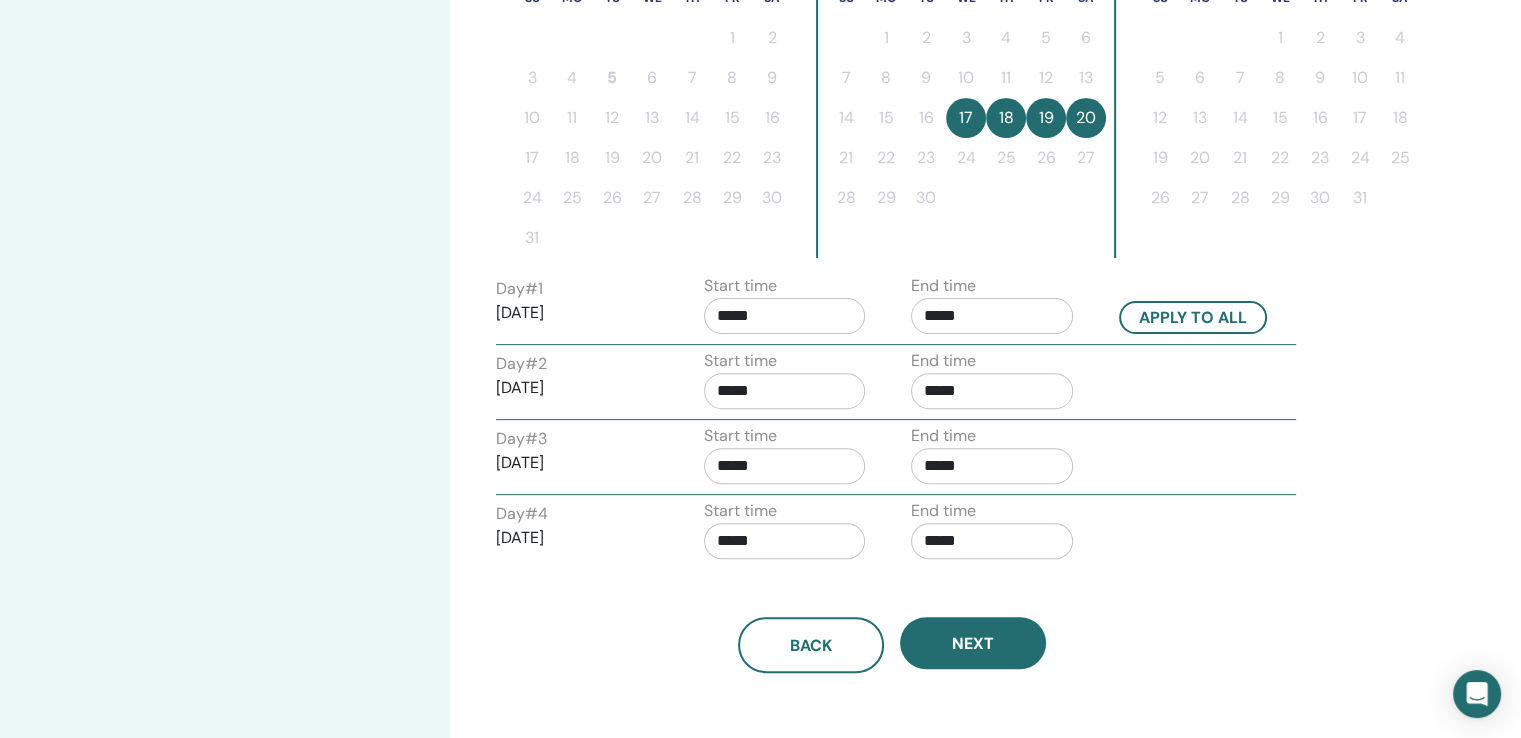 click on "*****" at bounding box center (785, 316) 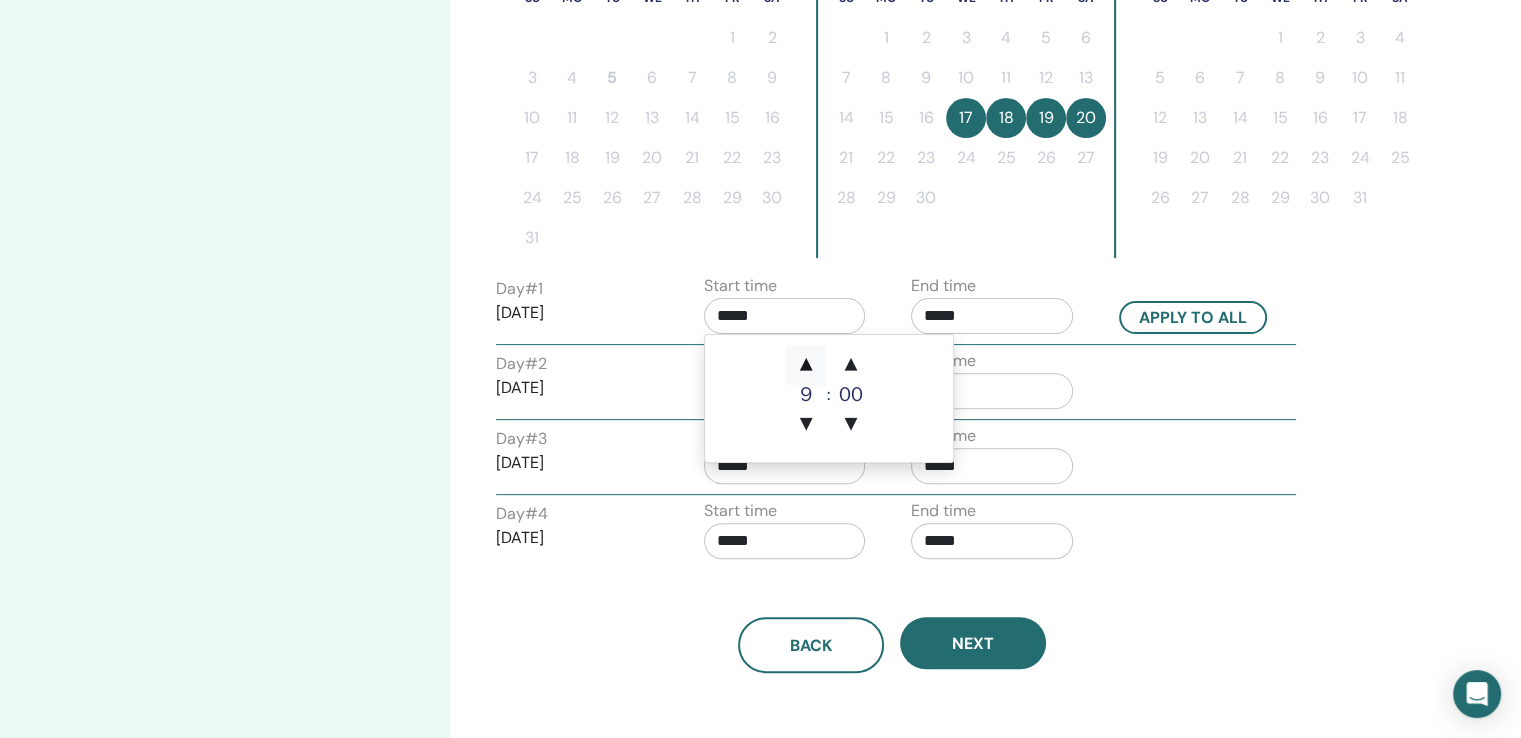 click on "▲" at bounding box center (806, 365) 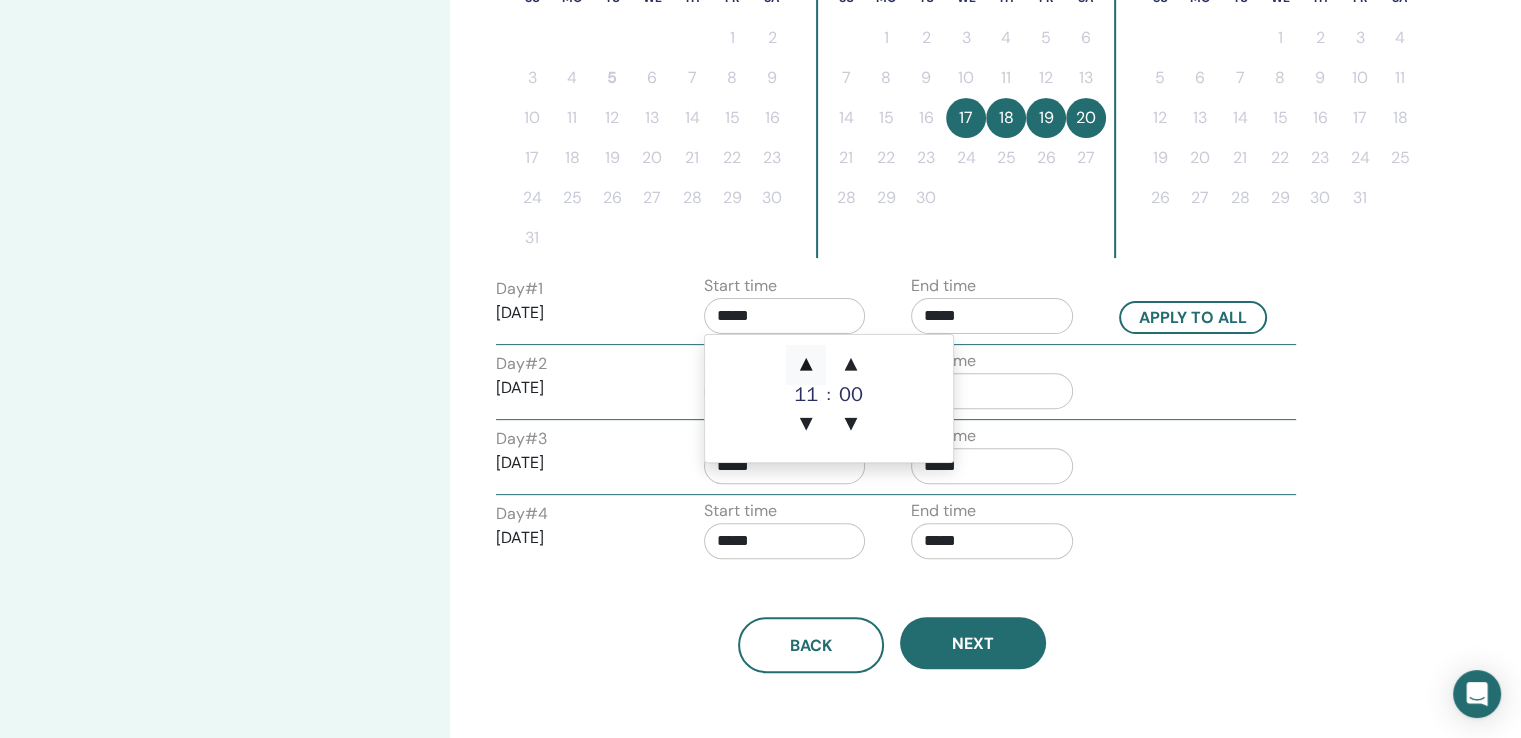click on "▲" at bounding box center [806, 365] 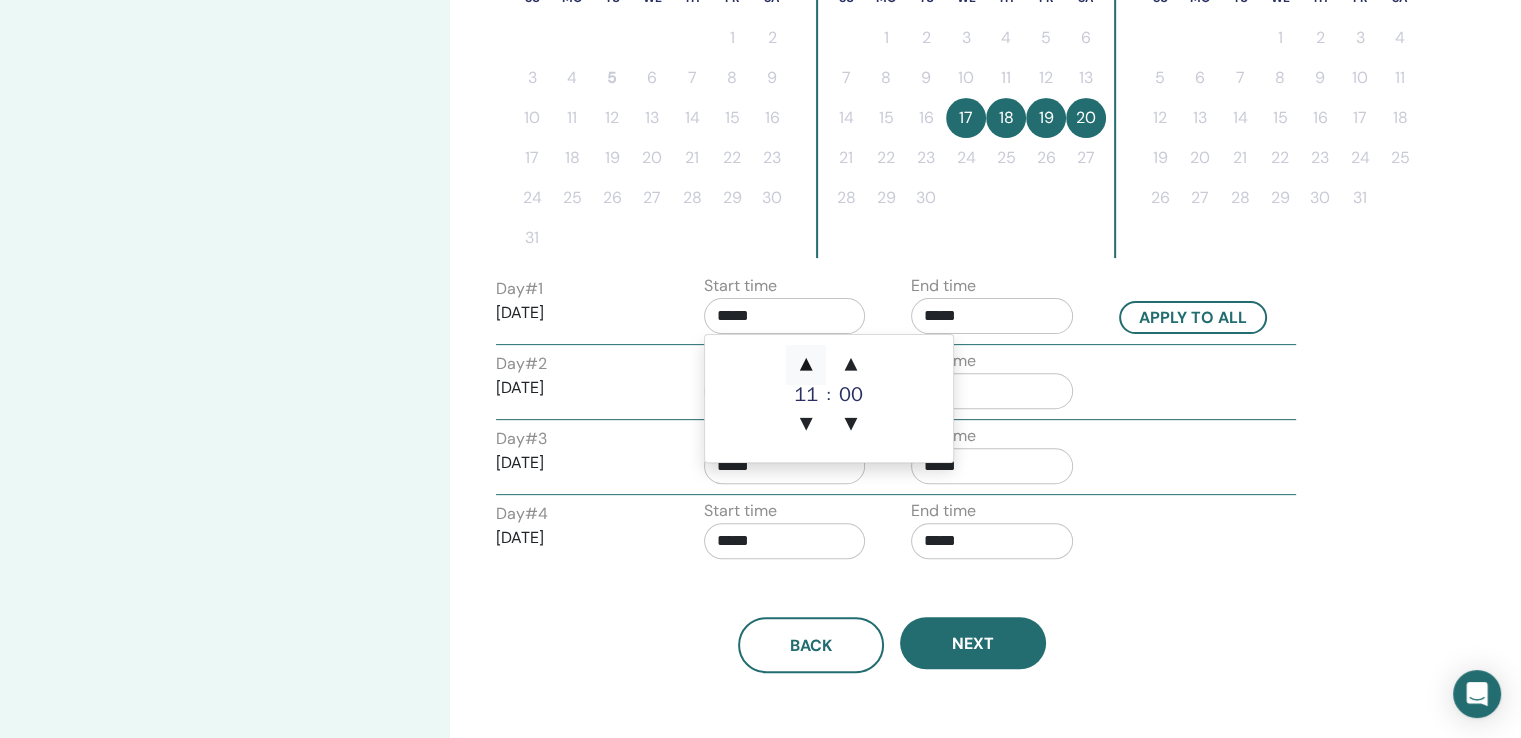 type on "*****" 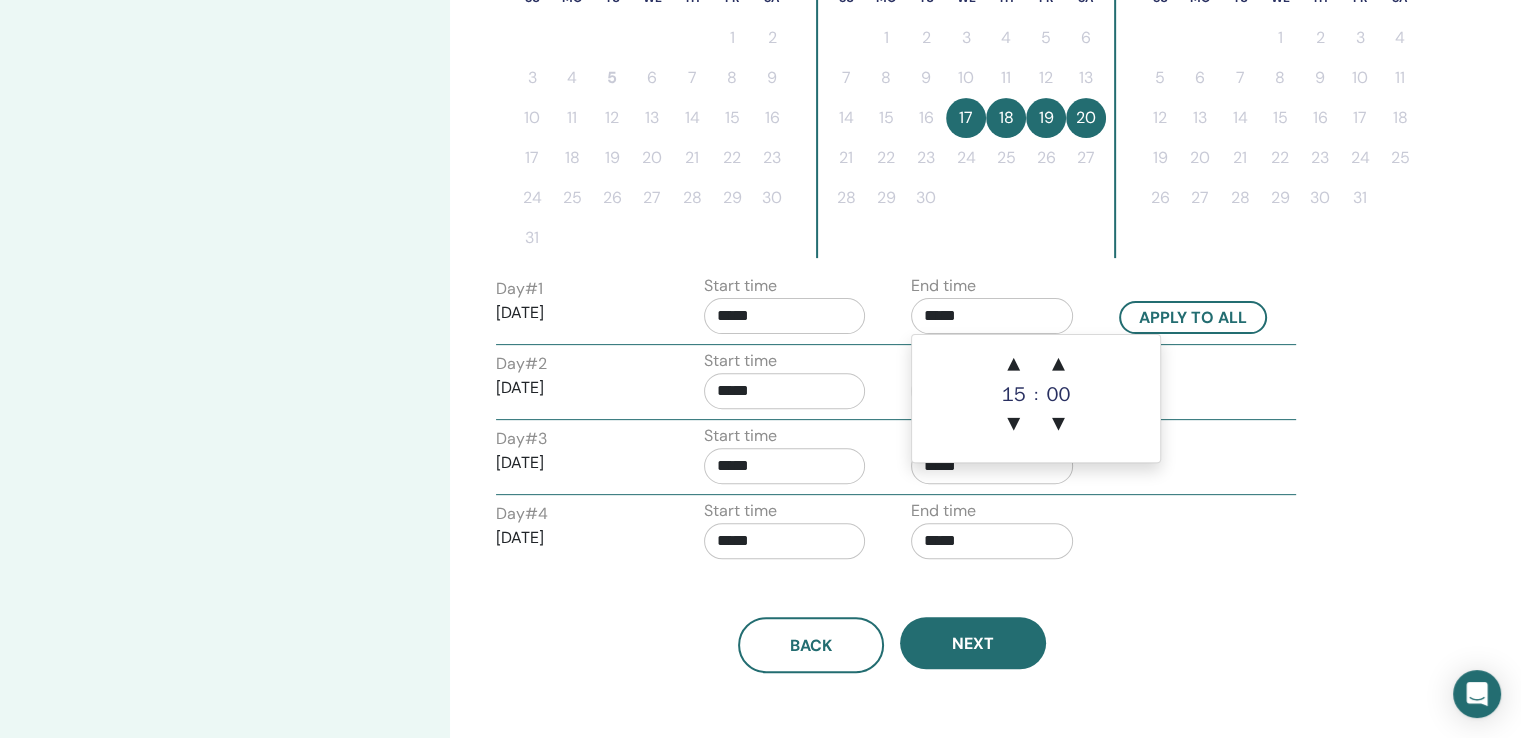 click on "*****" at bounding box center [992, 316] 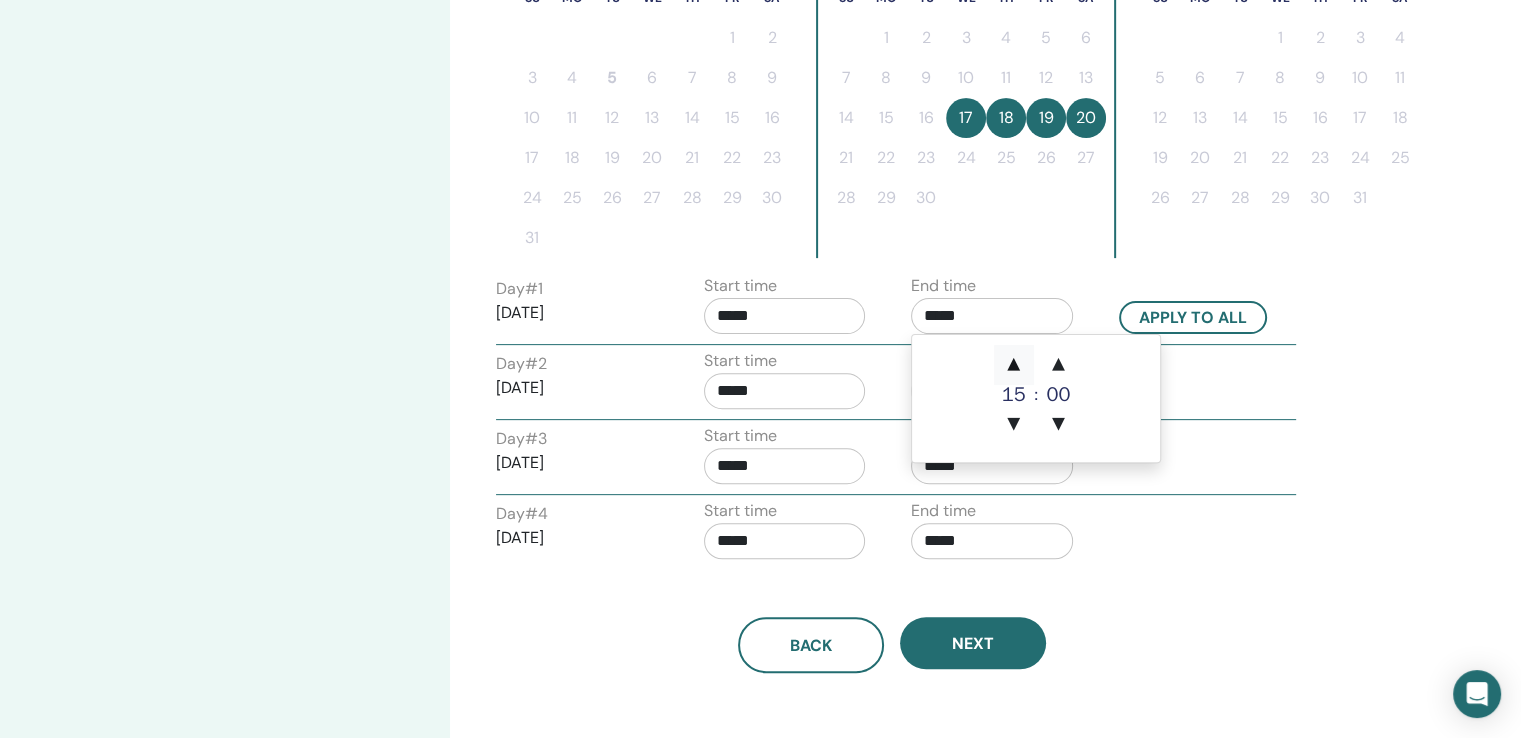 click on "▲" at bounding box center (1014, 365) 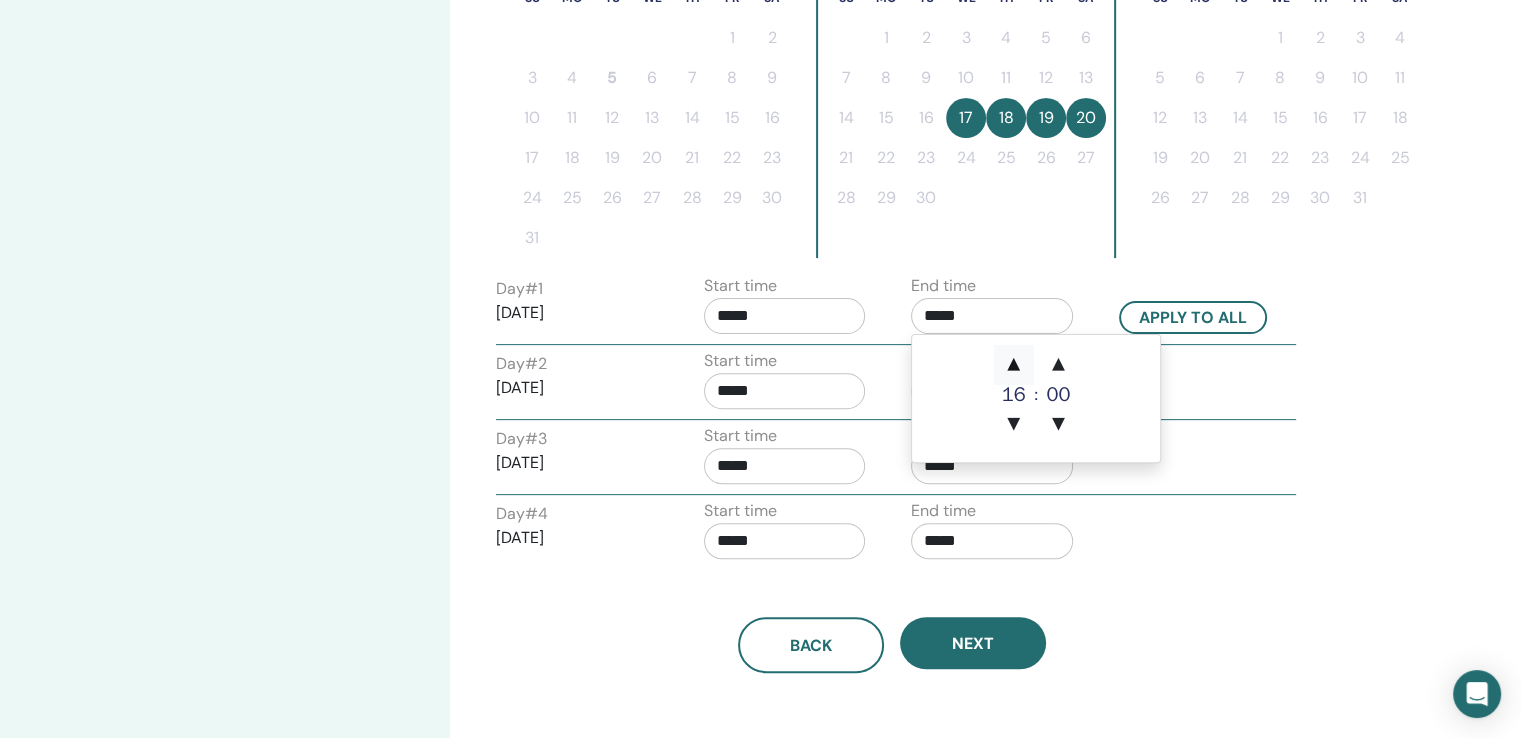 click on "▲" at bounding box center (1014, 365) 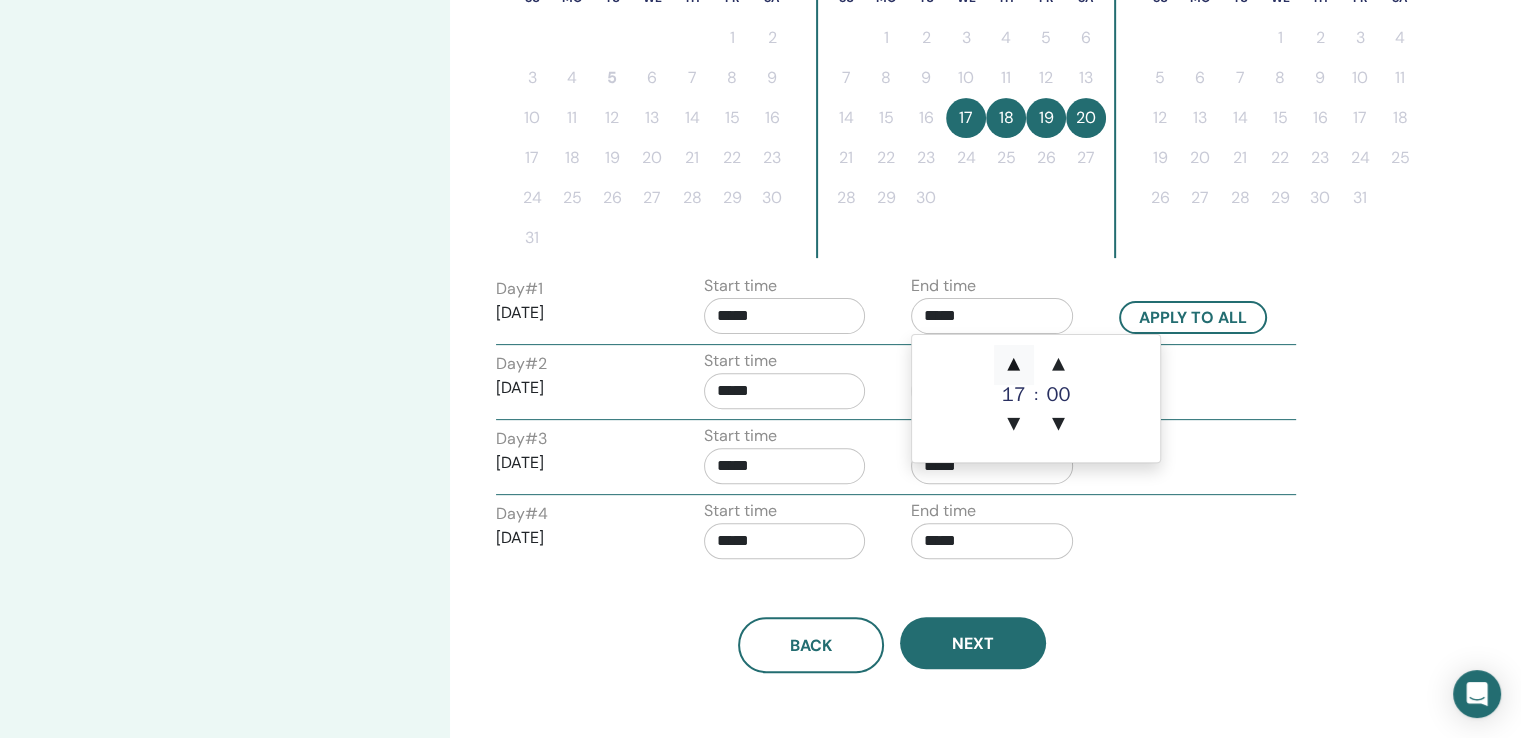 click on "▲" at bounding box center (1014, 365) 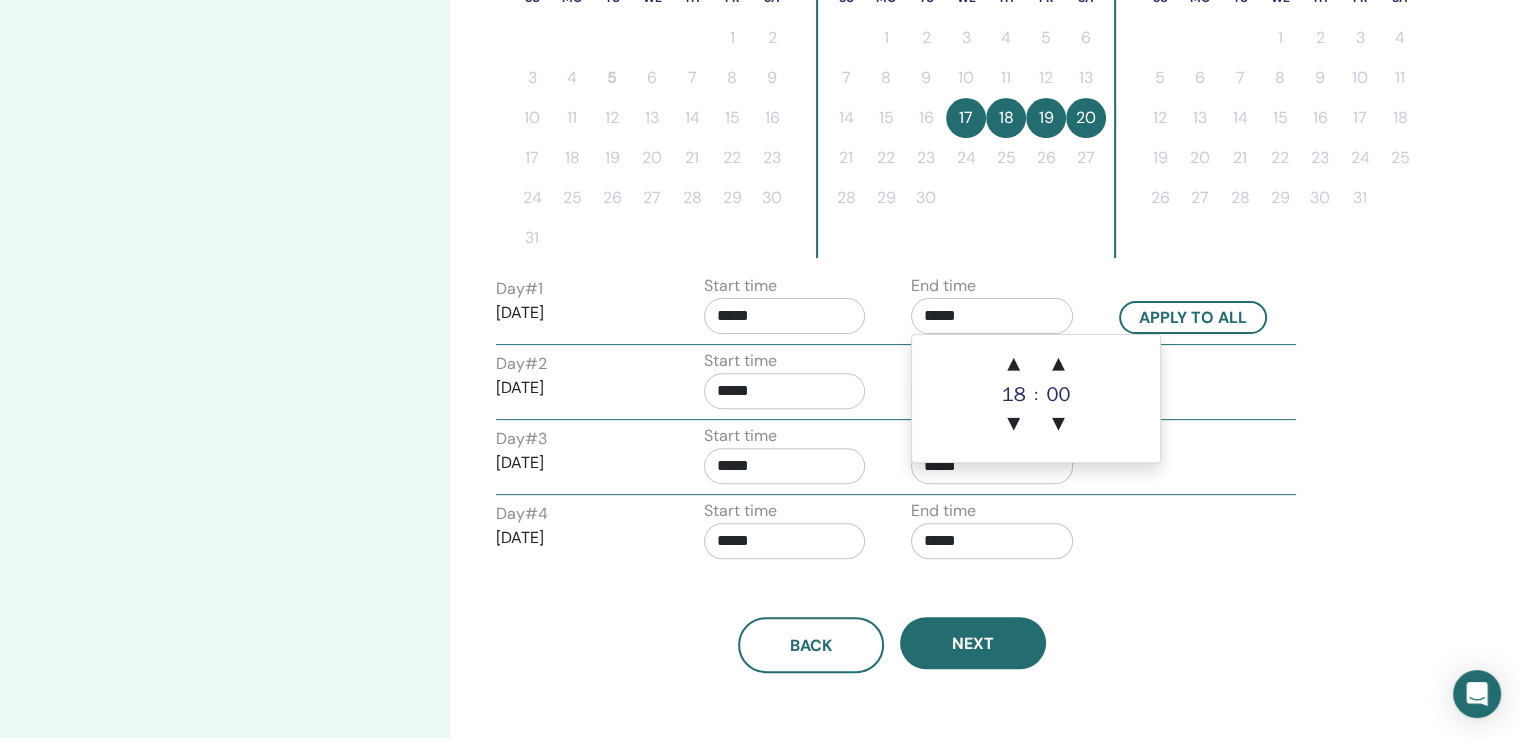 click on "Day  # 4 [DATE] Start time ***** End time *****" at bounding box center (896, 534) 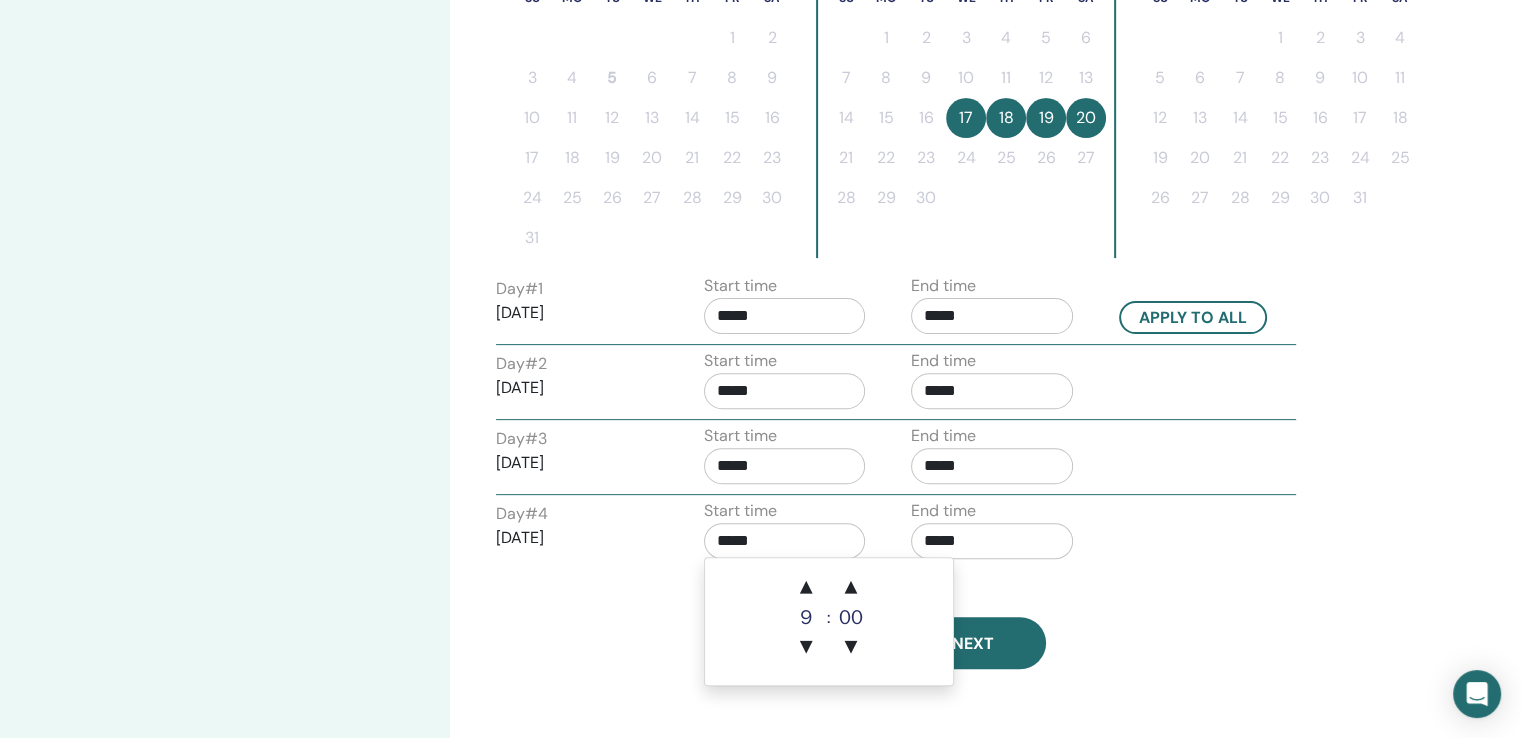 click on "*****" at bounding box center (785, 541) 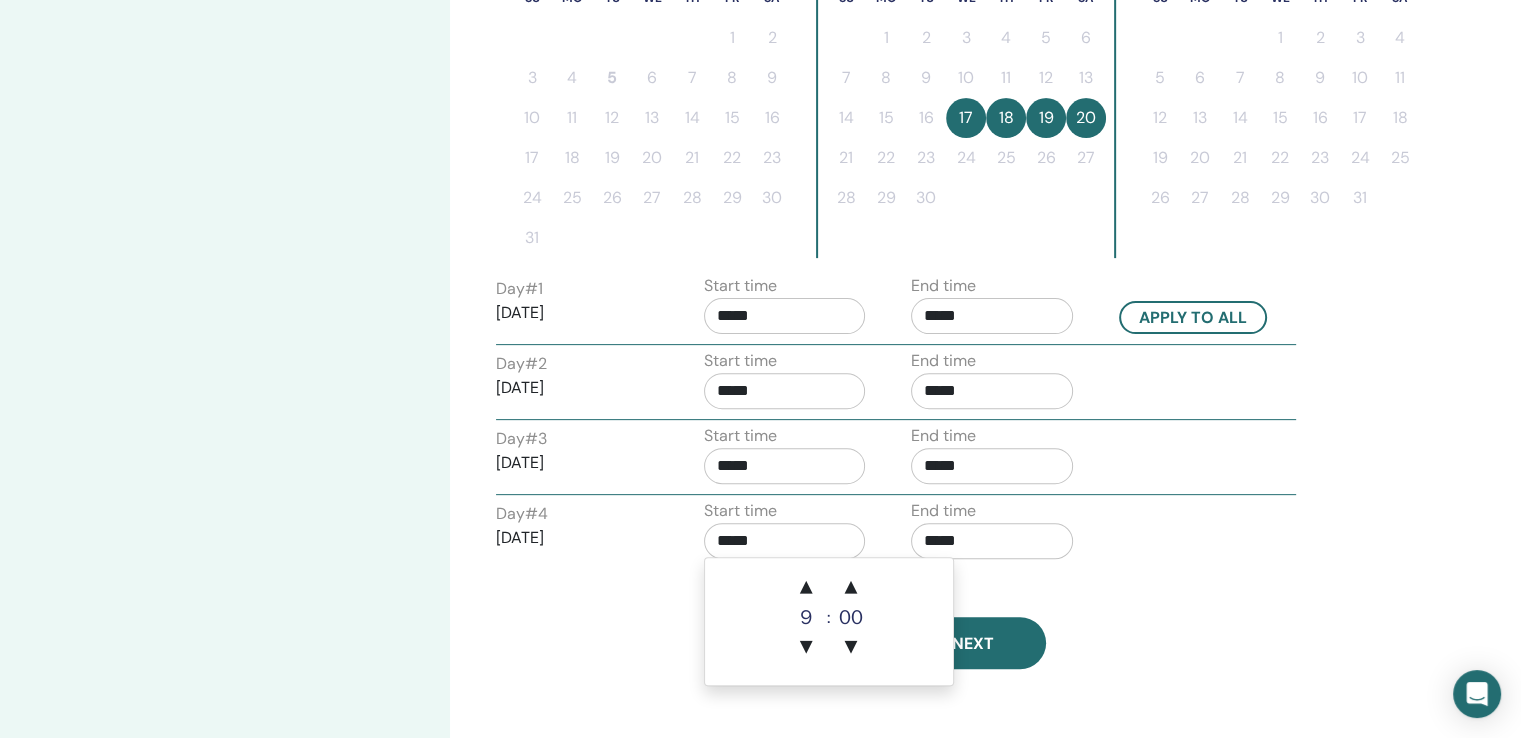 click on "*****" at bounding box center [992, 541] 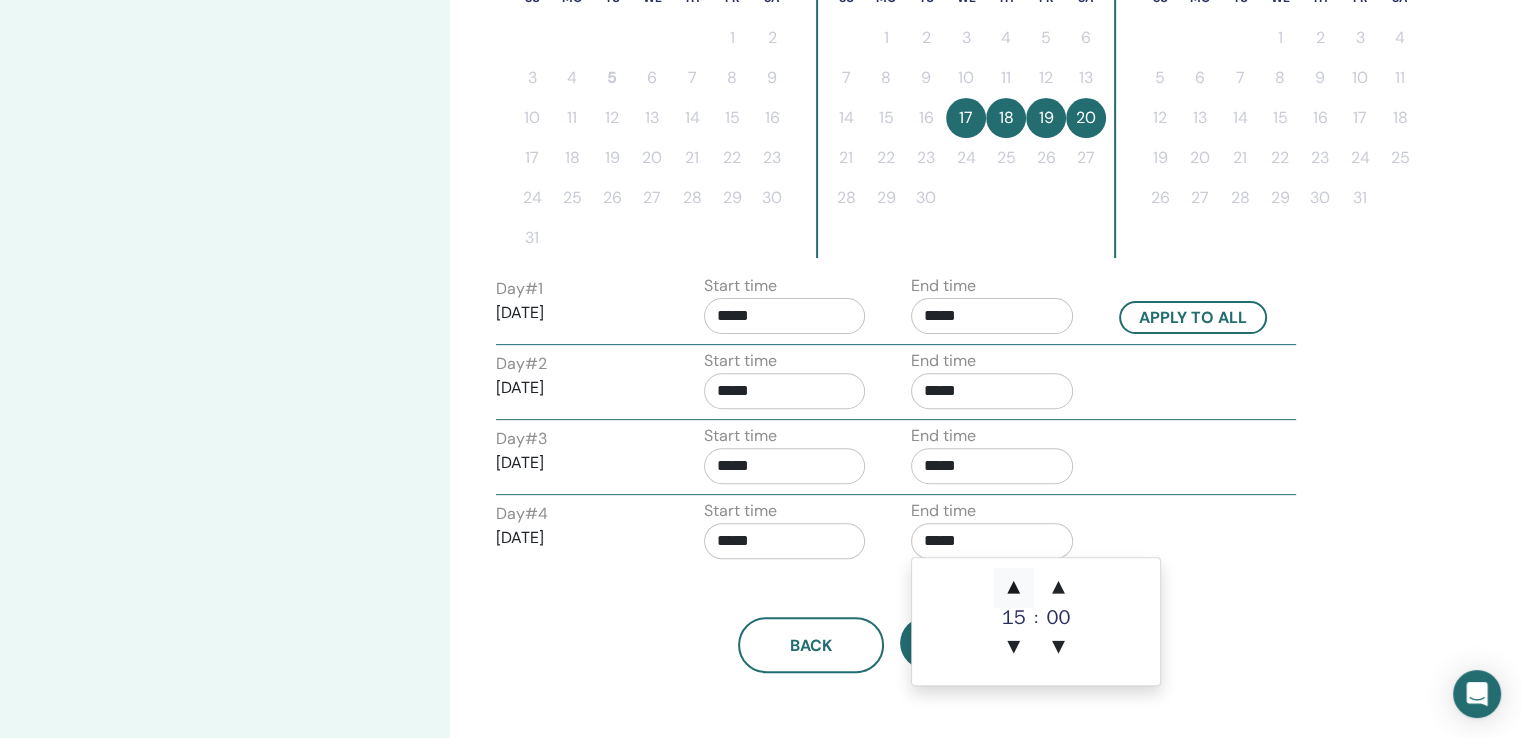 click on "▲" at bounding box center (1014, 588) 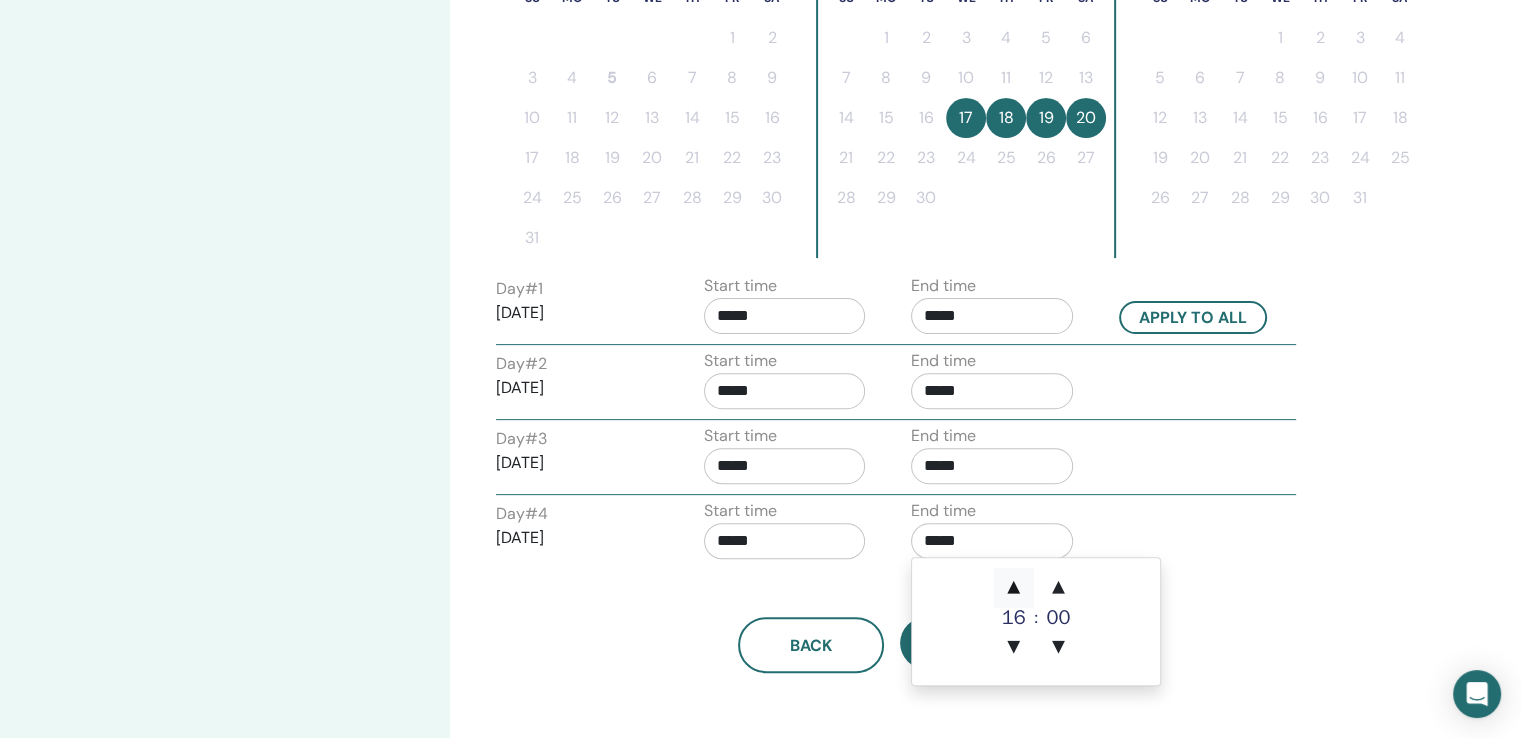 click on "▲" at bounding box center [1014, 588] 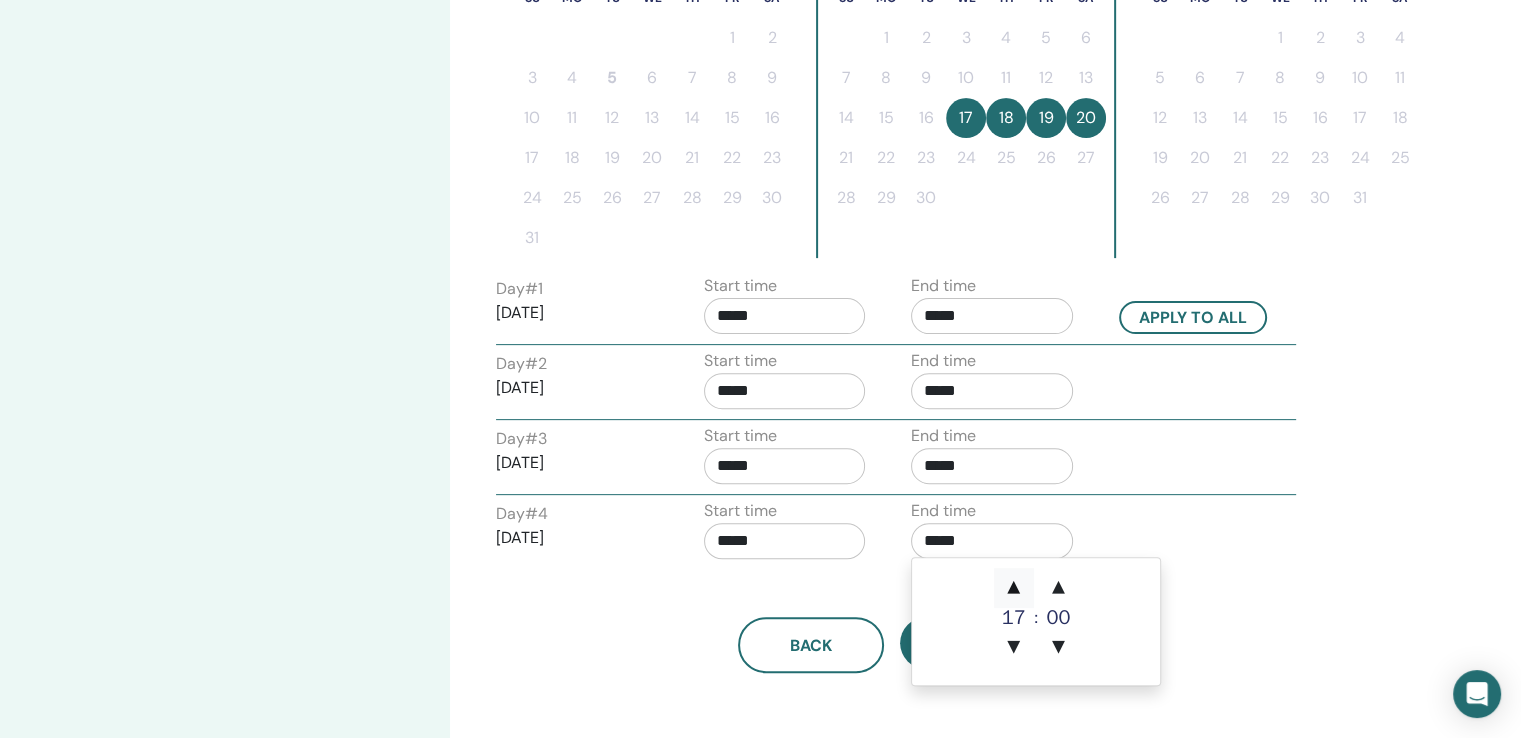 click on "▲" at bounding box center (1014, 588) 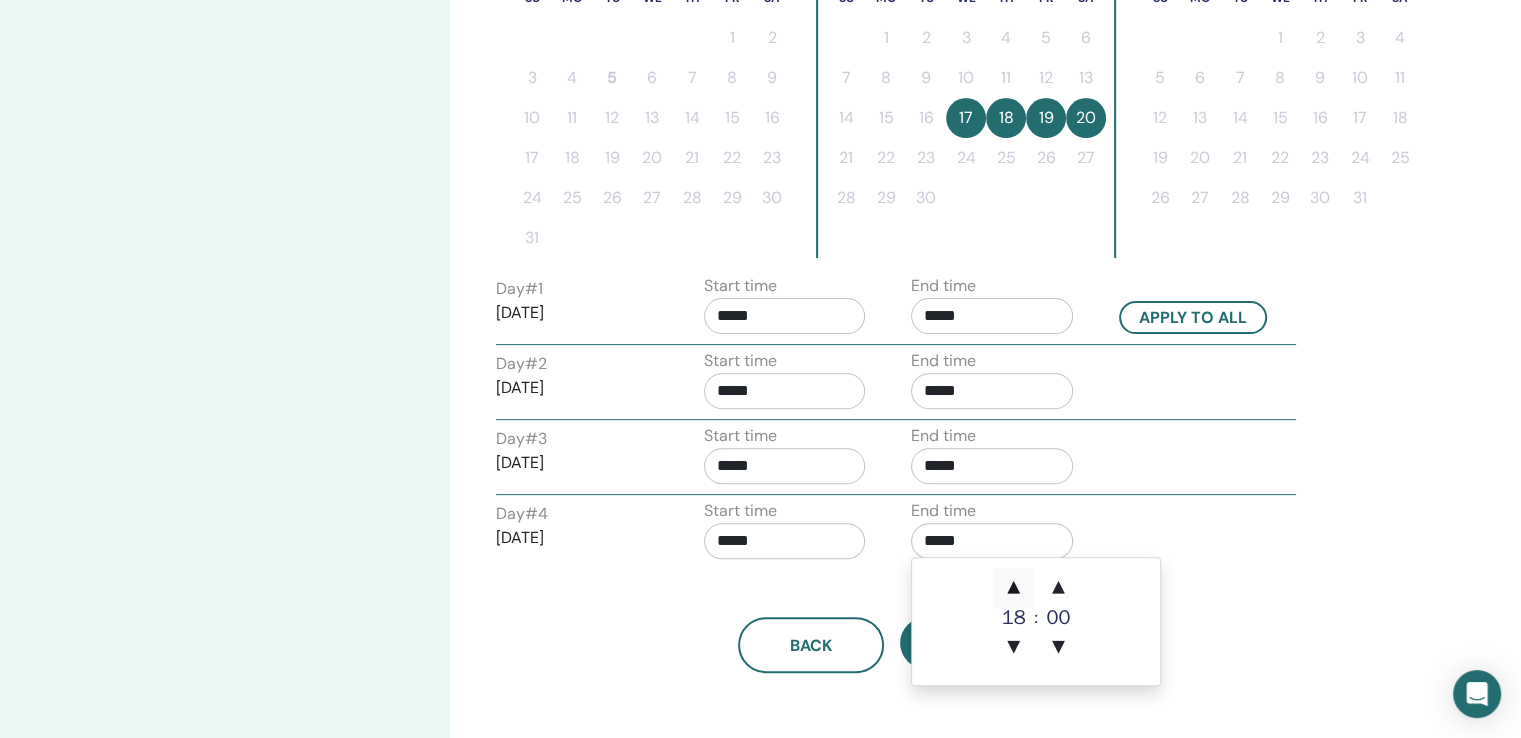 click on "▲" at bounding box center (1014, 588) 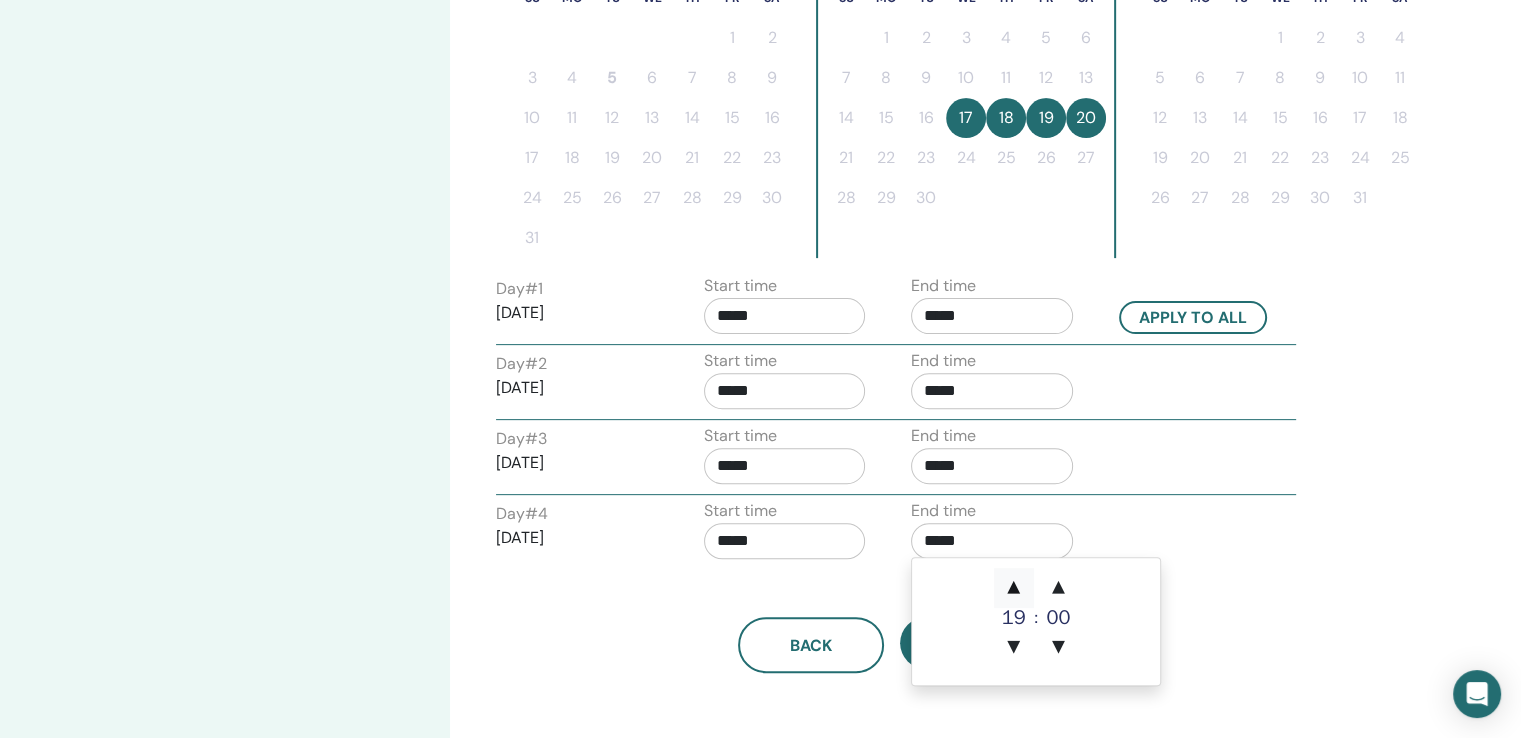 click on "▲" at bounding box center [1014, 588] 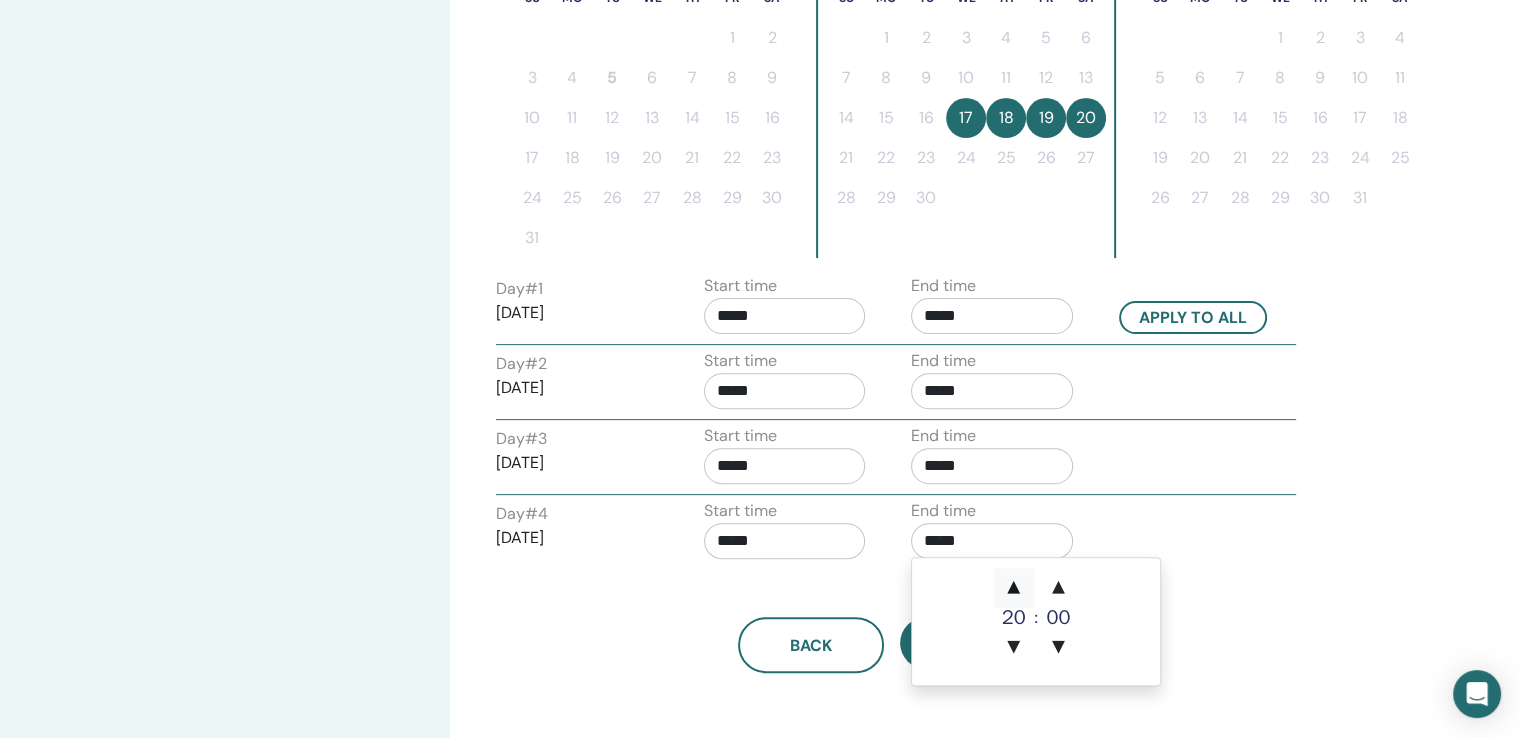 click on "▲" at bounding box center (1014, 588) 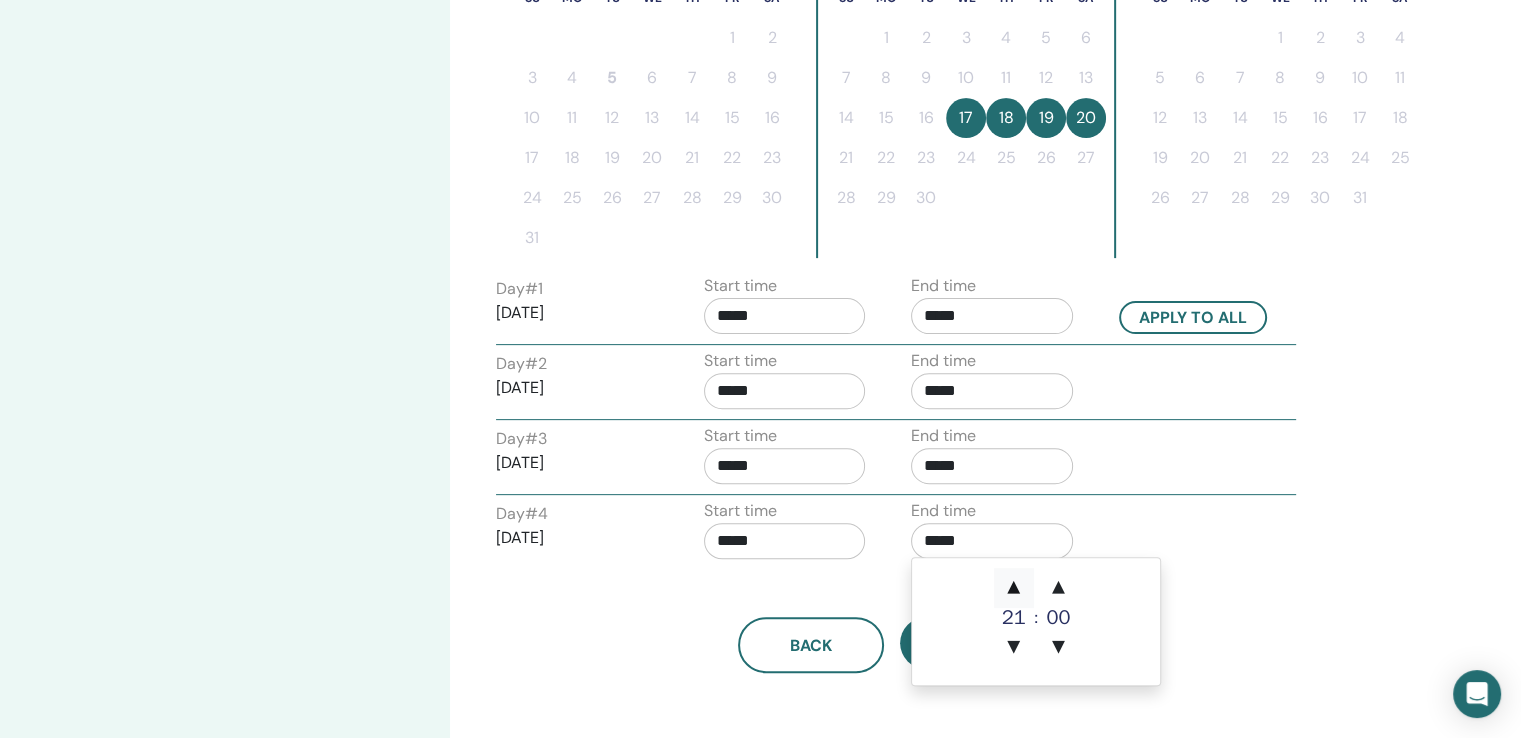 click on "▲" at bounding box center (1014, 588) 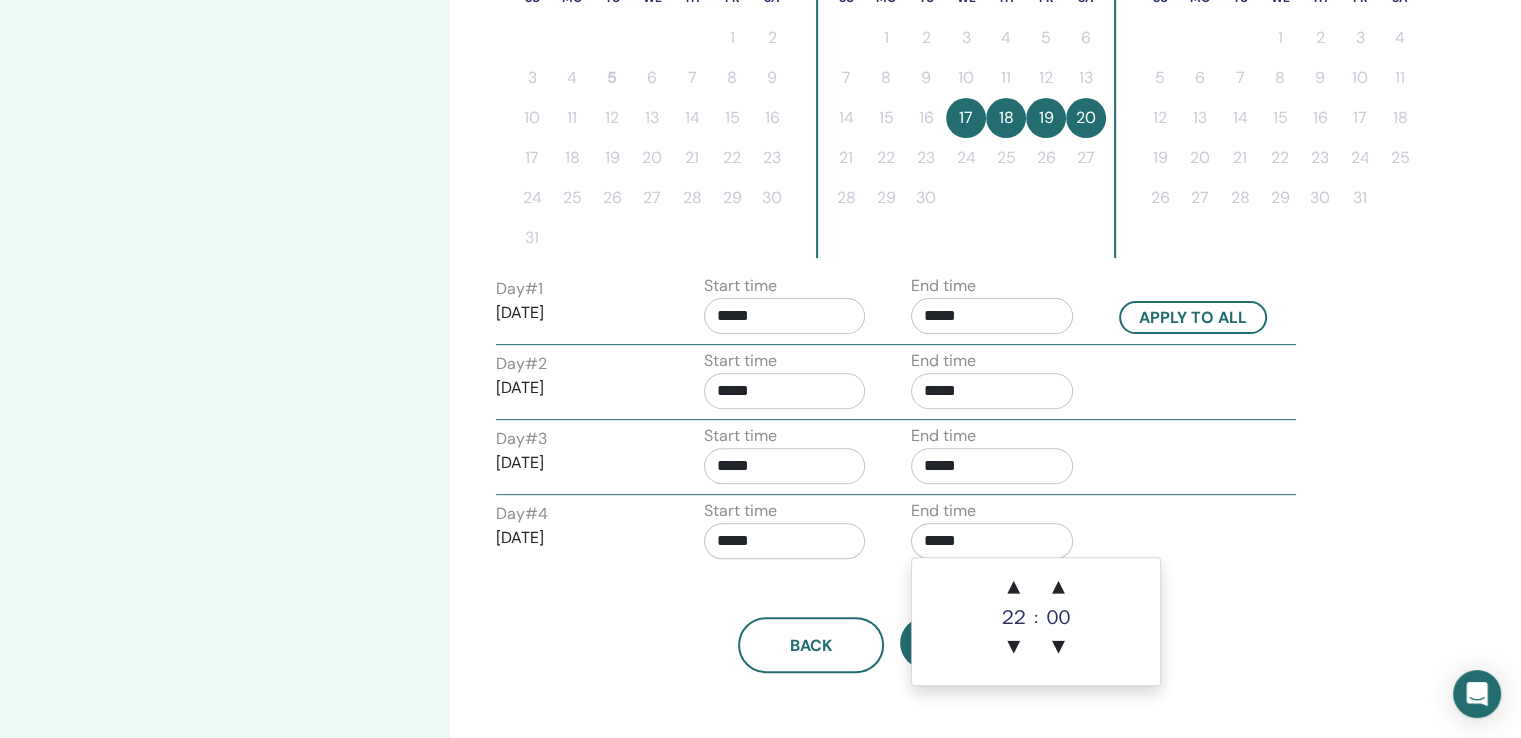 click on "*****" at bounding box center (785, 541) 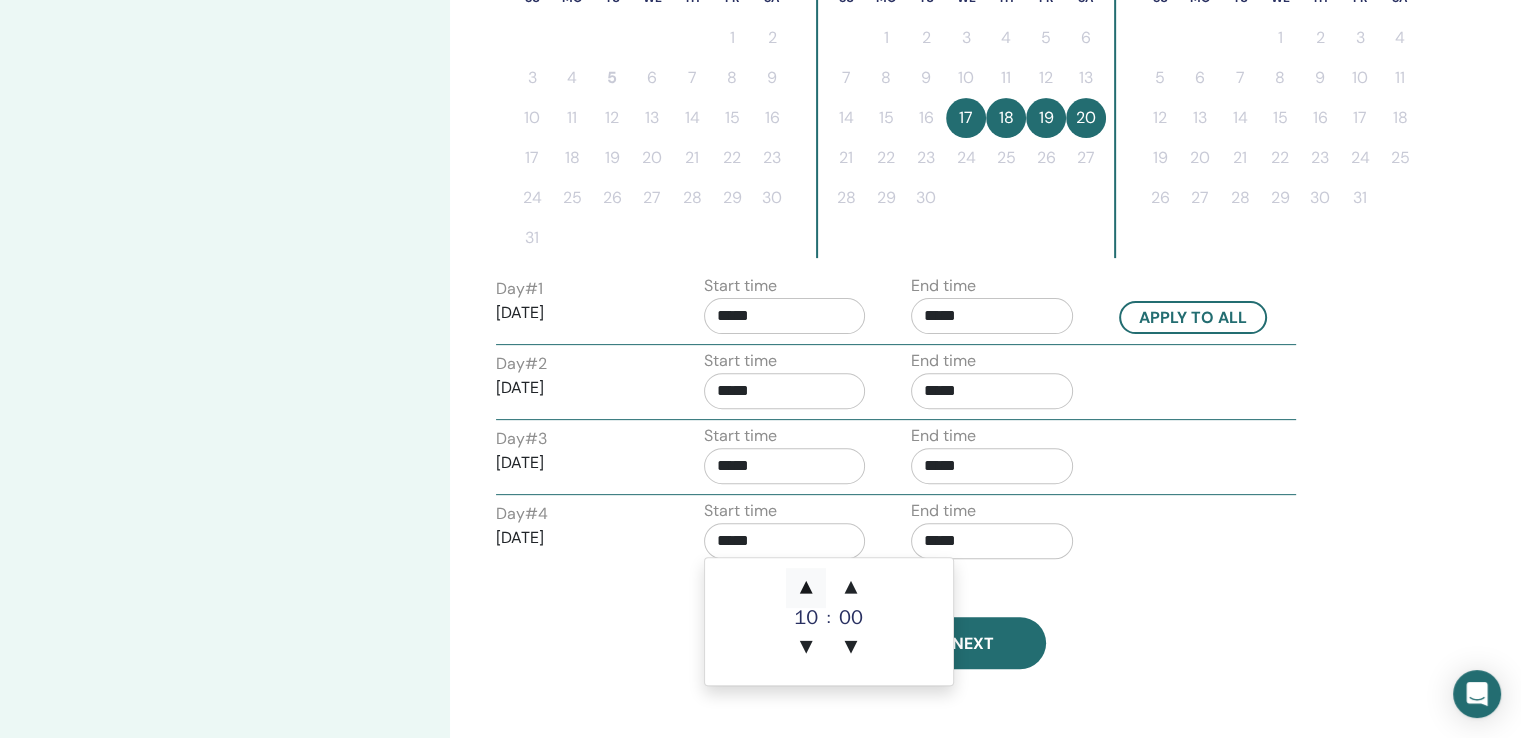 click on "▲" at bounding box center (806, 588) 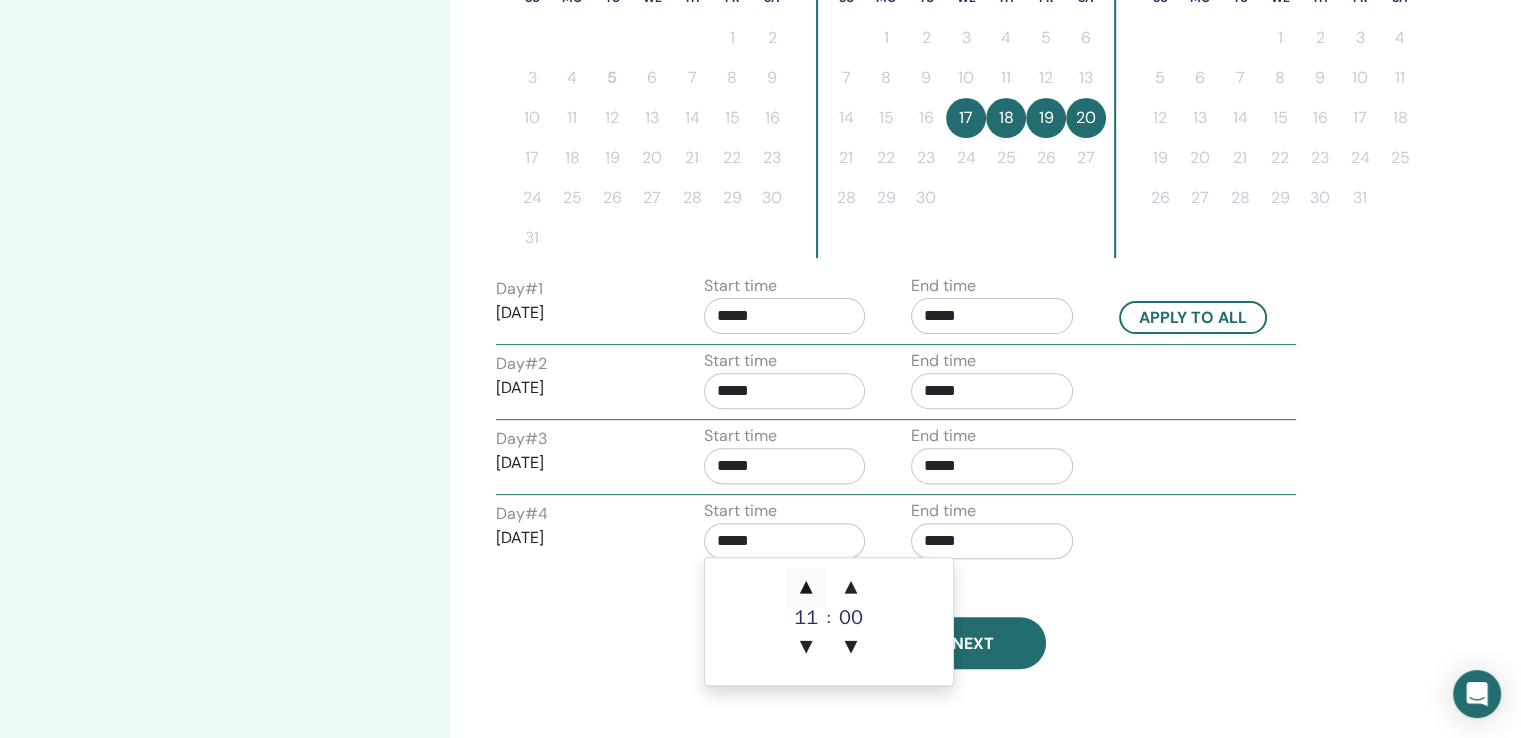 click on "▲" at bounding box center (806, 588) 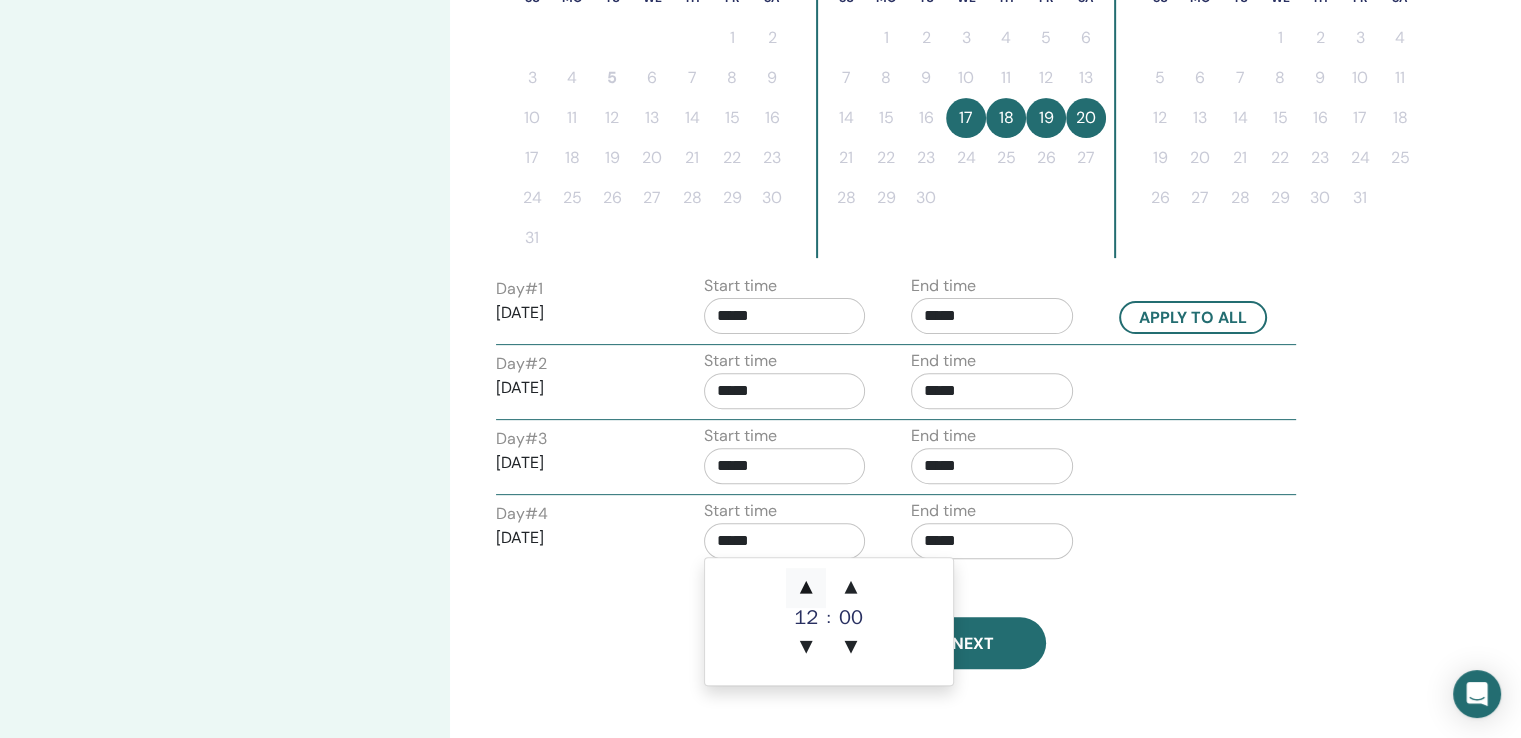 click on "▲" at bounding box center (806, 588) 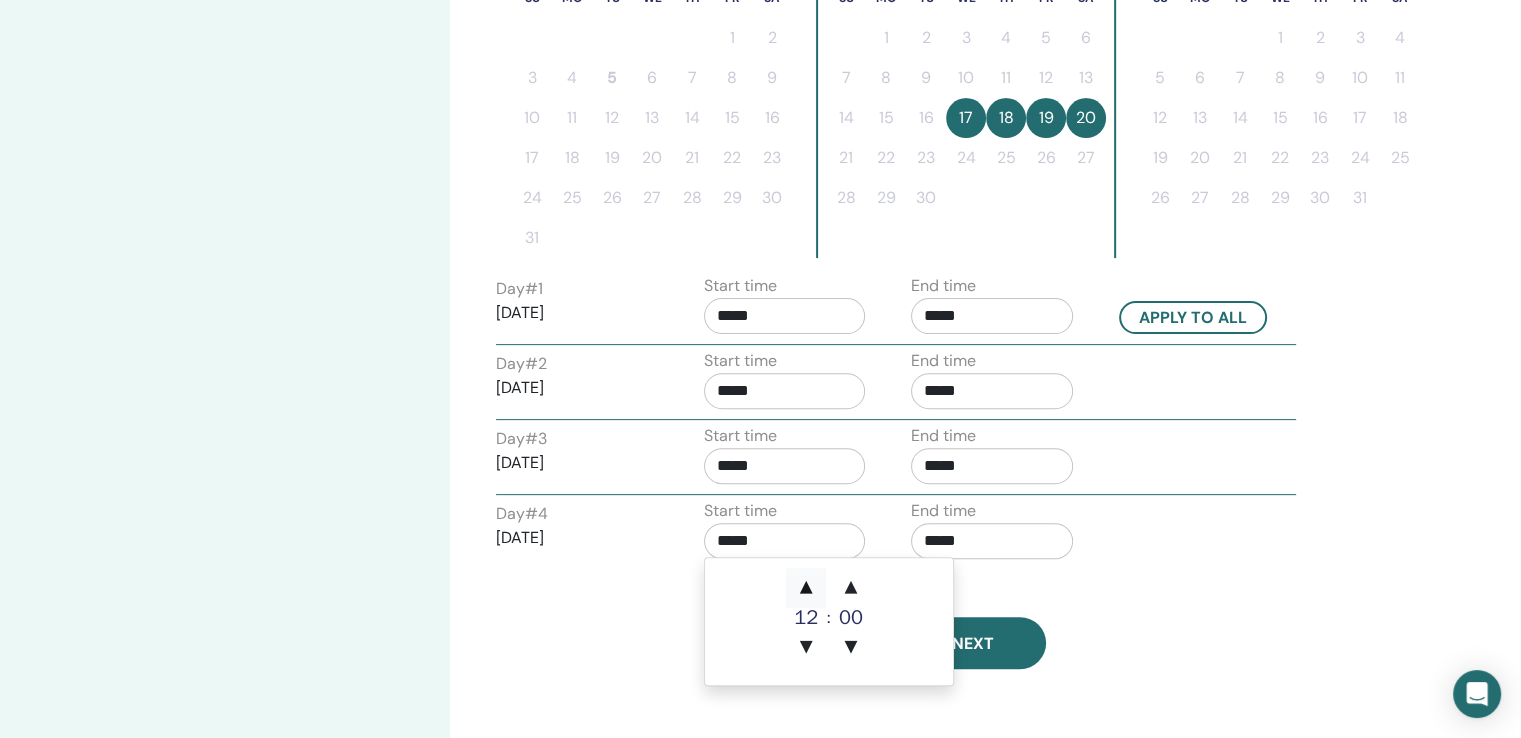 click on "▲" at bounding box center (806, 588) 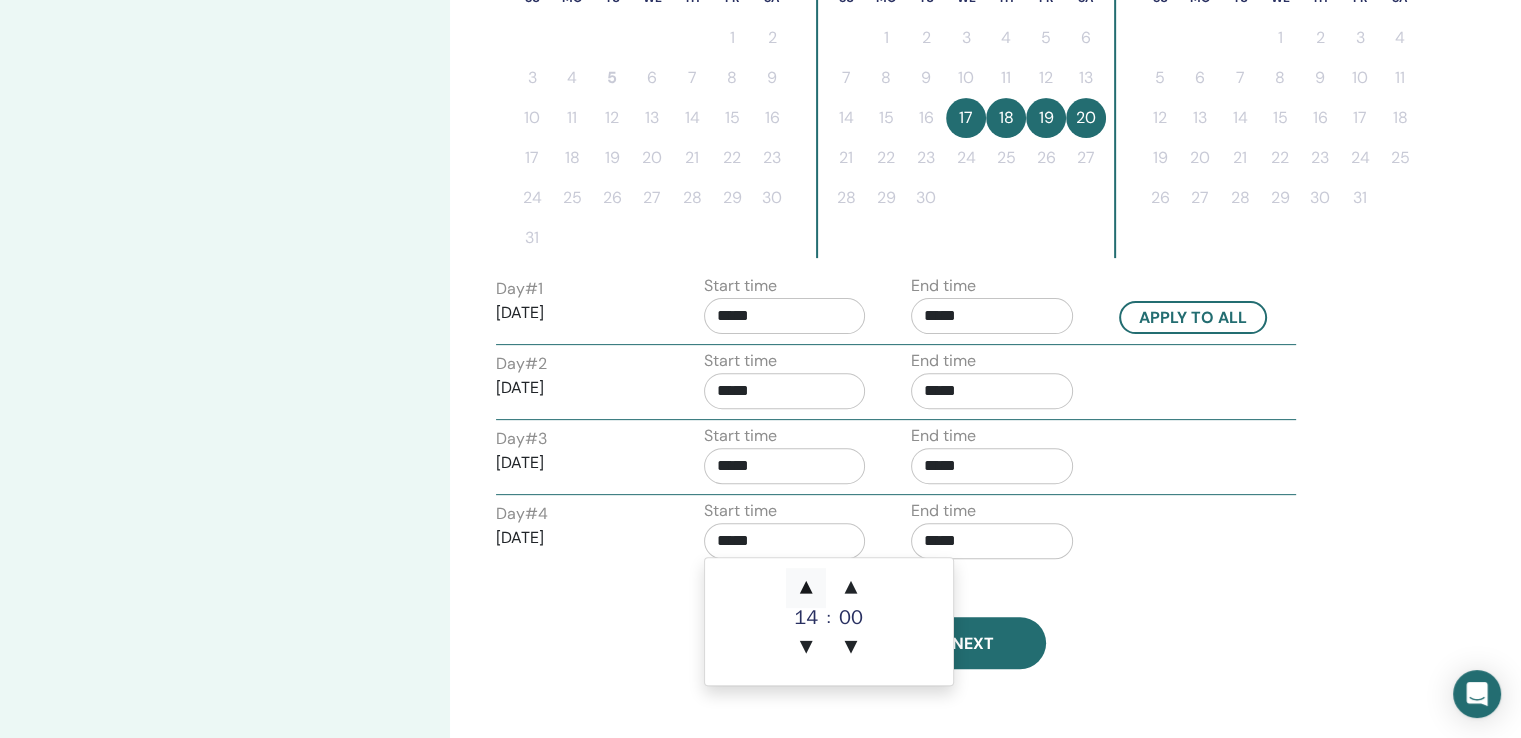 click on "▲" at bounding box center (806, 588) 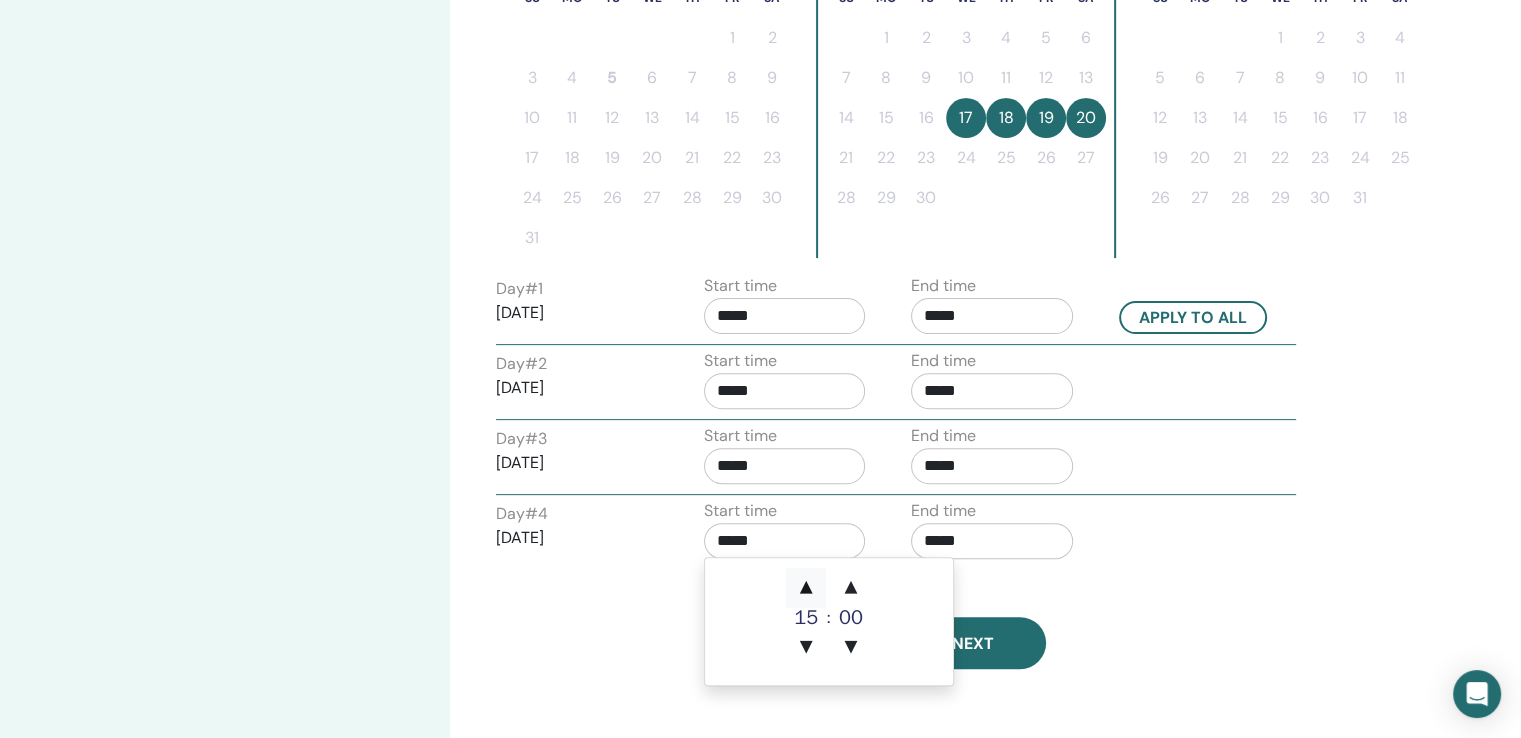 click on "▲" at bounding box center [806, 588] 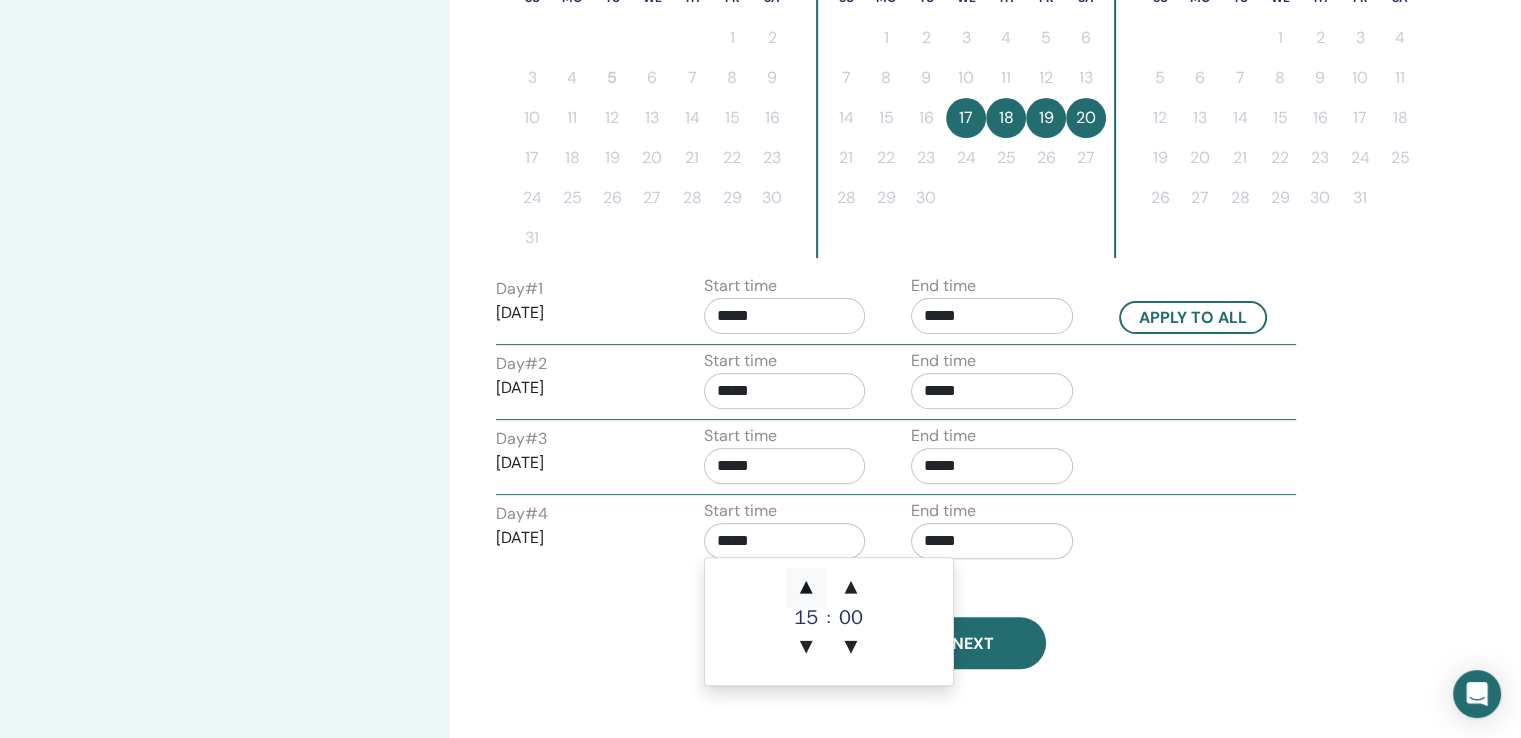 click on "▲" at bounding box center (806, 588) 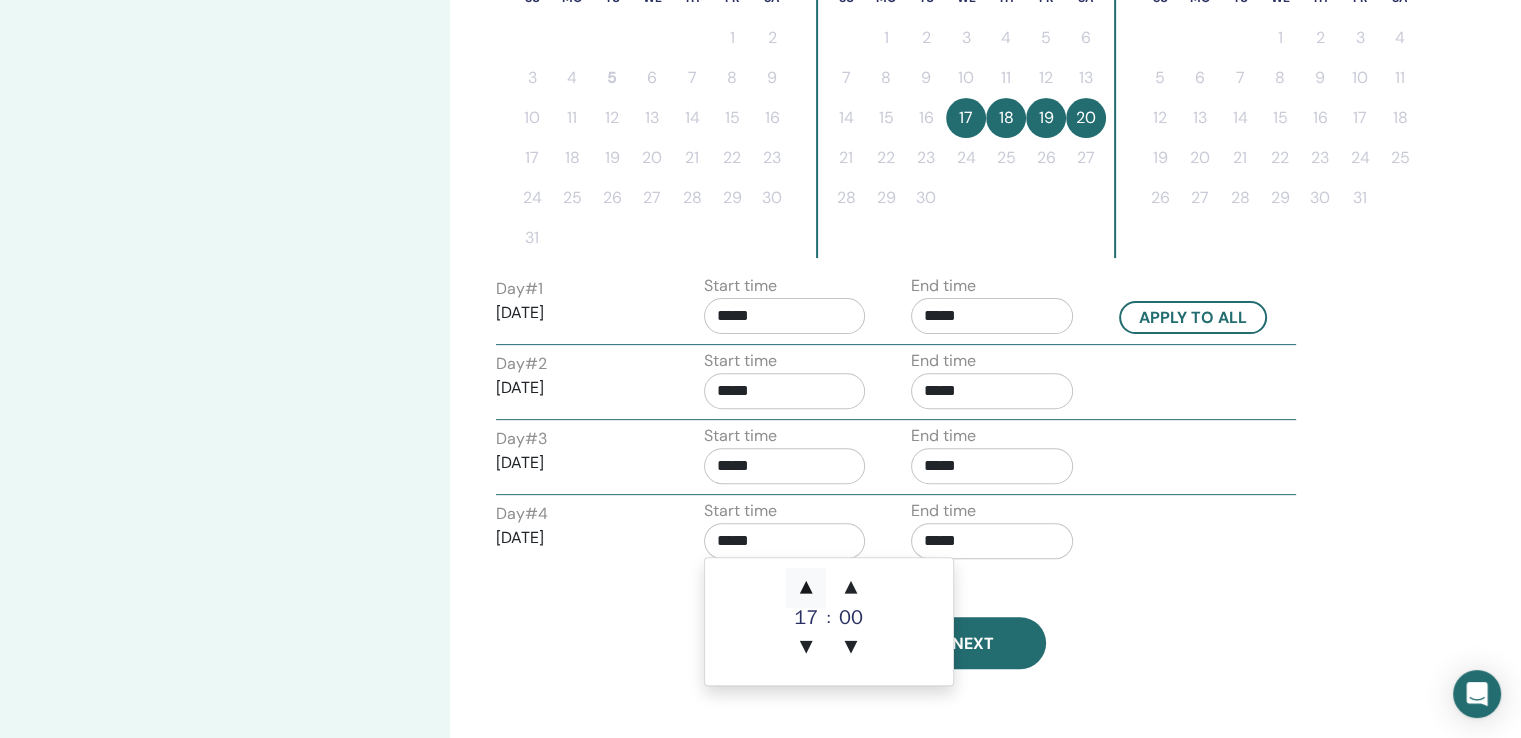 click on "▲" at bounding box center (806, 588) 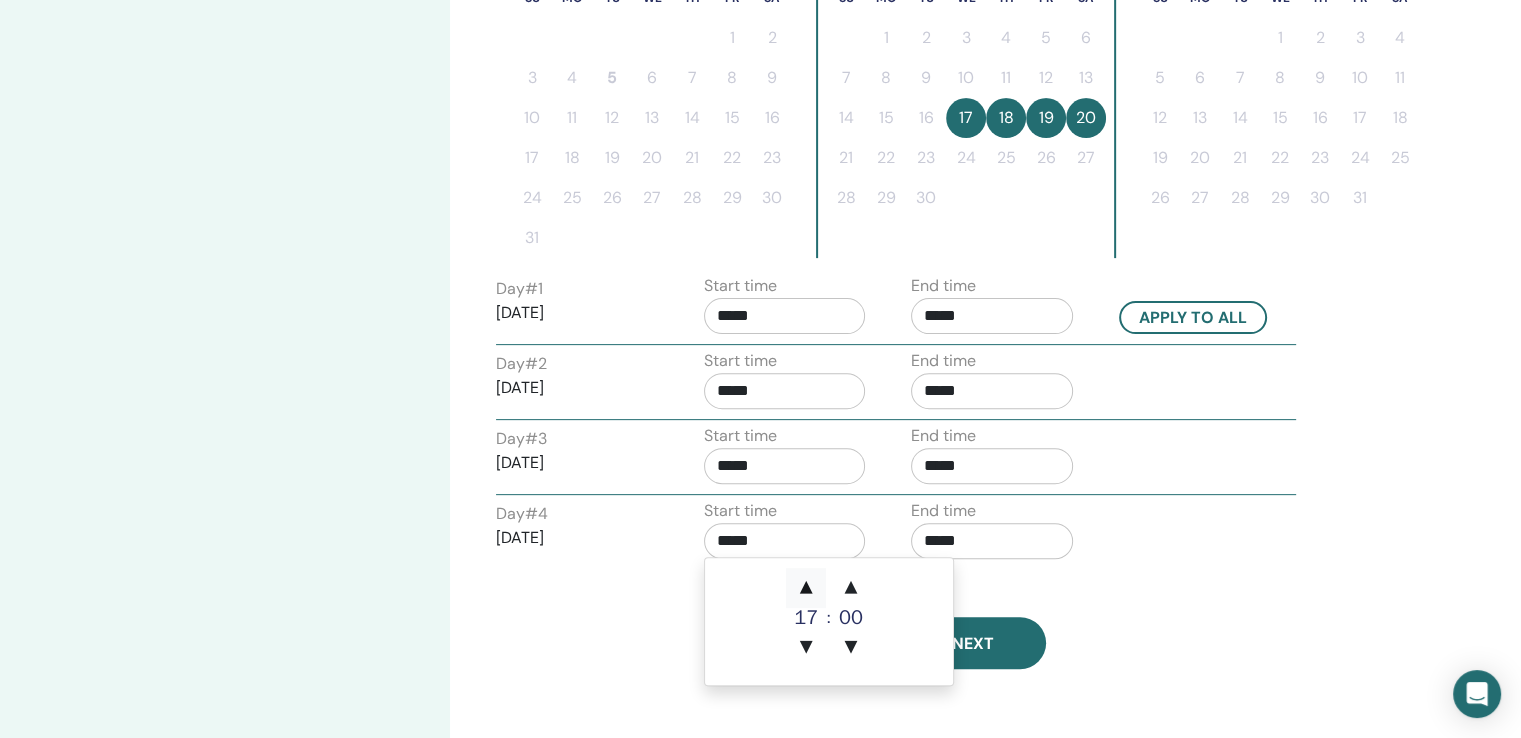click on "▲" at bounding box center [806, 588] 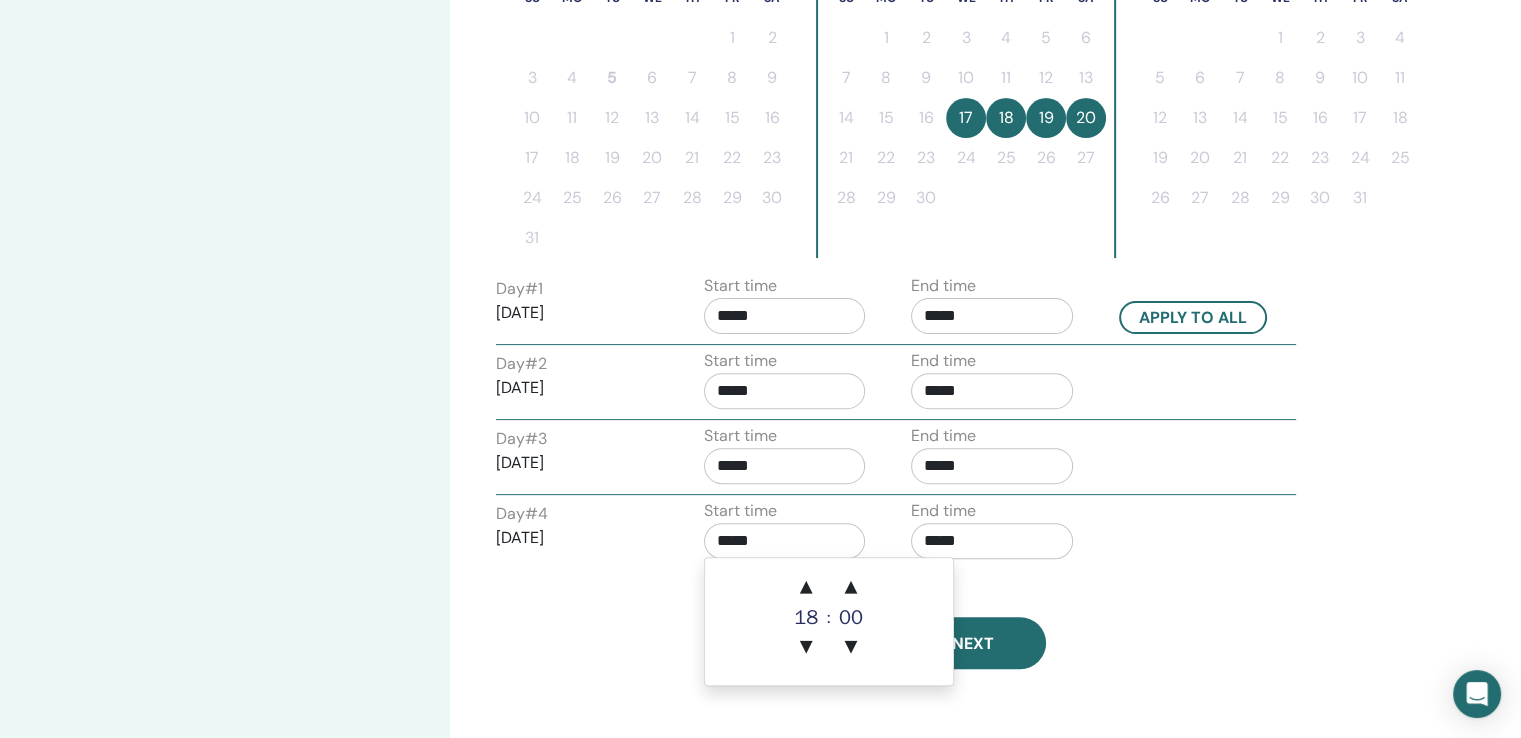 click on "Back Next" at bounding box center [892, 621] 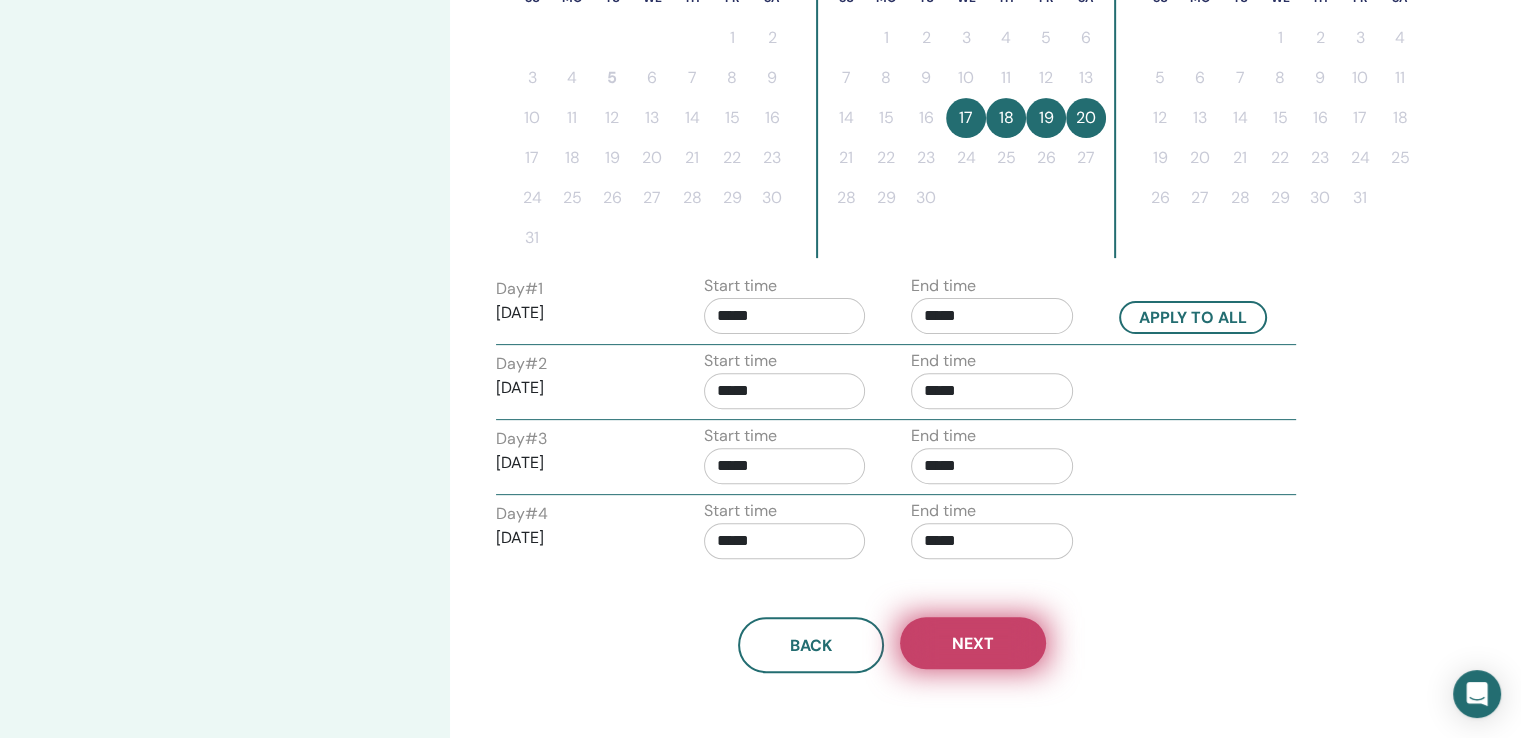 click on "Next" at bounding box center (973, 643) 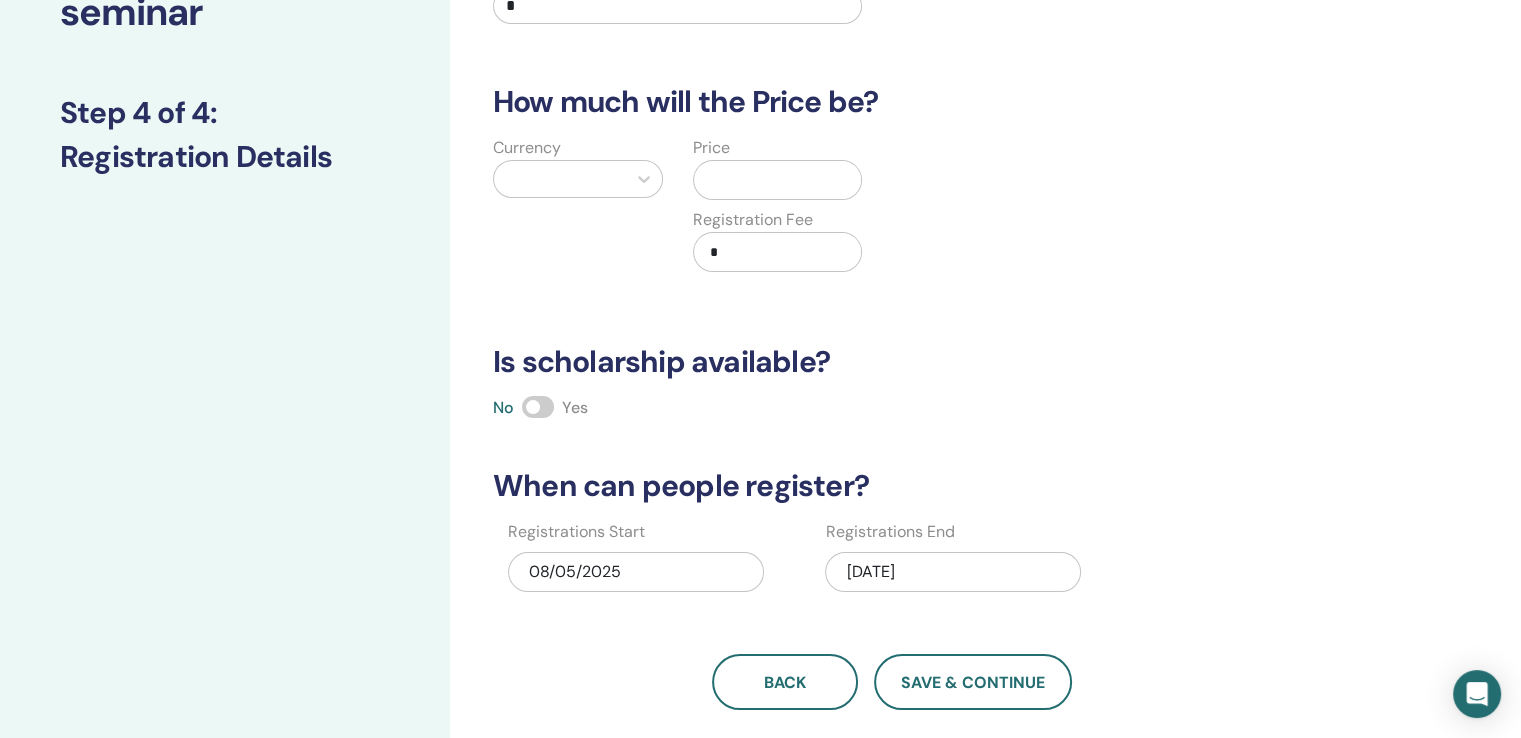 scroll, scrollTop: 0, scrollLeft: 0, axis: both 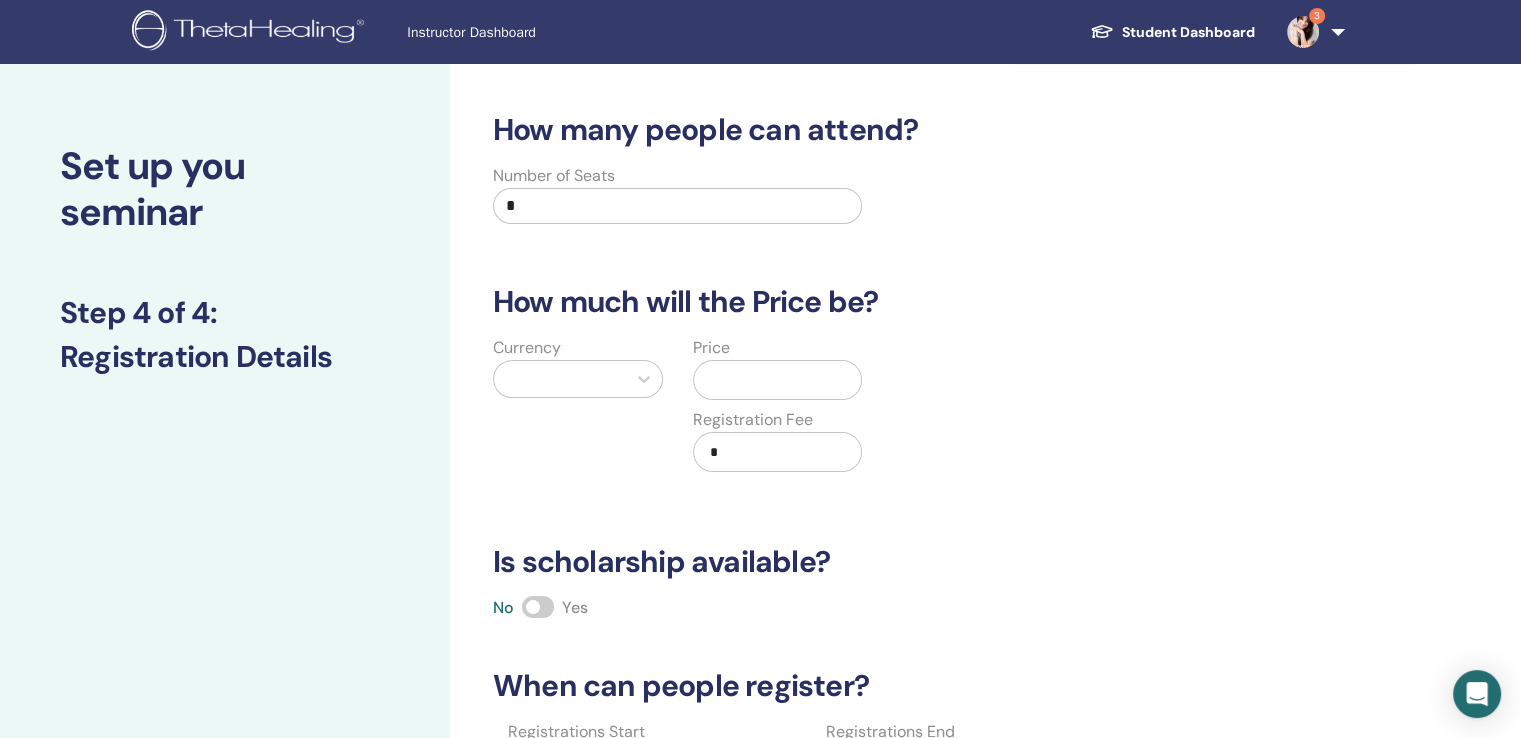 drag, startPoint x: 523, startPoint y: 205, endPoint x: 485, endPoint y: 212, distance: 38.63936 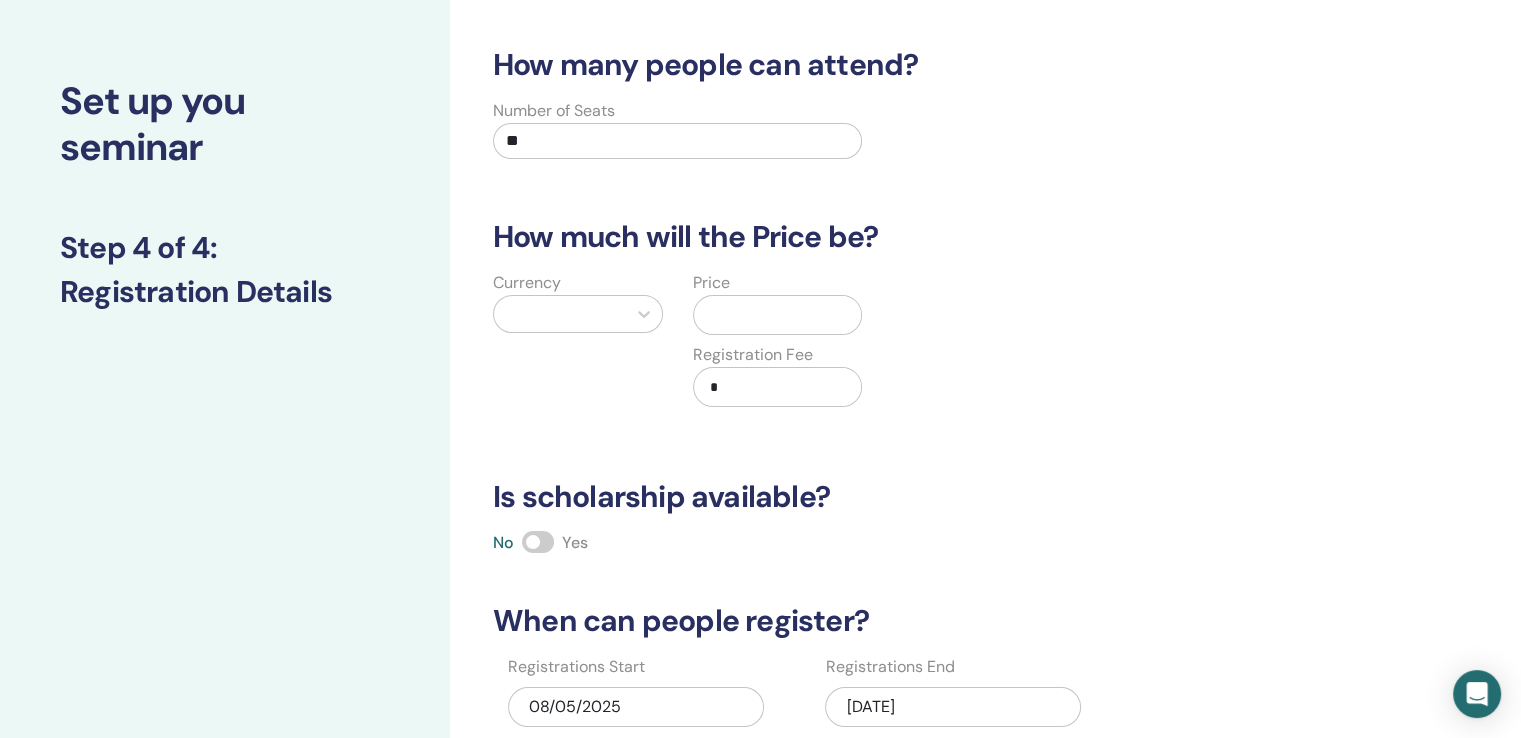 scroll, scrollTop: 100, scrollLeft: 0, axis: vertical 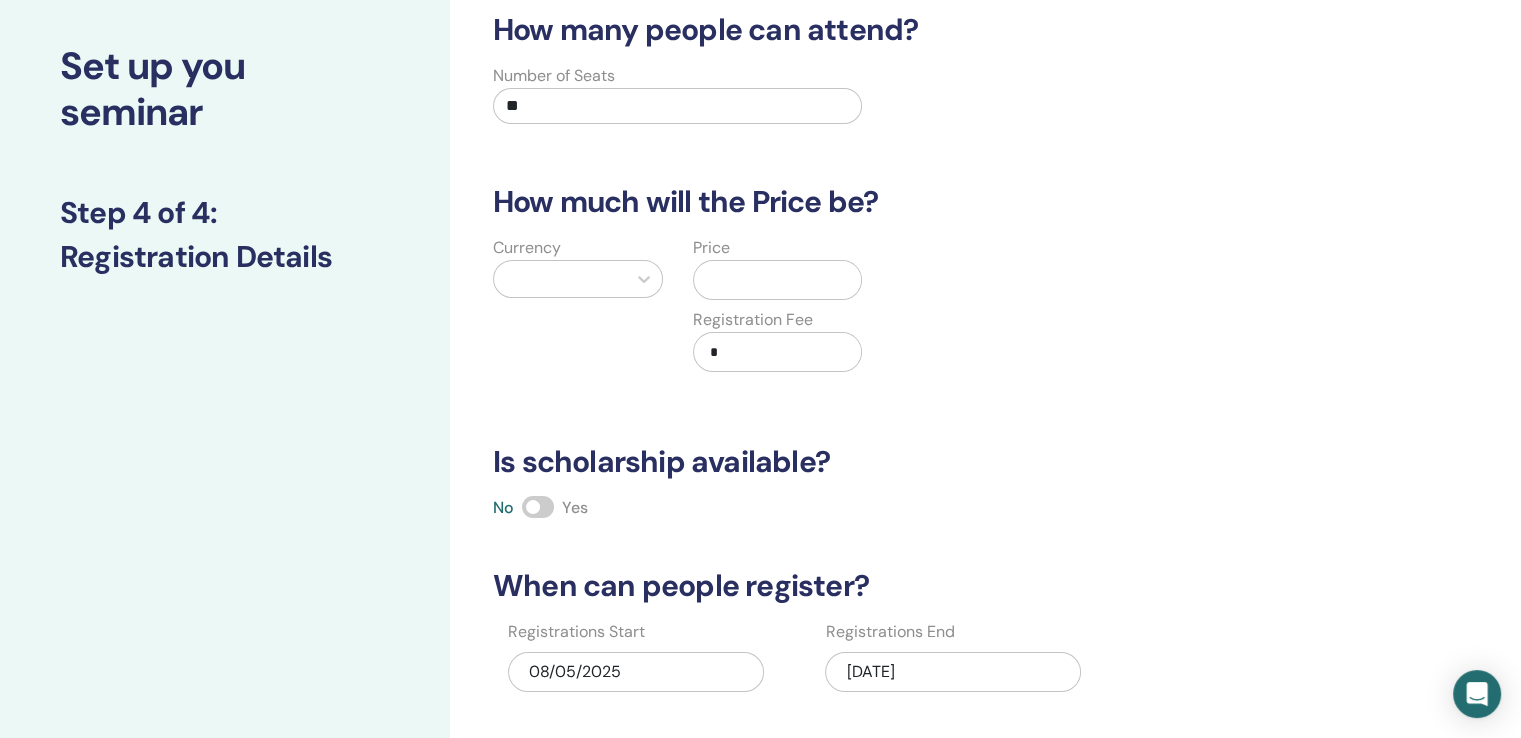 type on "**" 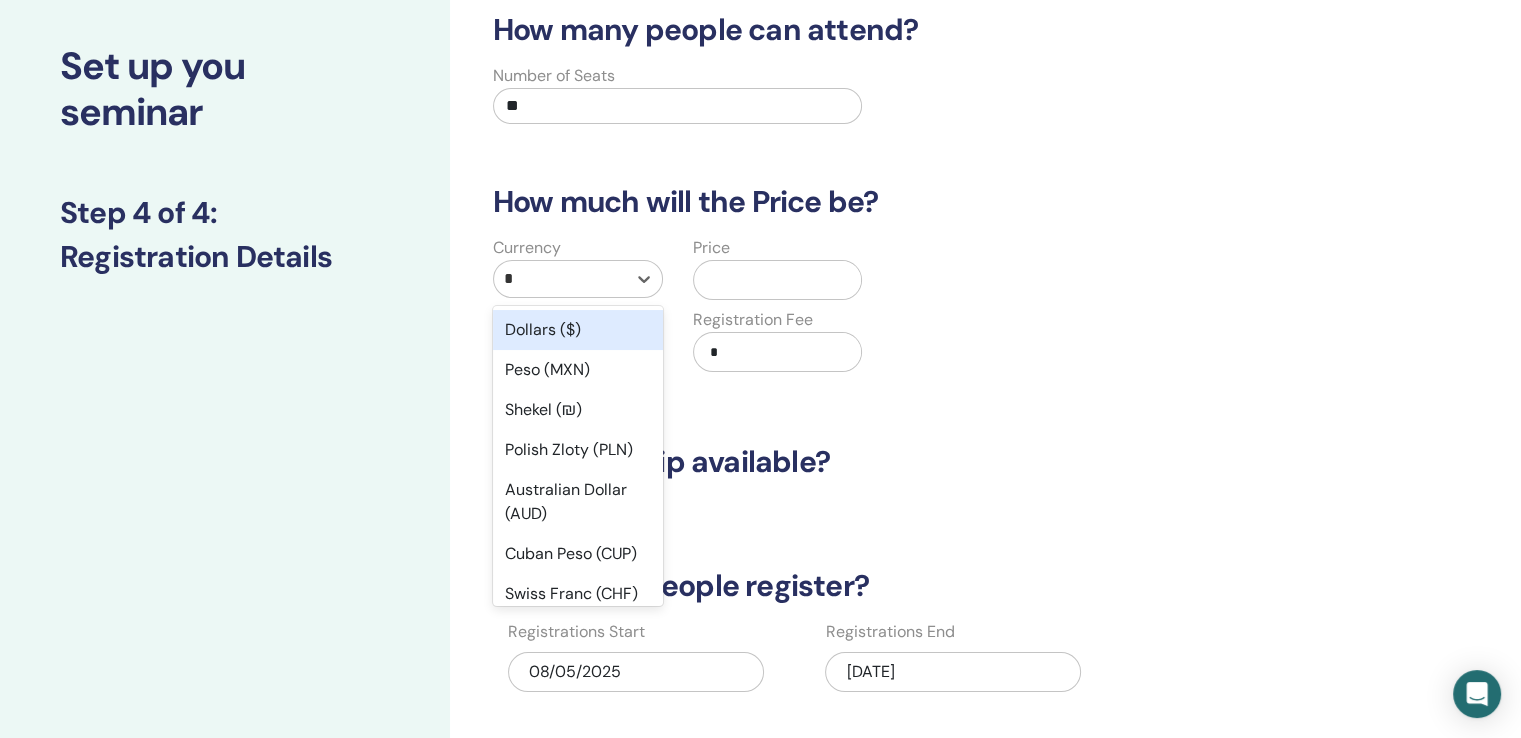 type on "**" 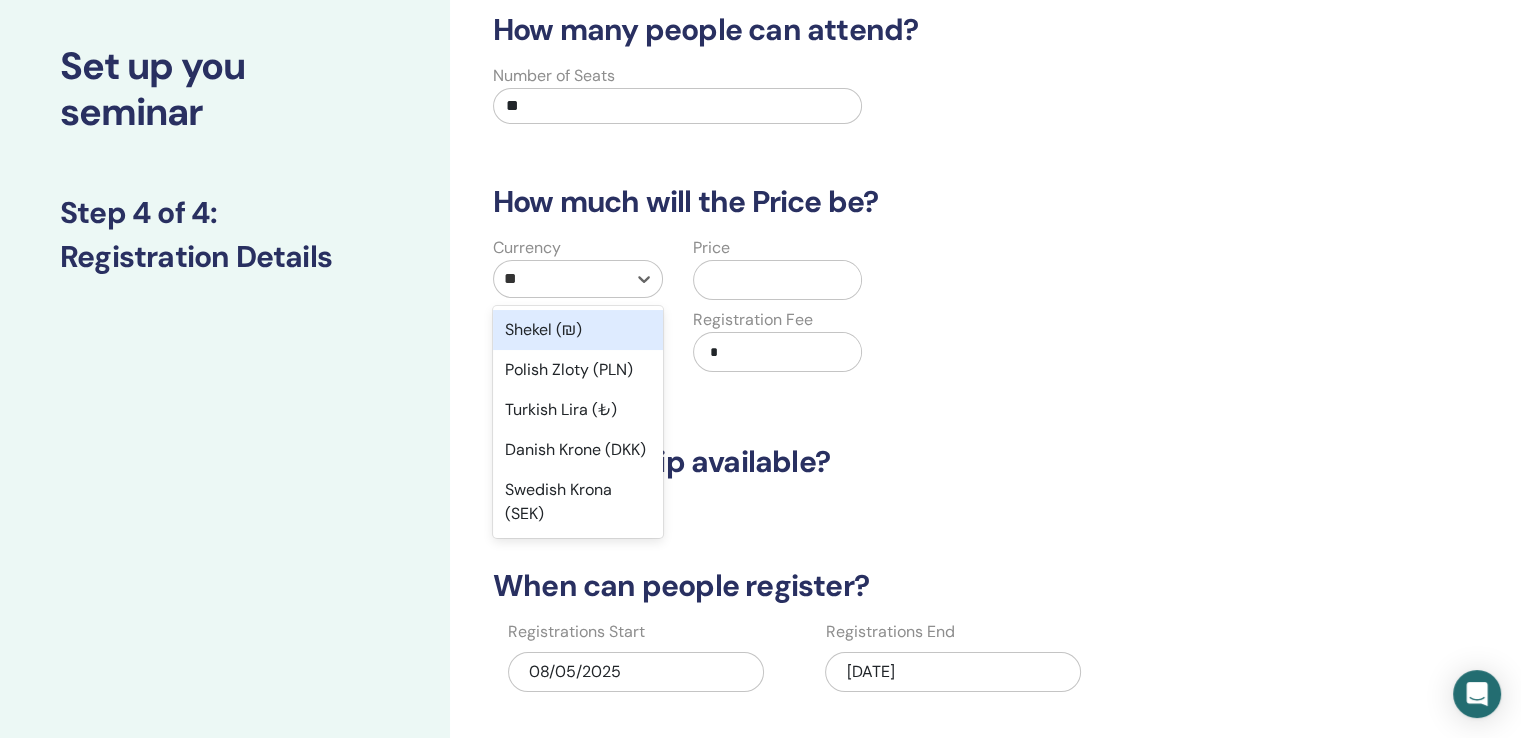 click on "Shekel (₪)" at bounding box center [578, 330] 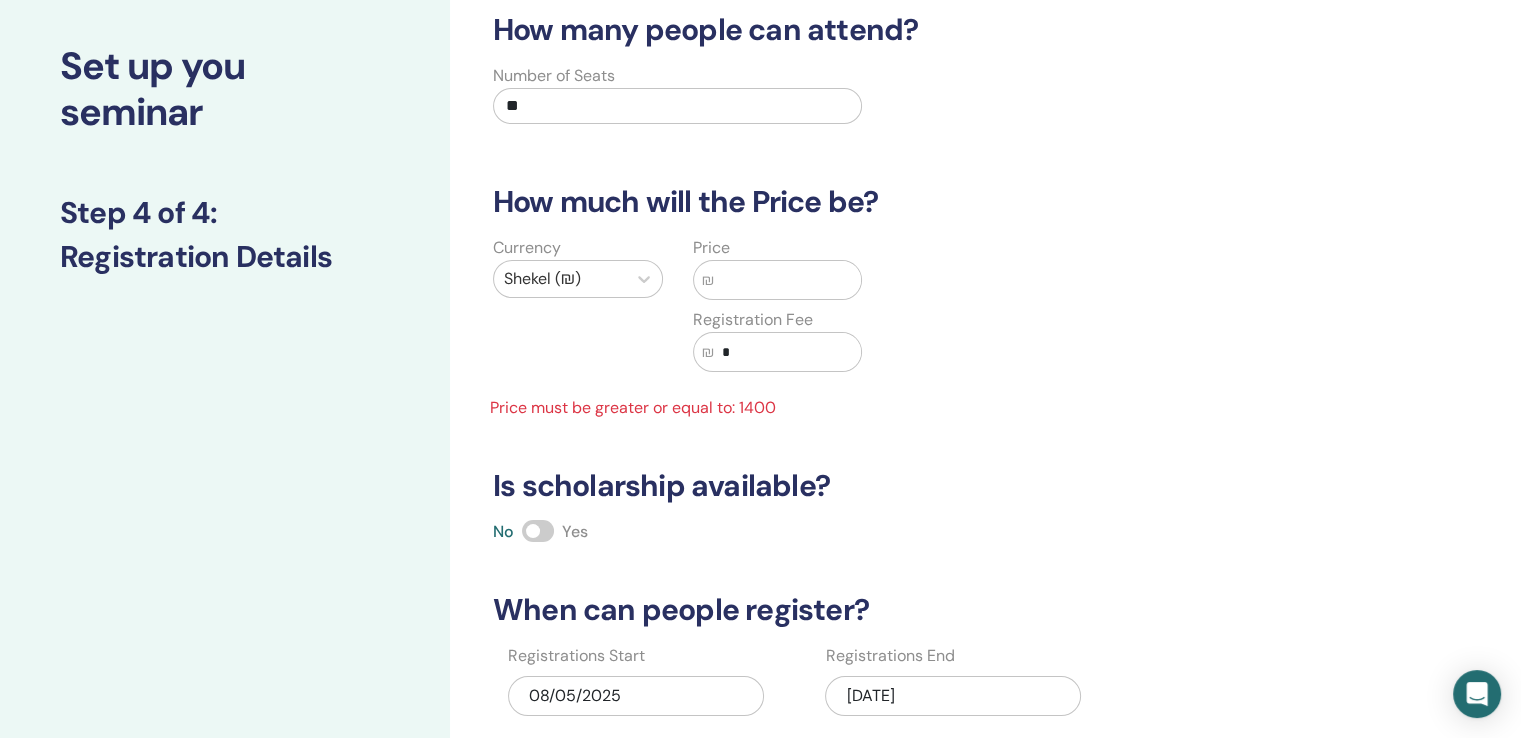 click at bounding box center (788, 280) 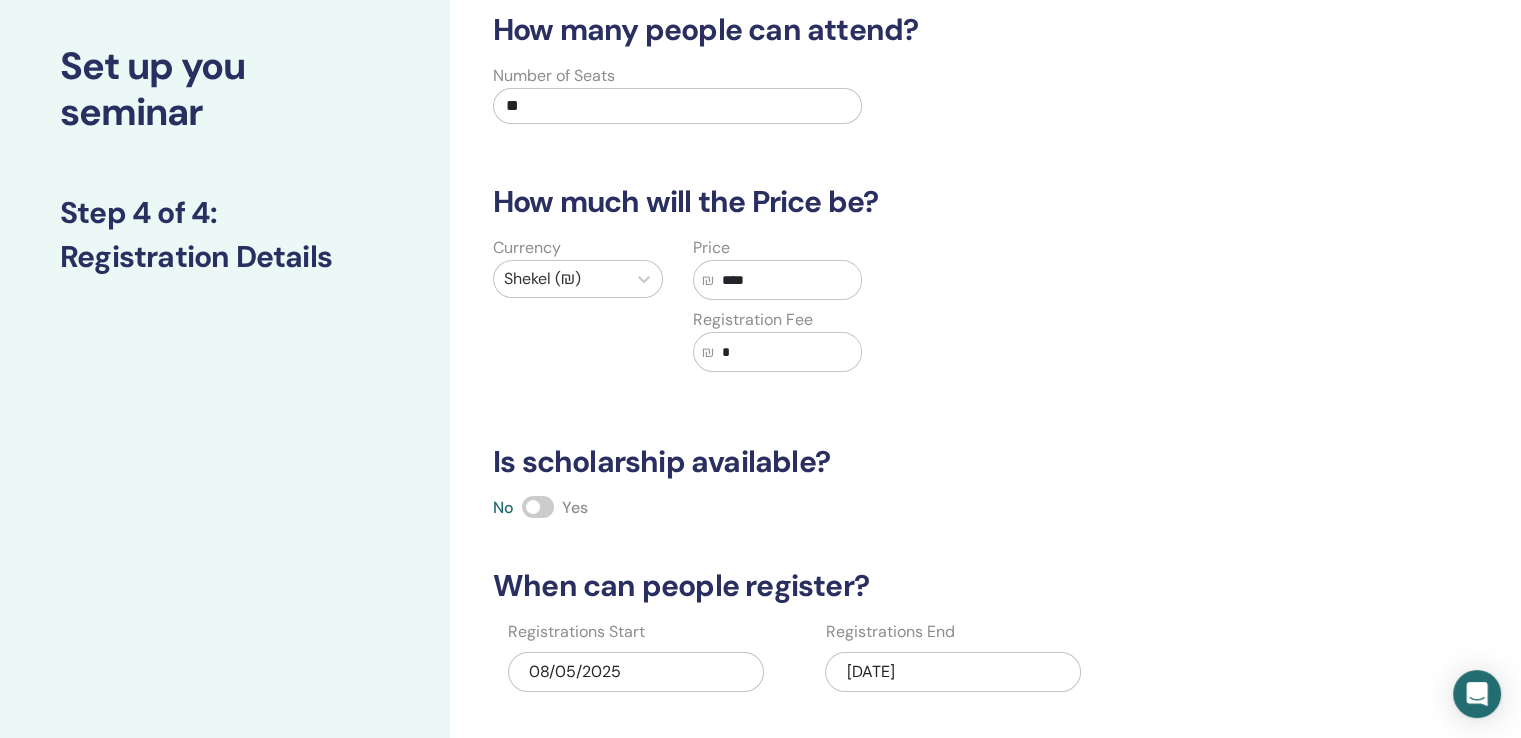 type on "****" 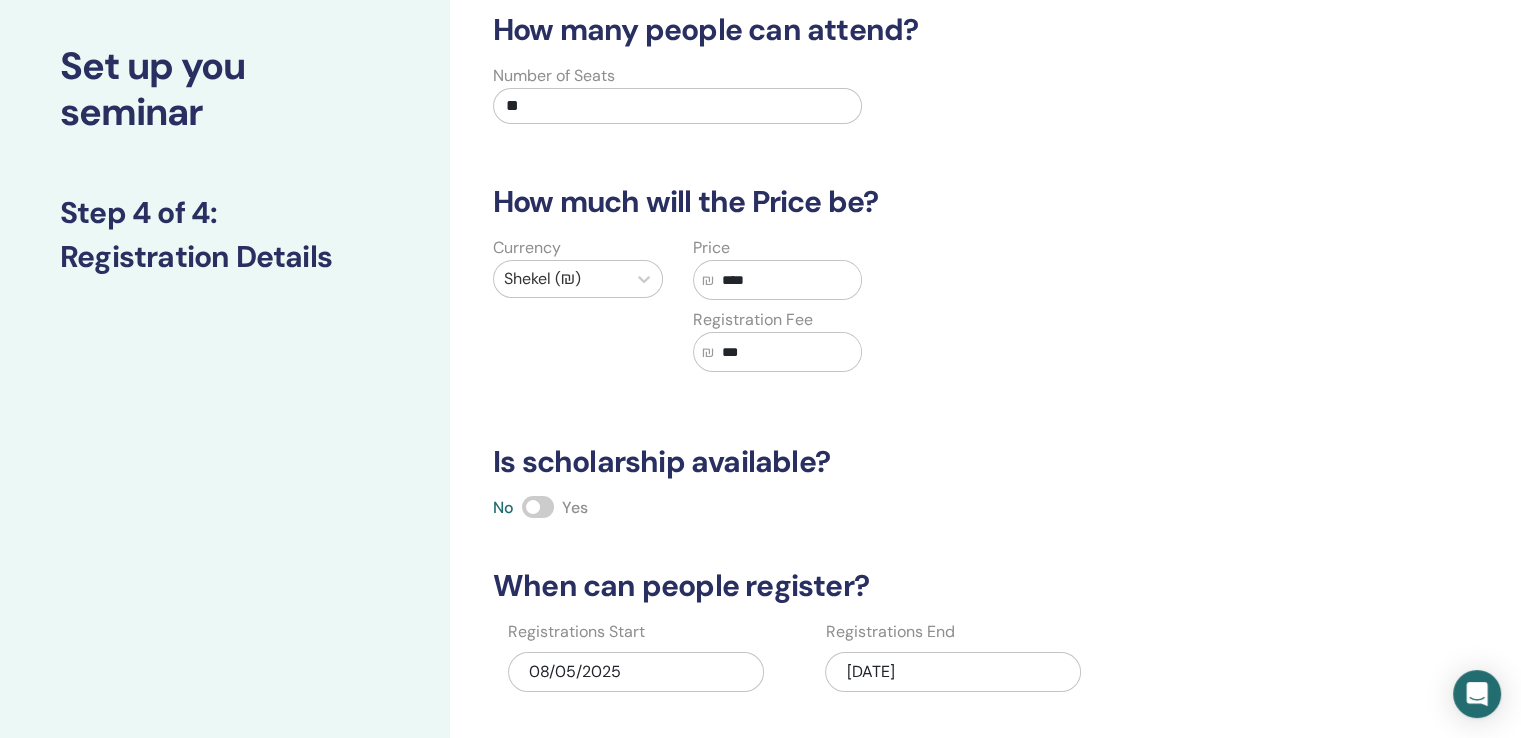 type on "***" 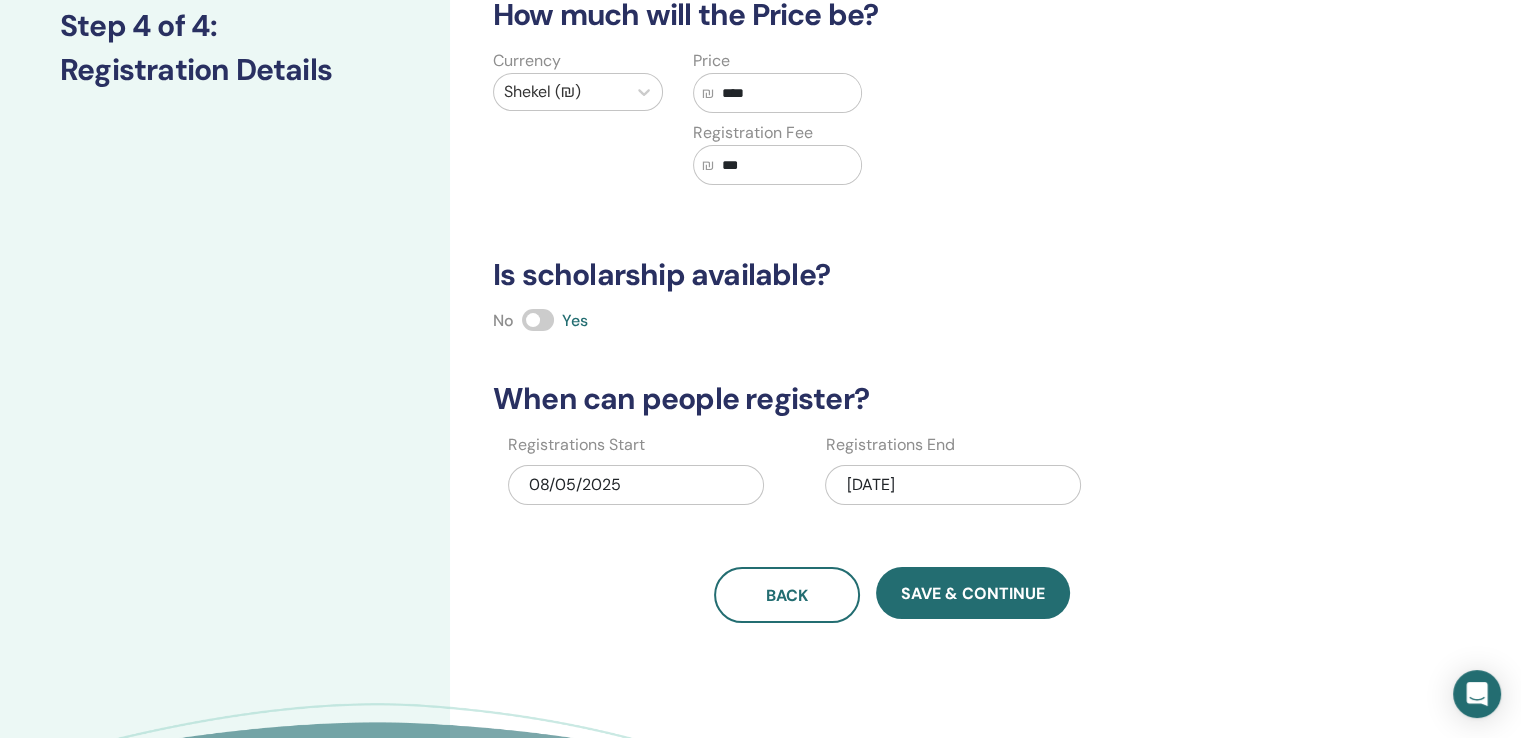 scroll, scrollTop: 400, scrollLeft: 0, axis: vertical 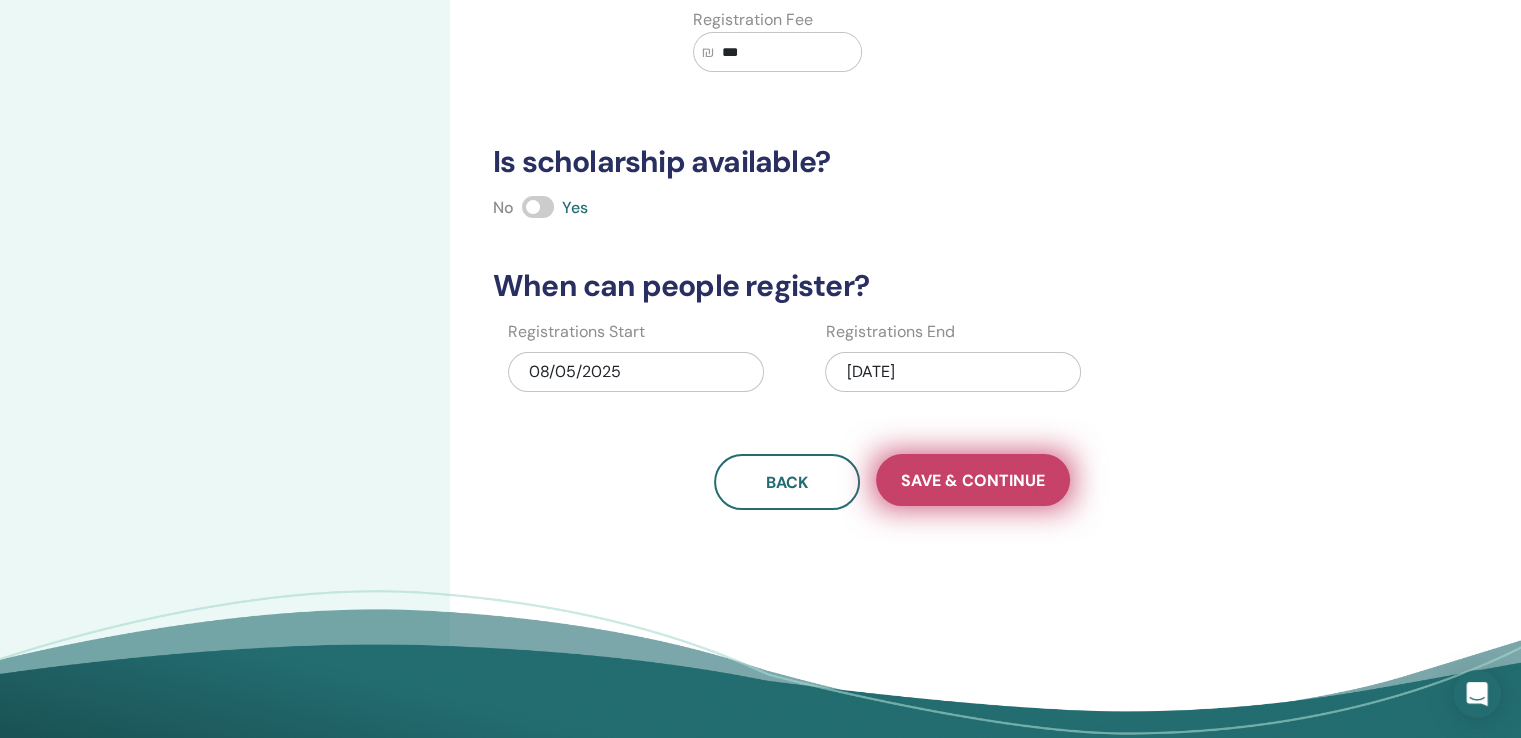 click on "Save & Continue" at bounding box center (973, 480) 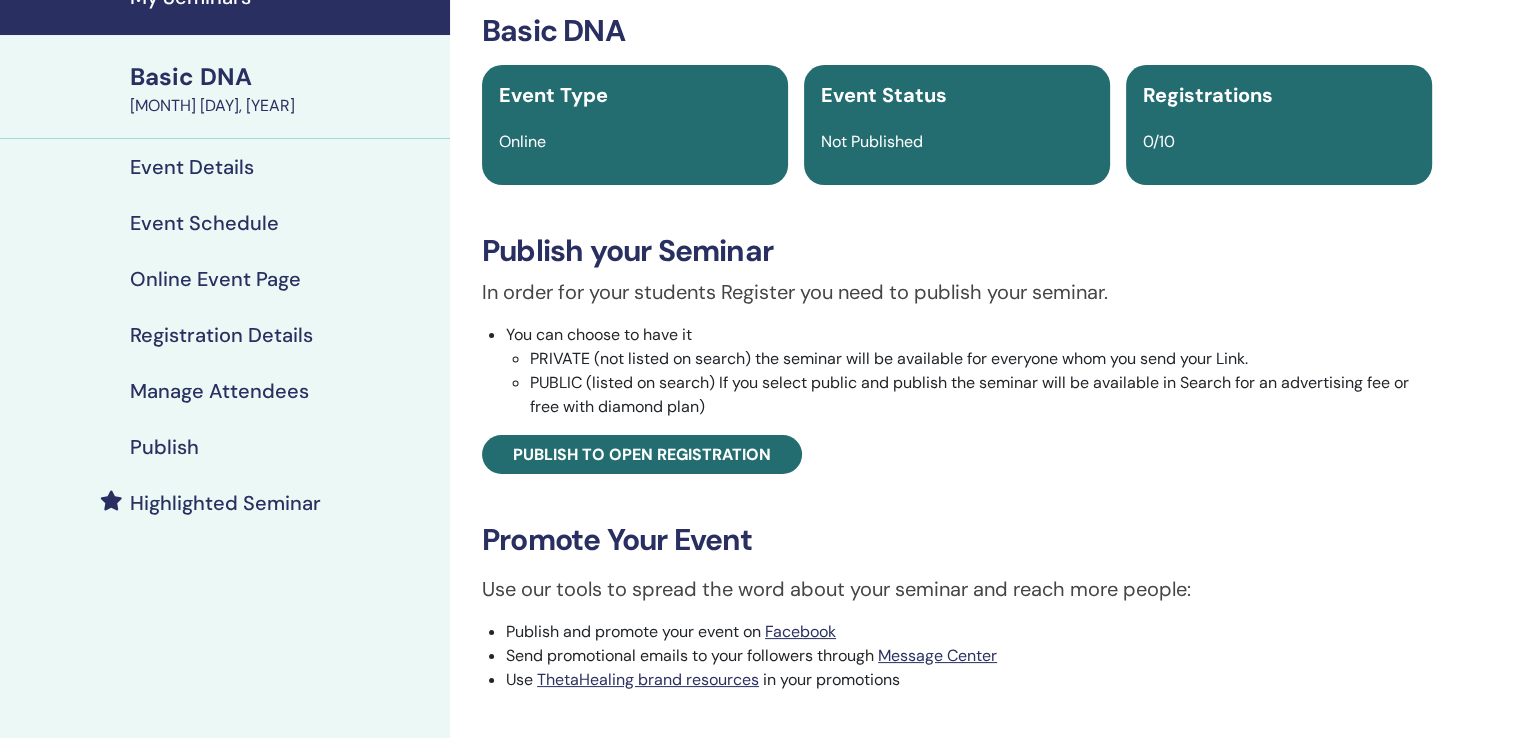 scroll, scrollTop: 100, scrollLeft: 0, axis: vertical 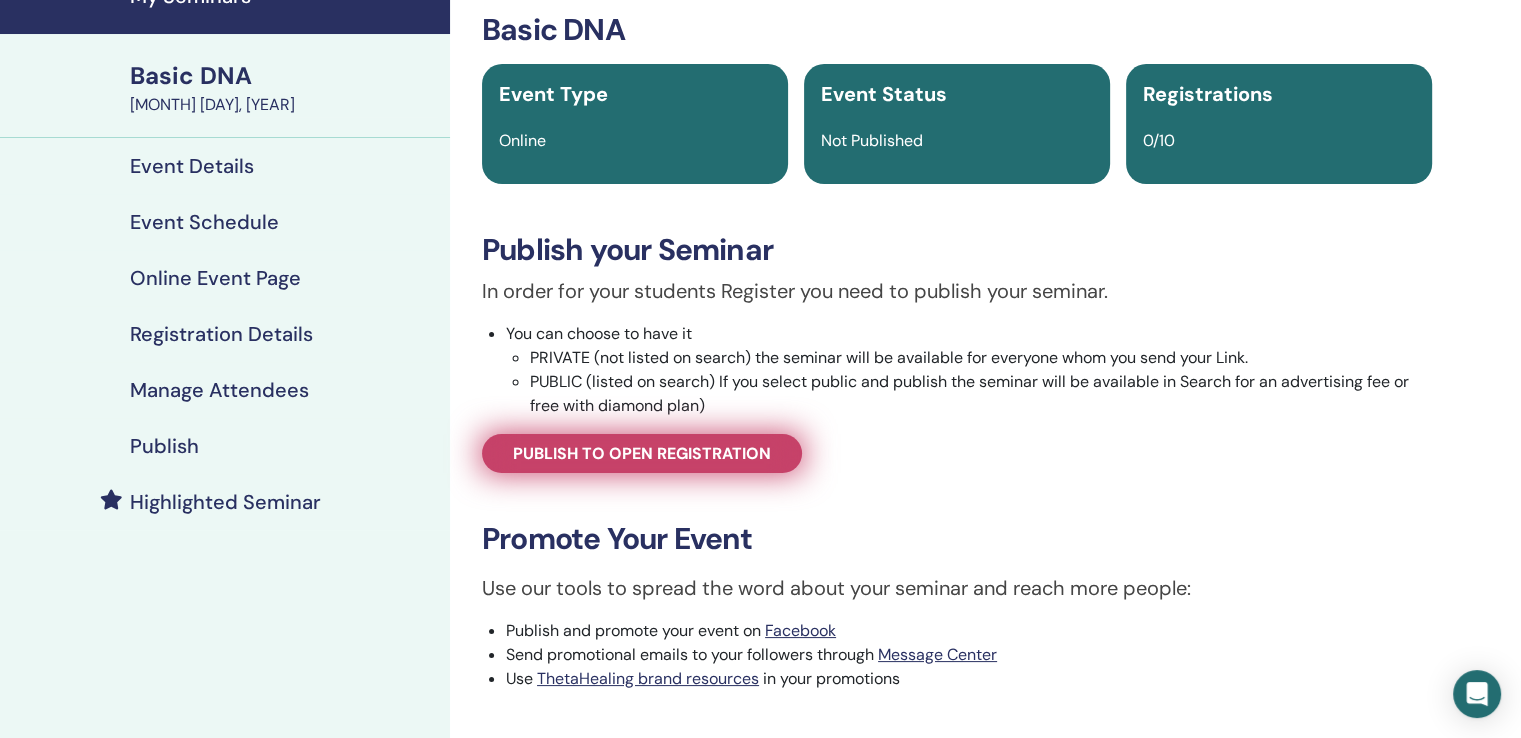 click on "Publish to open registration" at bounding box center (642, 453) 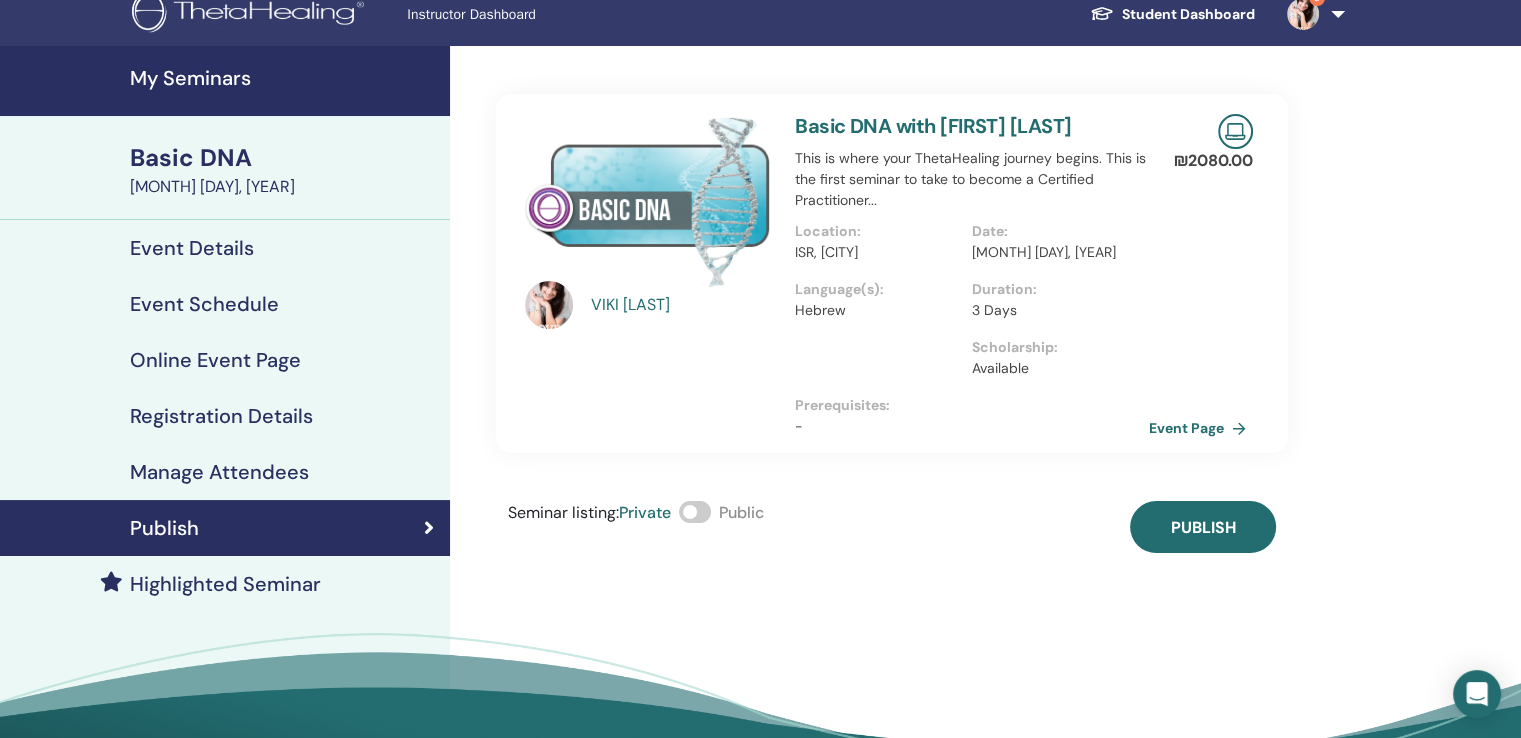 scroll, scrollTop: 0, scrollLeft: 0, axis: both 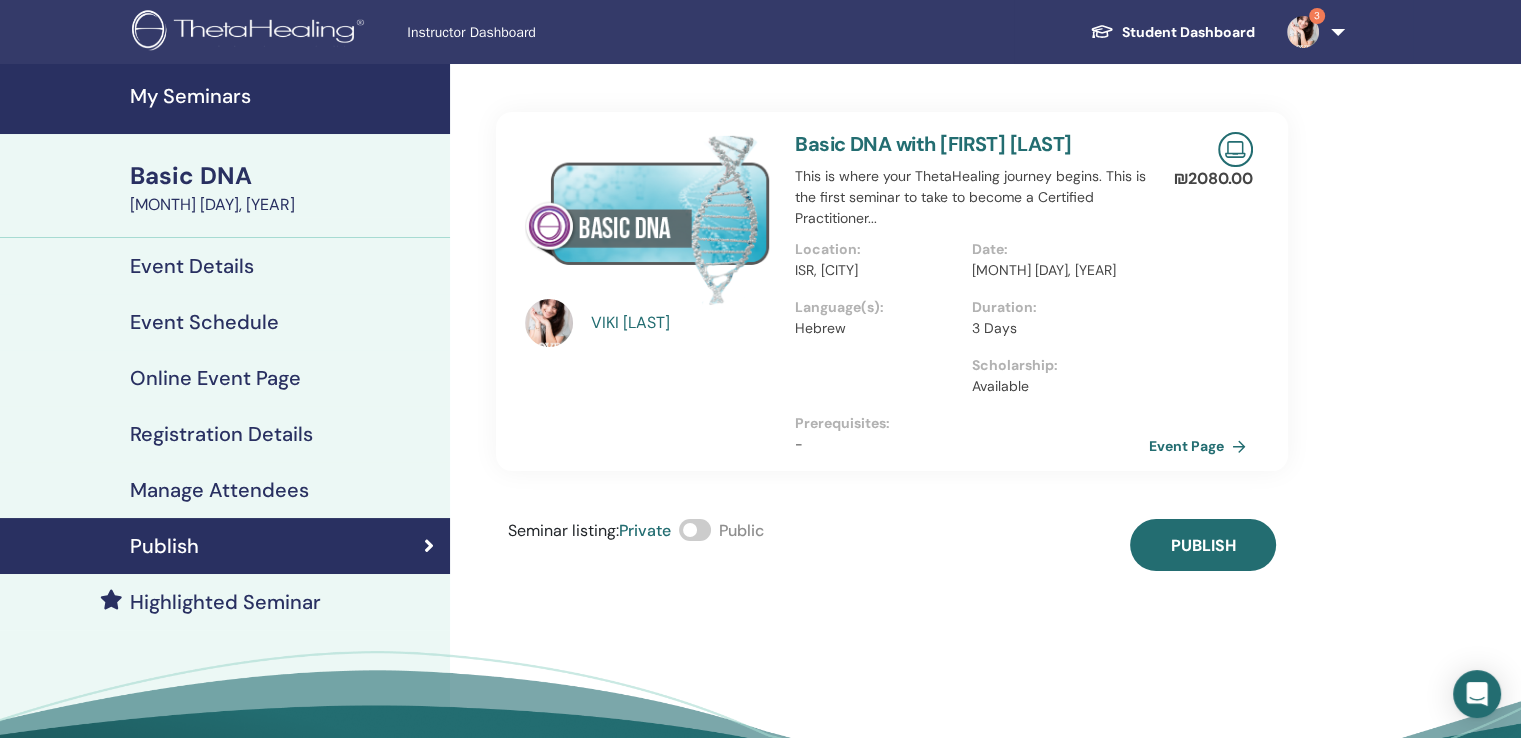 click on "Event Schedule" at bounding box center [204, 322] 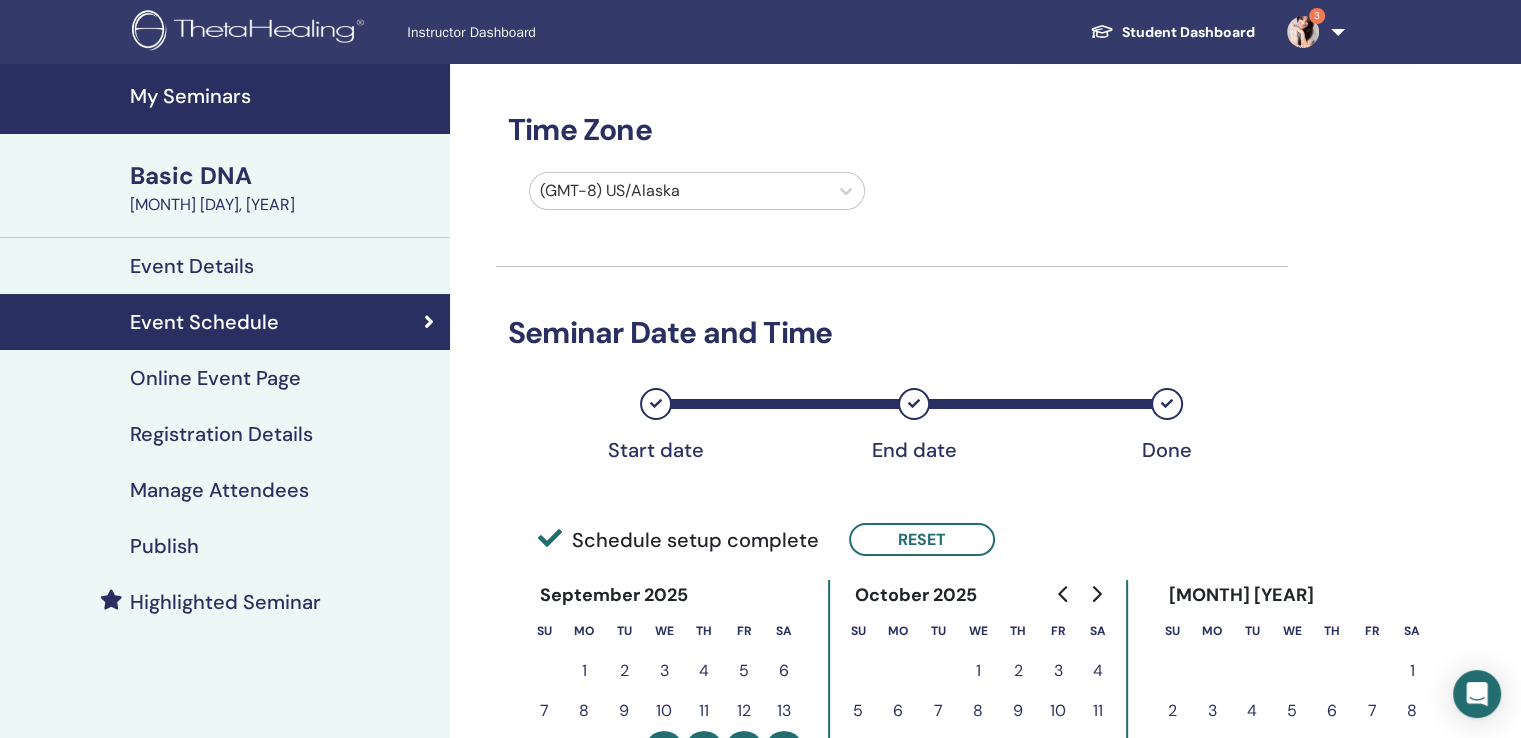 click on "(GMT-8) US/Alaska" at bounding box center [697, 191] 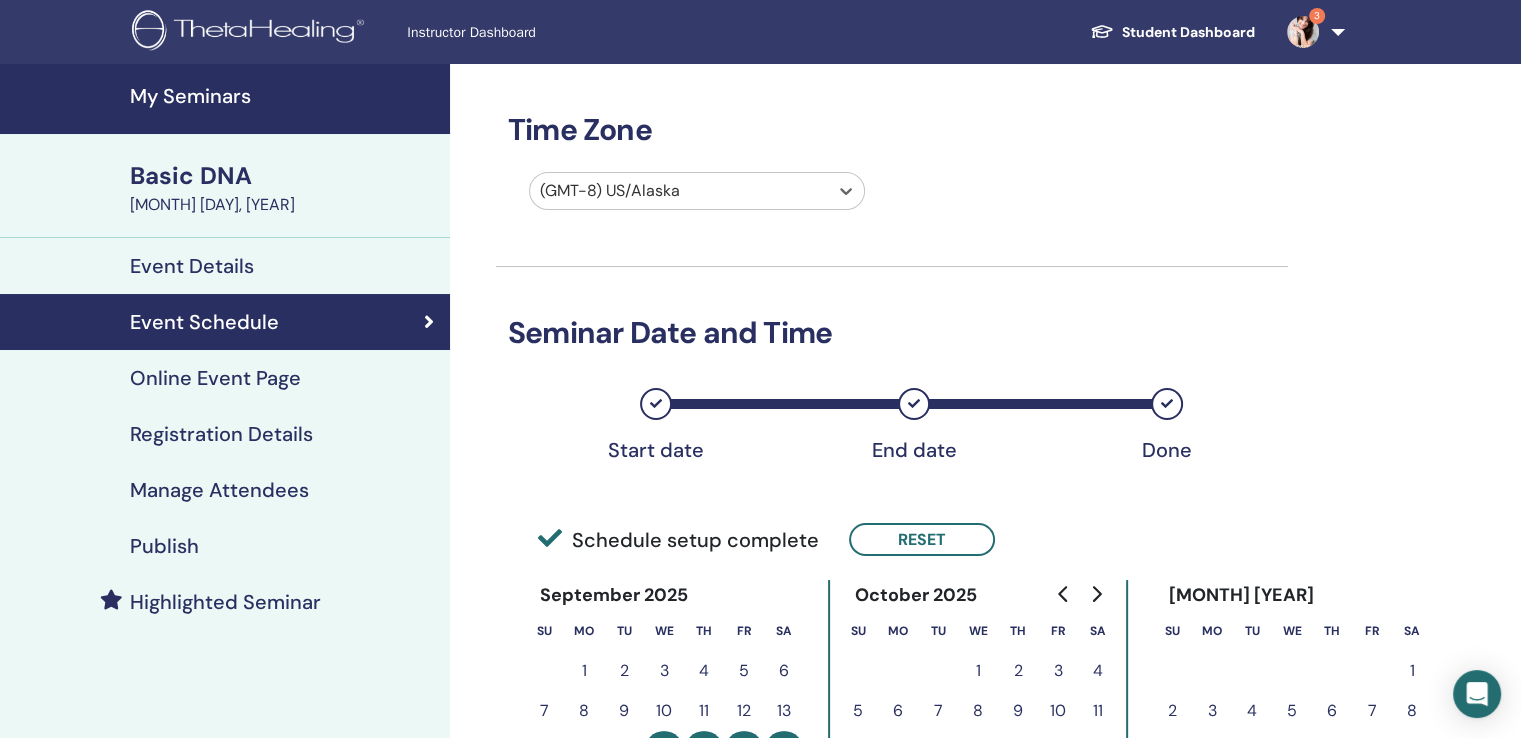 click at bounding box center [679, 191] 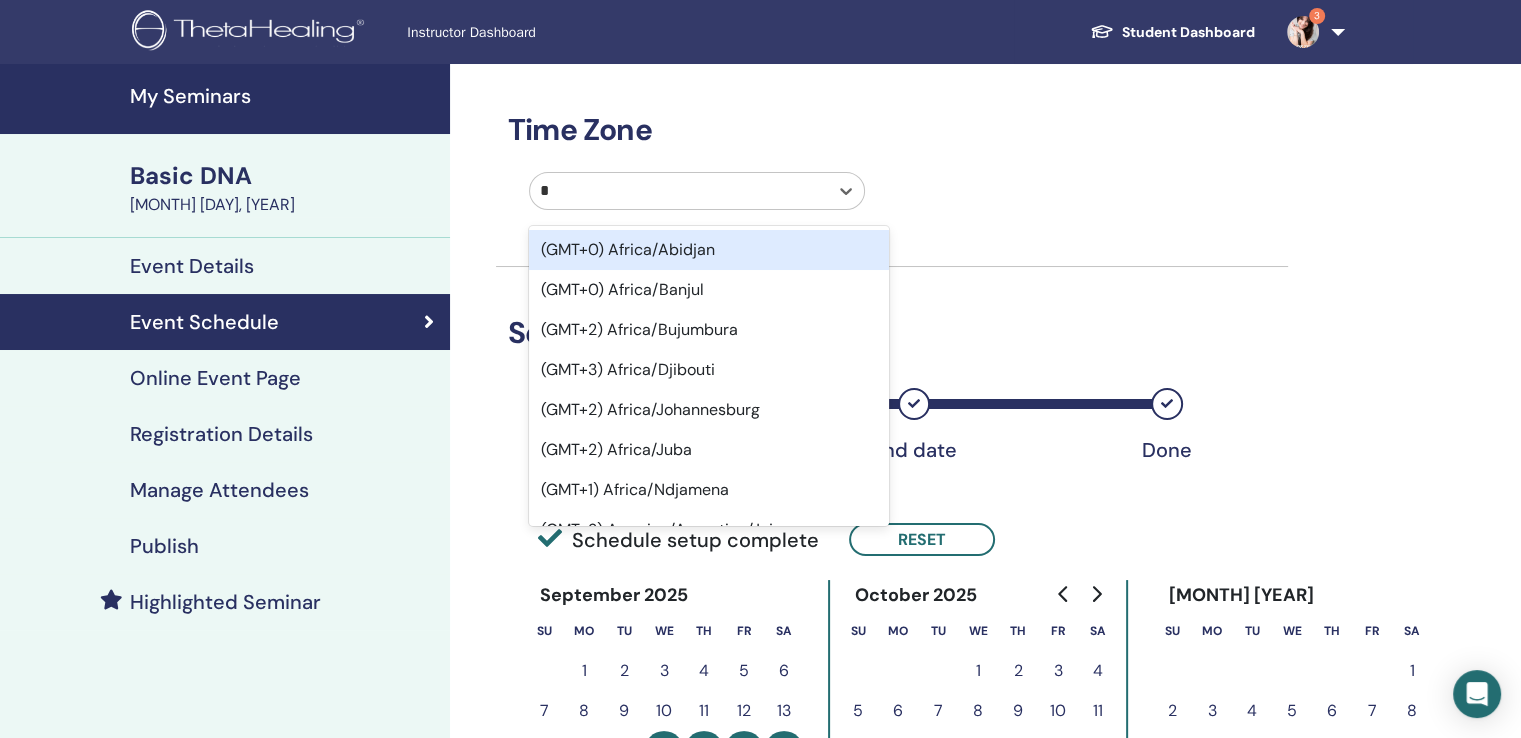 type on "**" 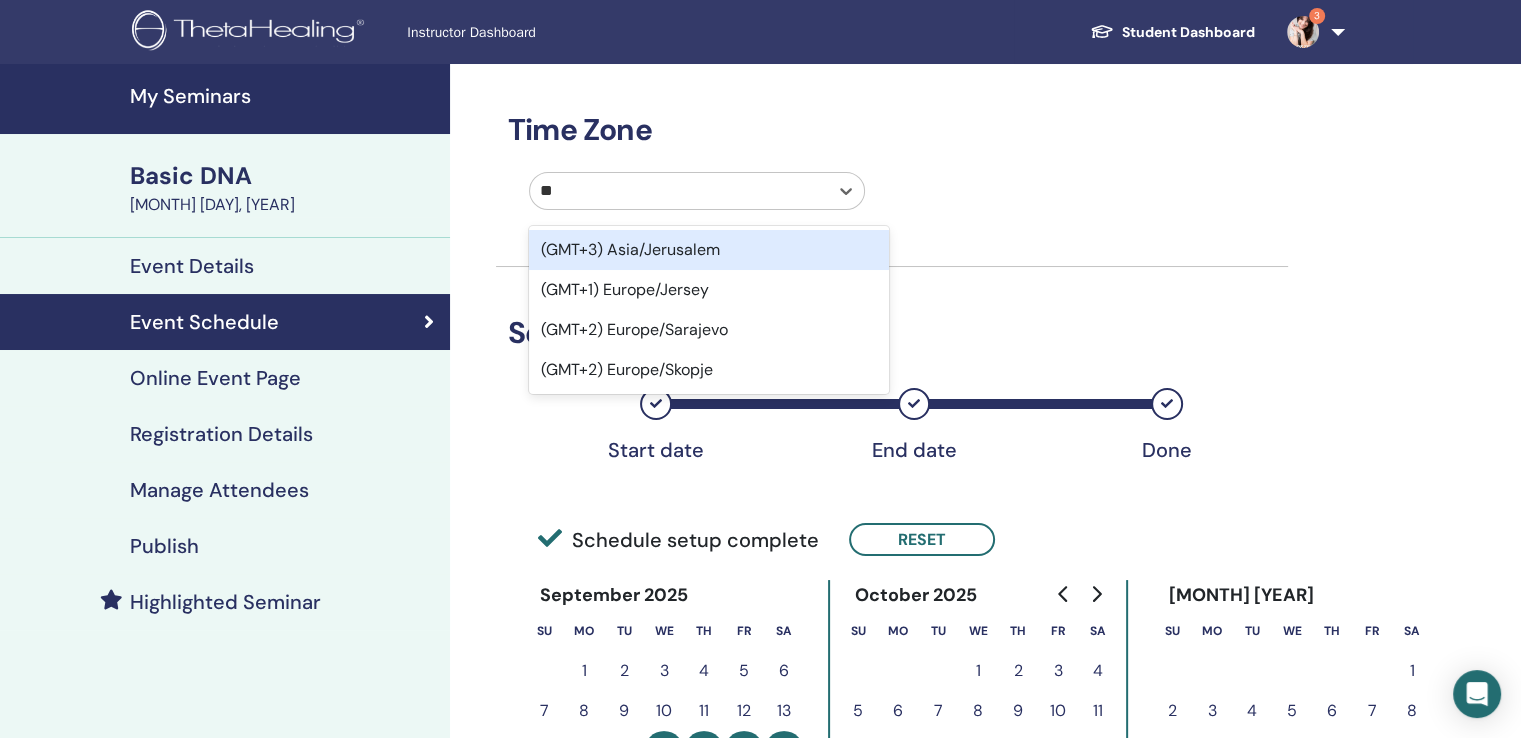 drag, startPoint x: 702, startPoint y: 235, endPoint x: 704, endPoint y: 245, distance: 10.198039 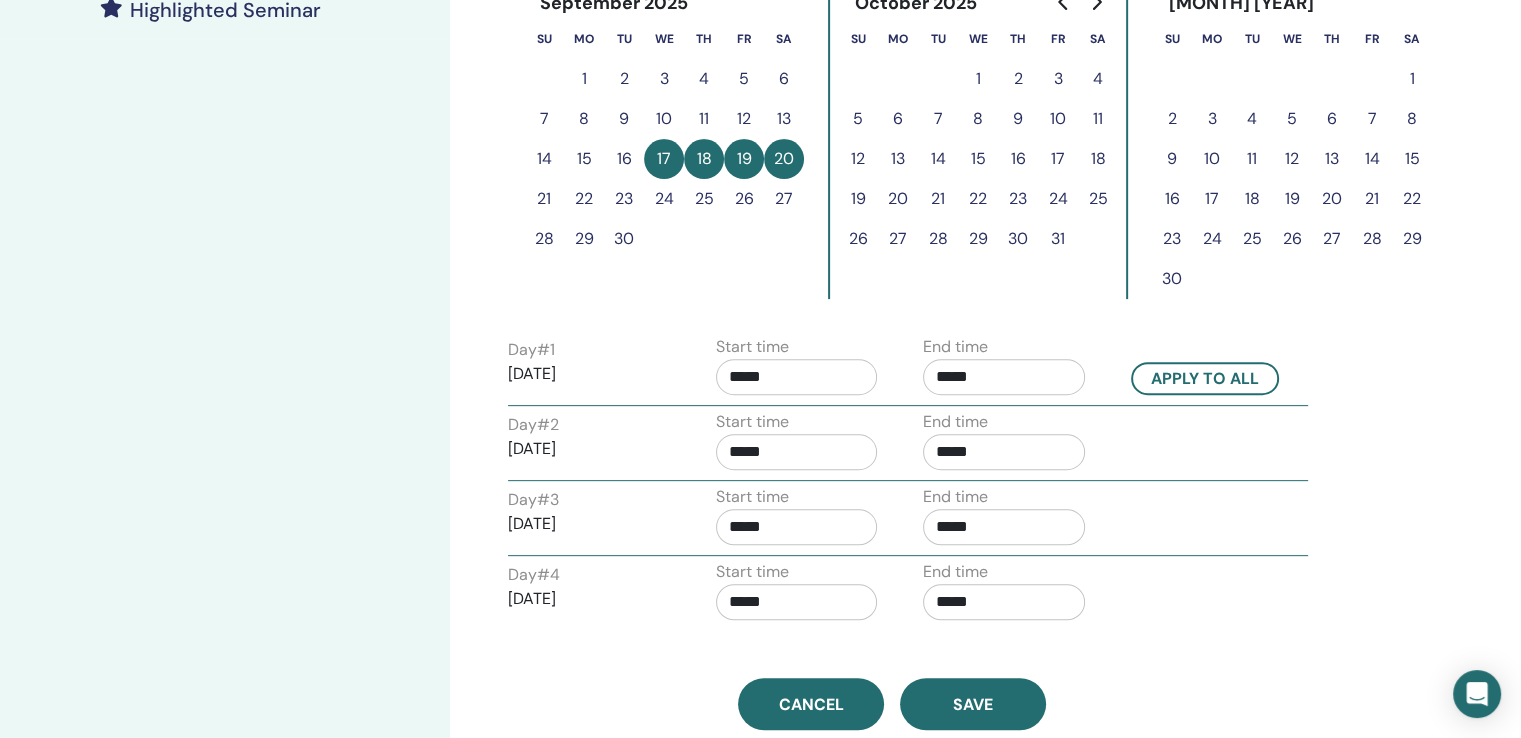 scroll, scrollTop: 700, scrollLeft: 0, axis: vertical 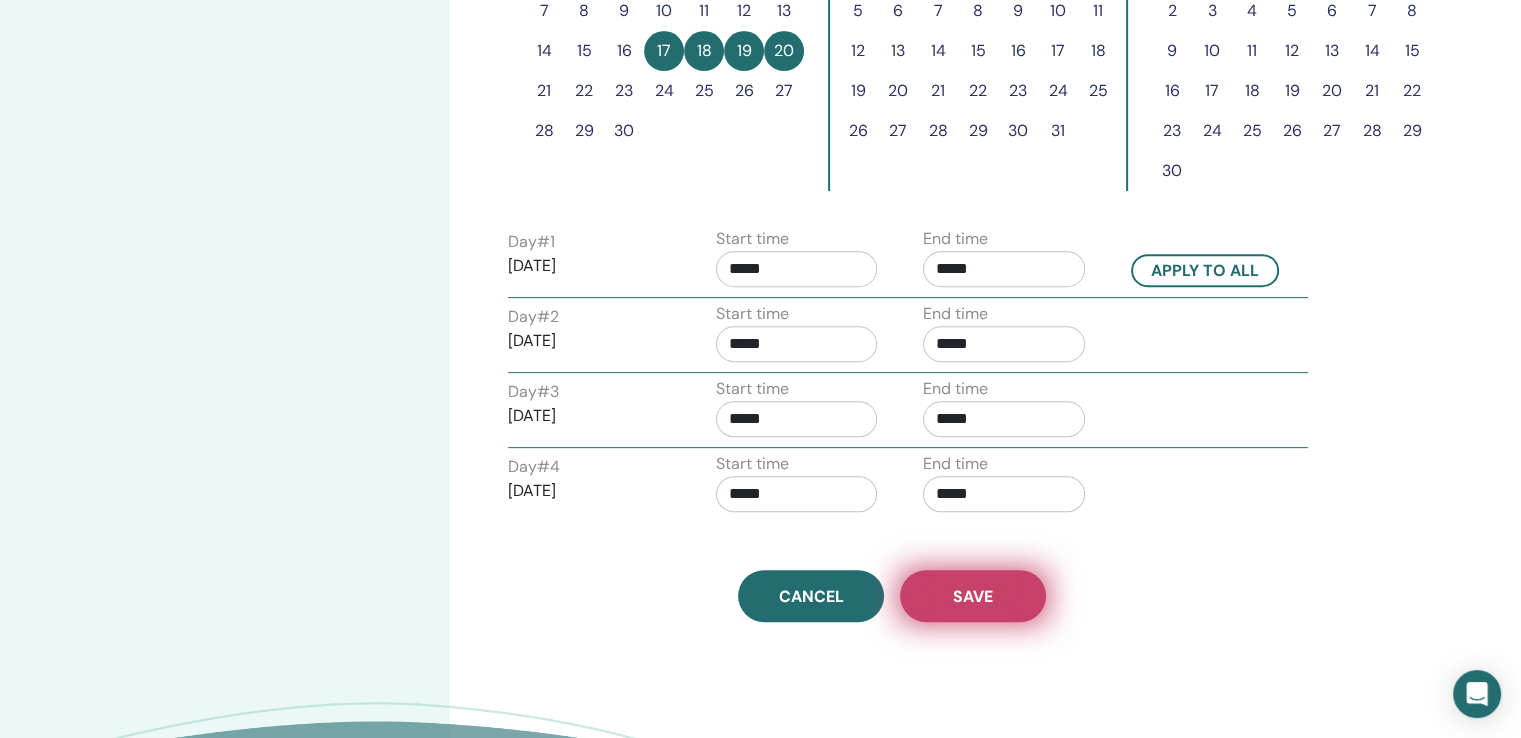 click on "Save" at bounding box center [973, 596] 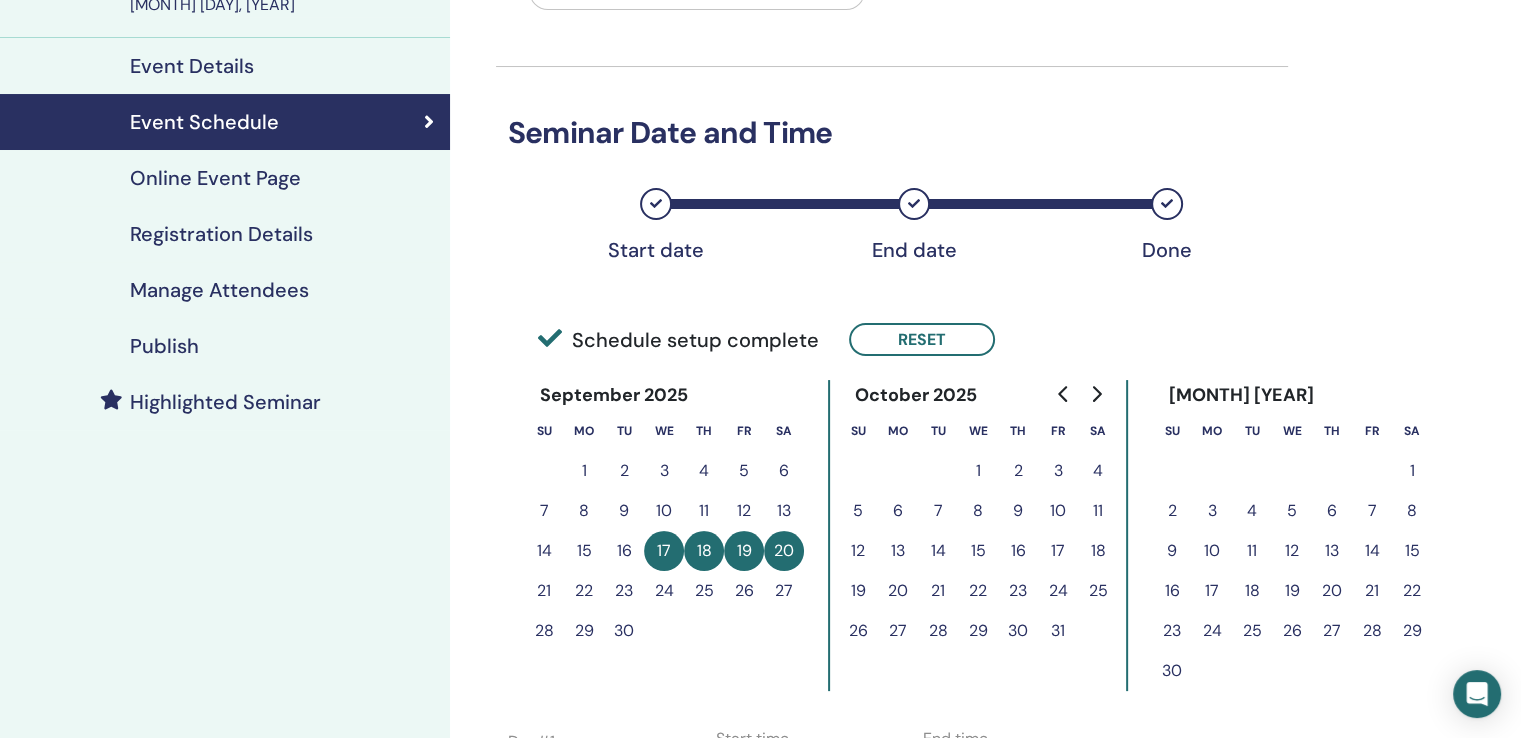 scroll, scrollTop: 200, scrollLeft: 0, axis: vertical 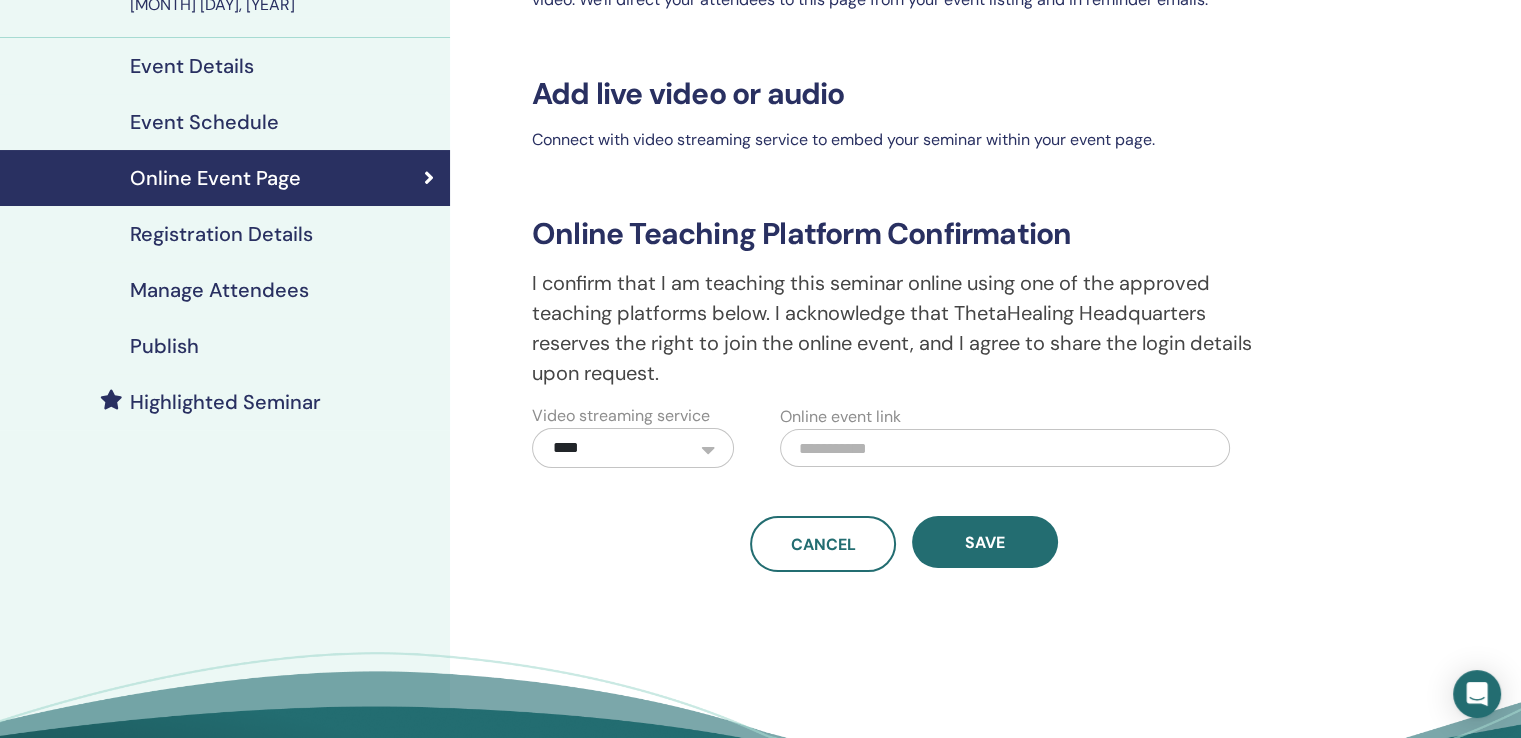 click on "Registration Details" at bounding box center (221, 234) 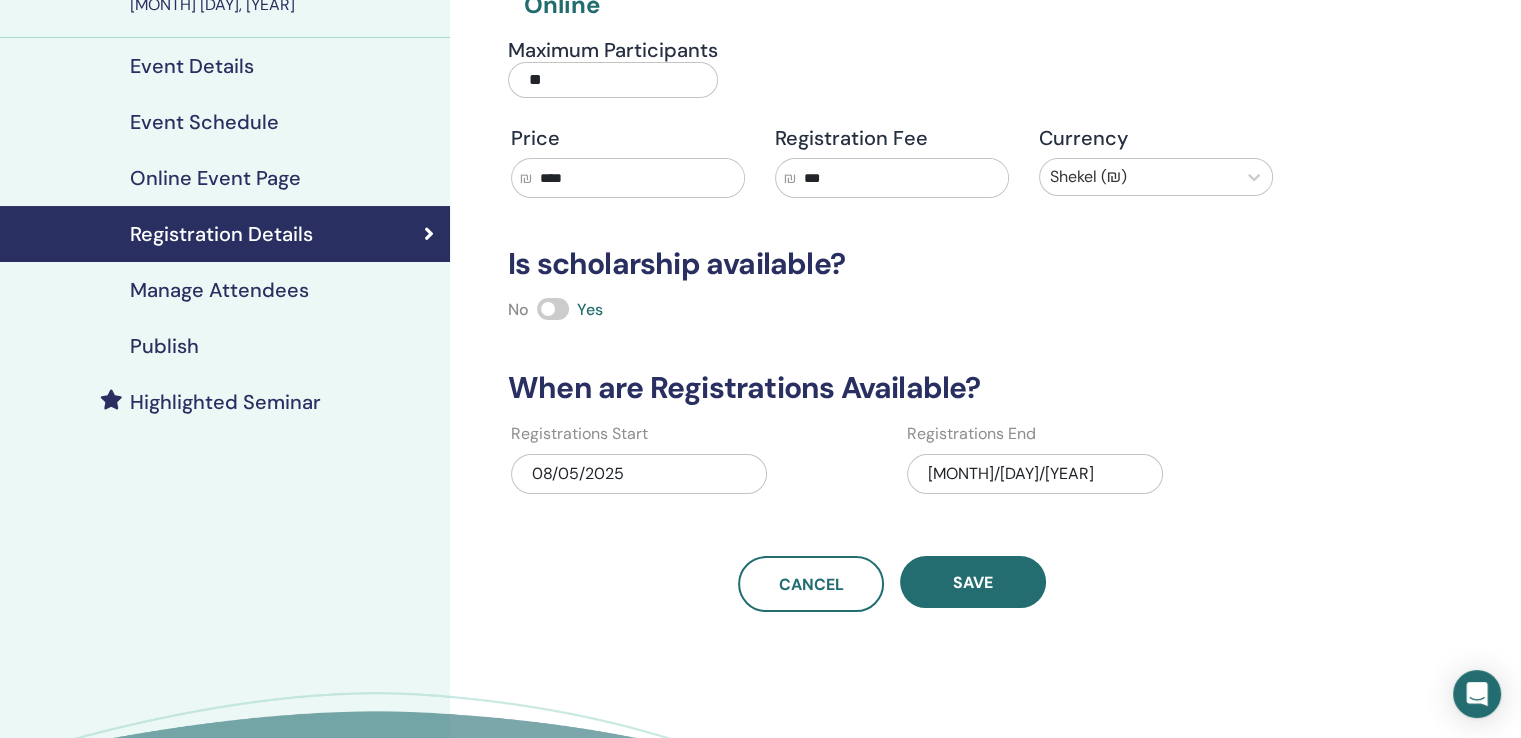 click on "Manage Attendees" at bounding box center [219, 290] 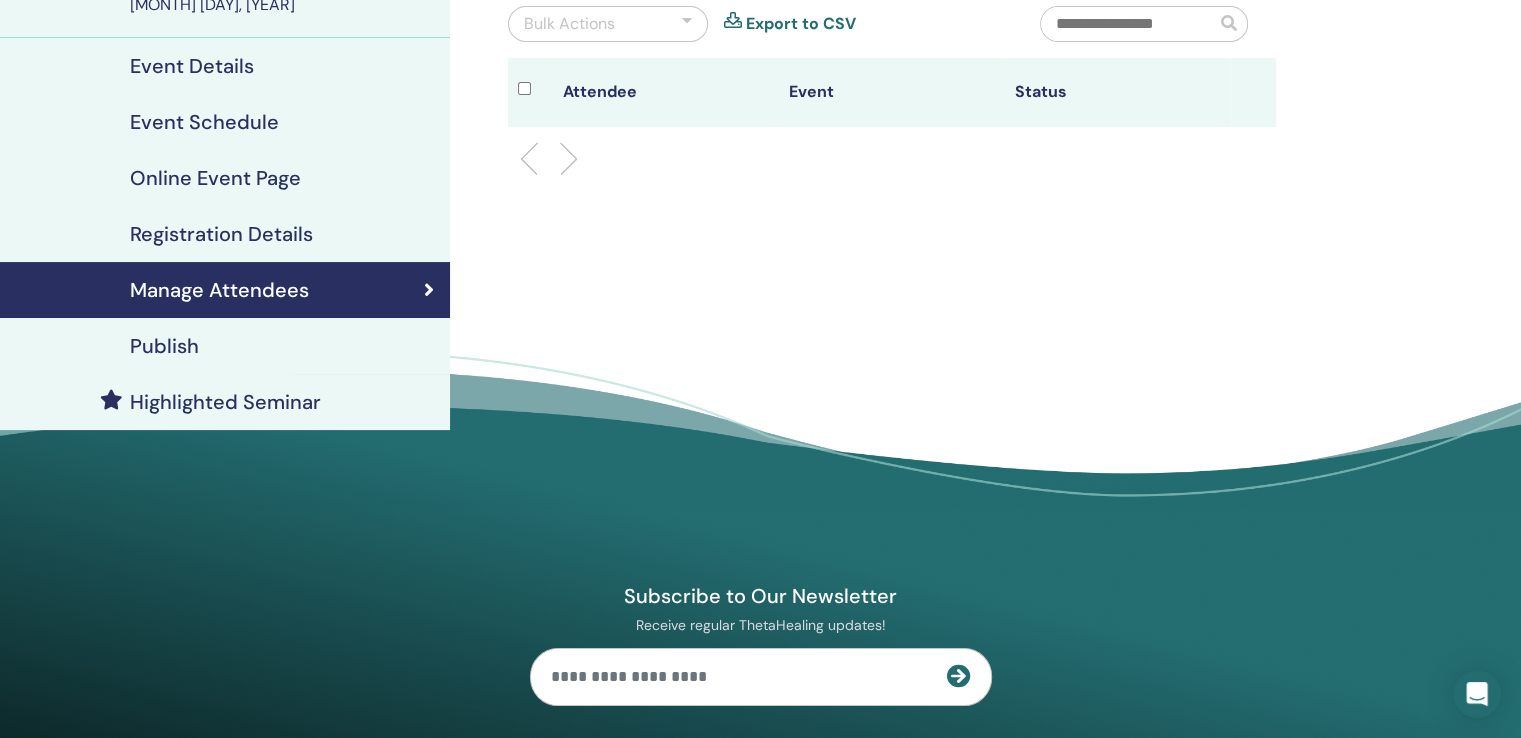 click on "Publish" at bounding box center (164, 346) 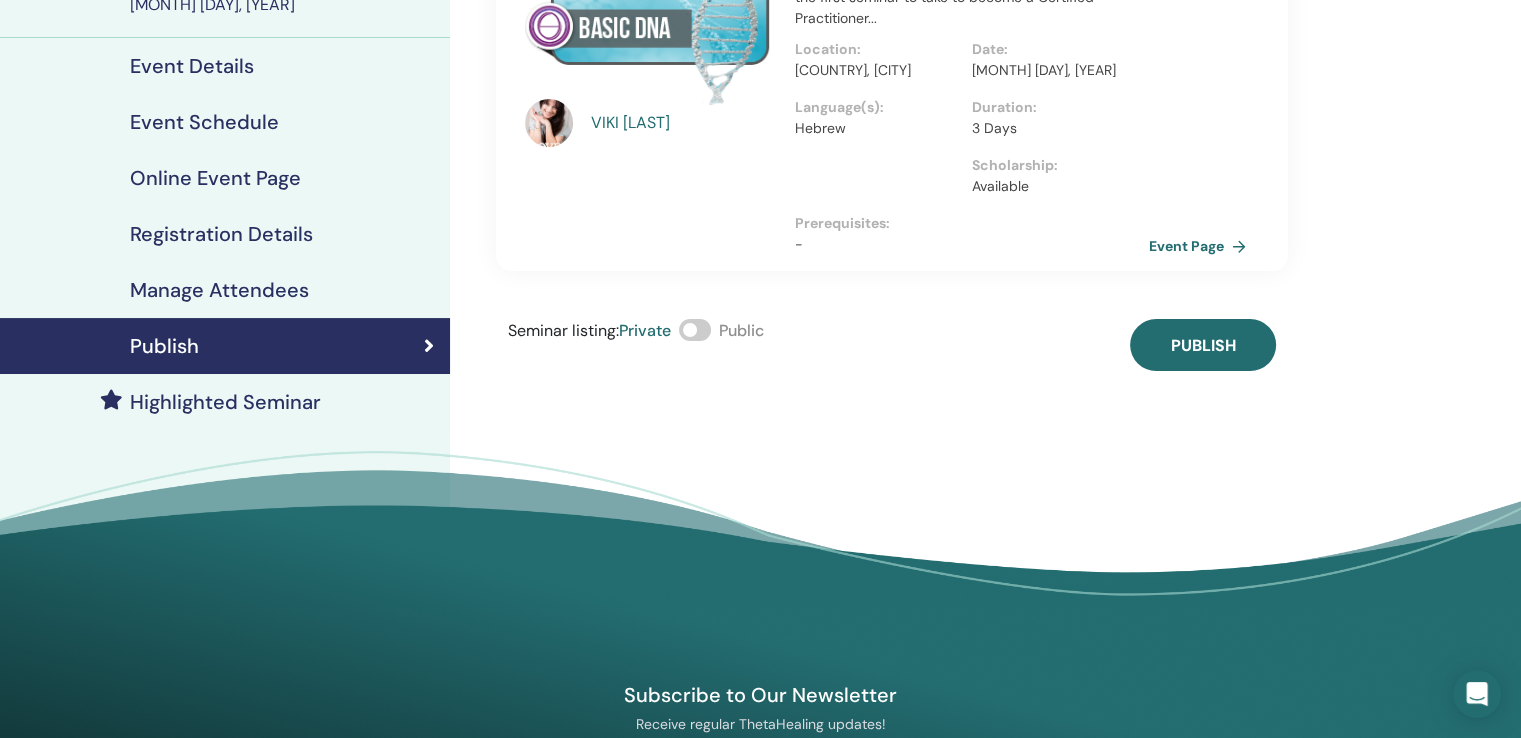 click at bounding box center [695, 330] 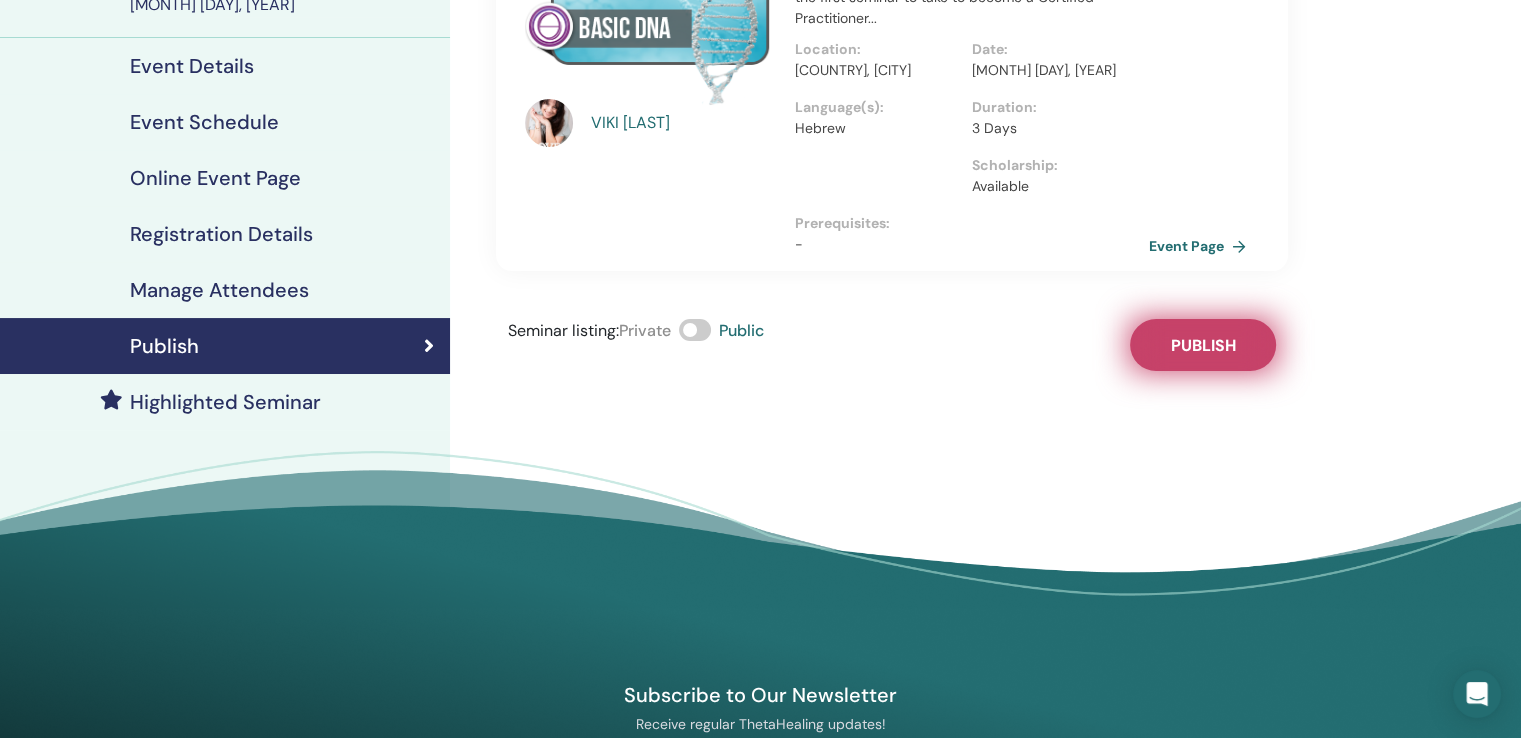 click on "Publish" at bounding box center [1203, 345] 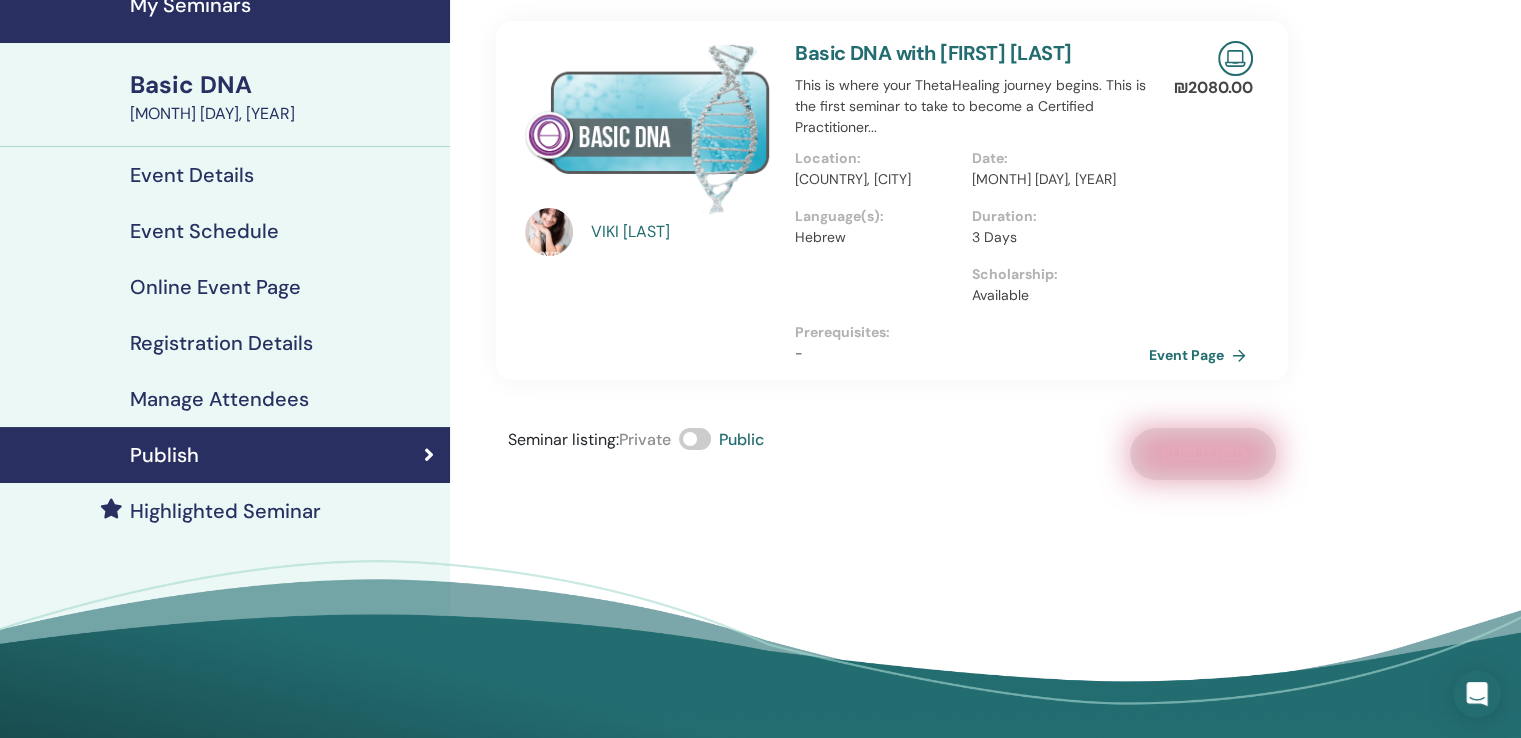 scroll, scrollTop: 0, scrollLeft: 0, axis: both 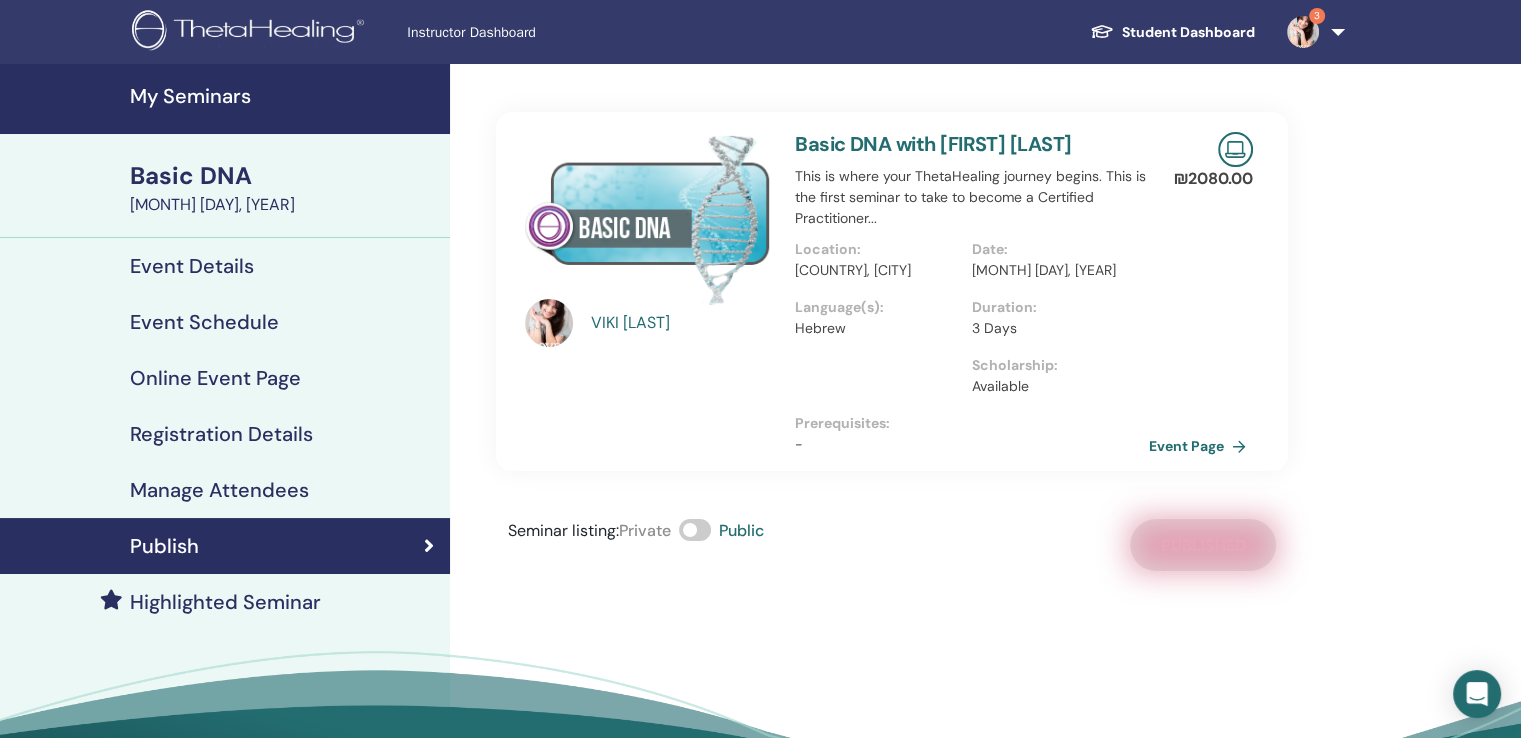 click at bounding box center [251, 32] 